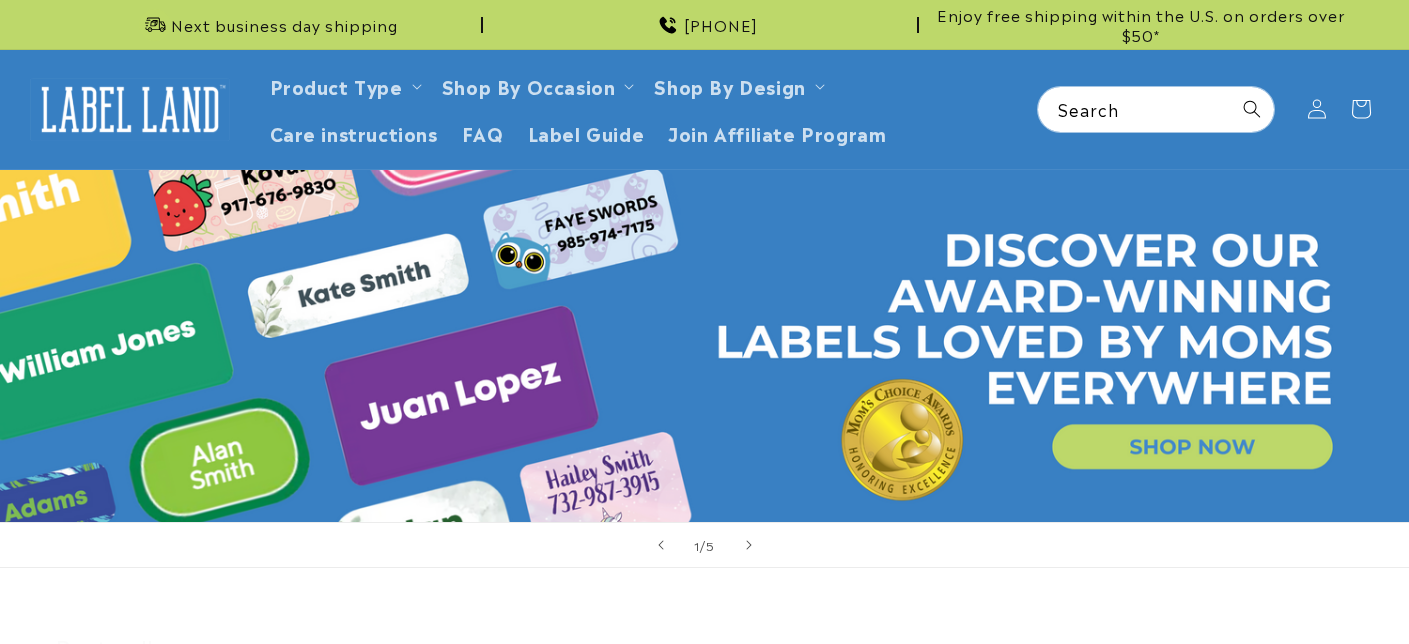 scroll, scrollTop: 0, scrollLeft: 0, axis: both 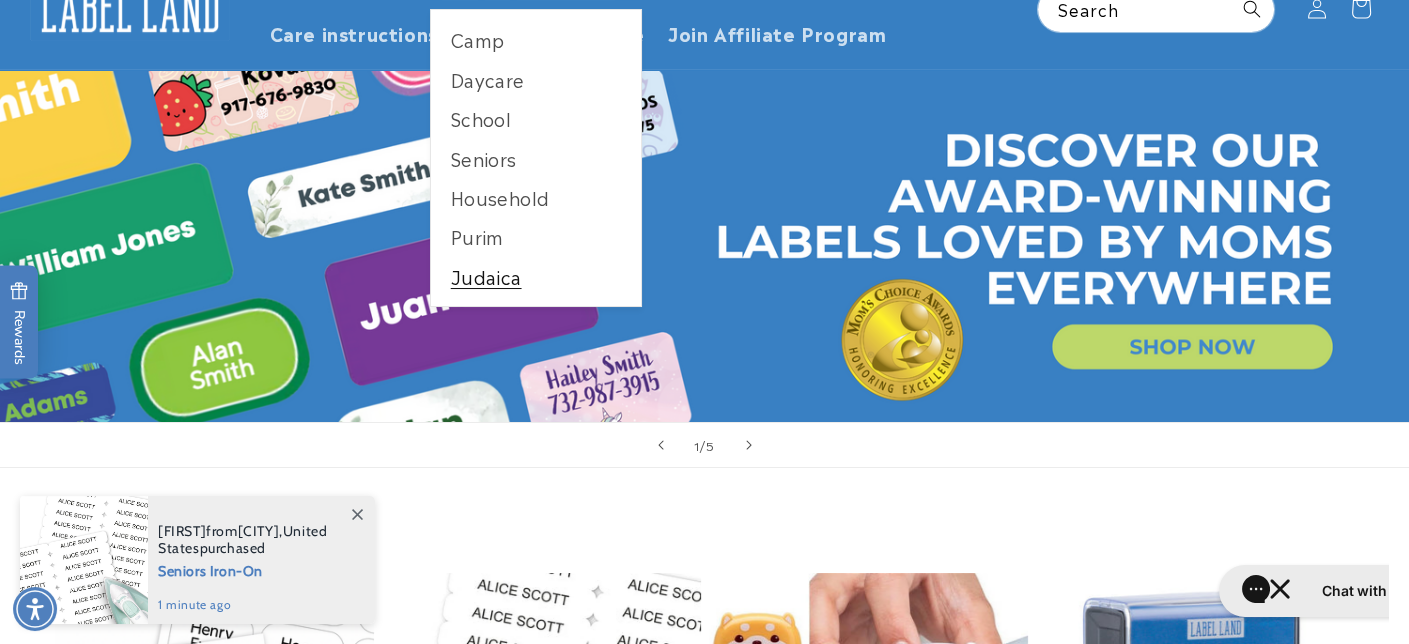click on "Judaica" at bounding box center (536, 276) 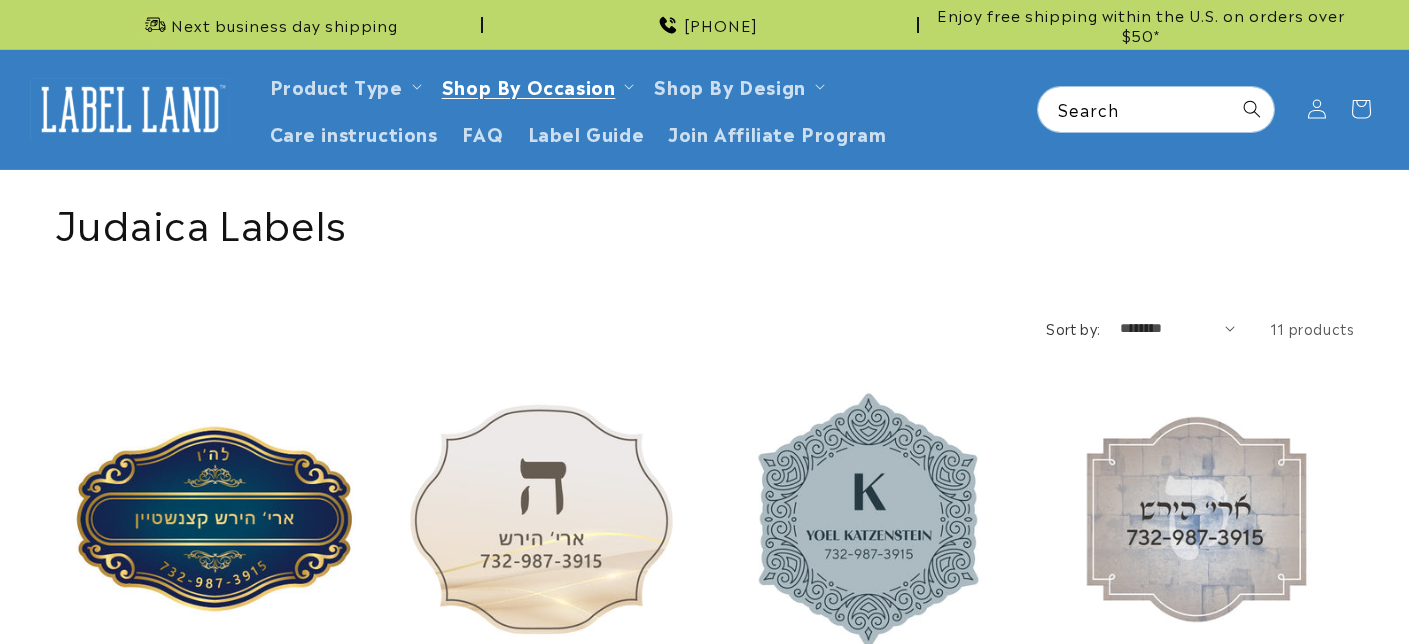 scroll, scrollTop: 0, scrollLeft: 0, axis: both 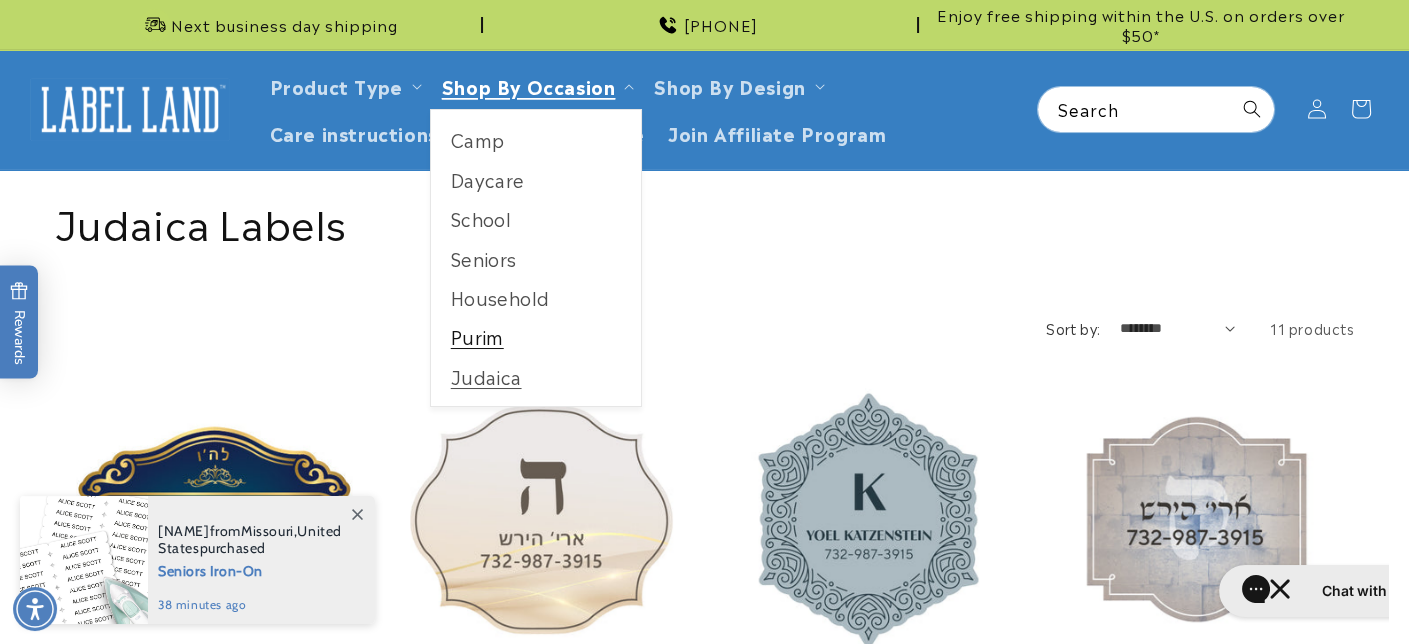 click on "Purim" at bounding box center (536, 336) 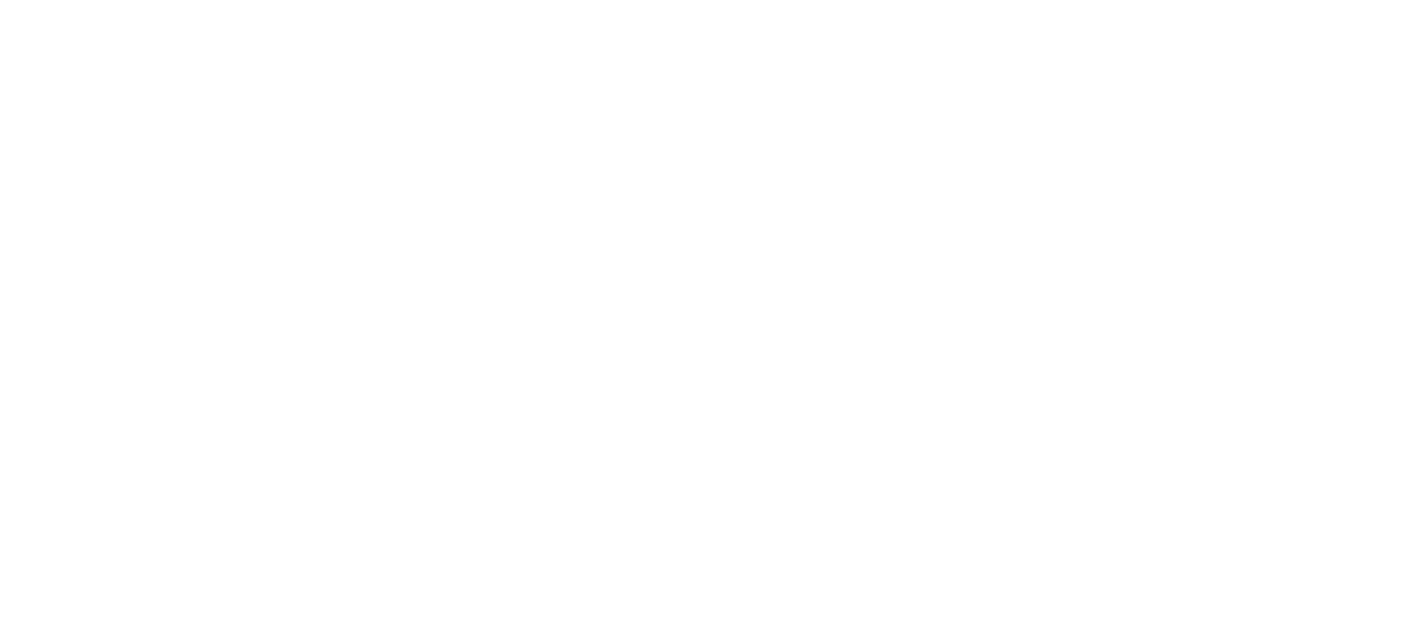 scroll, scrollTop: 0, scrollLeft: 0, axis: both 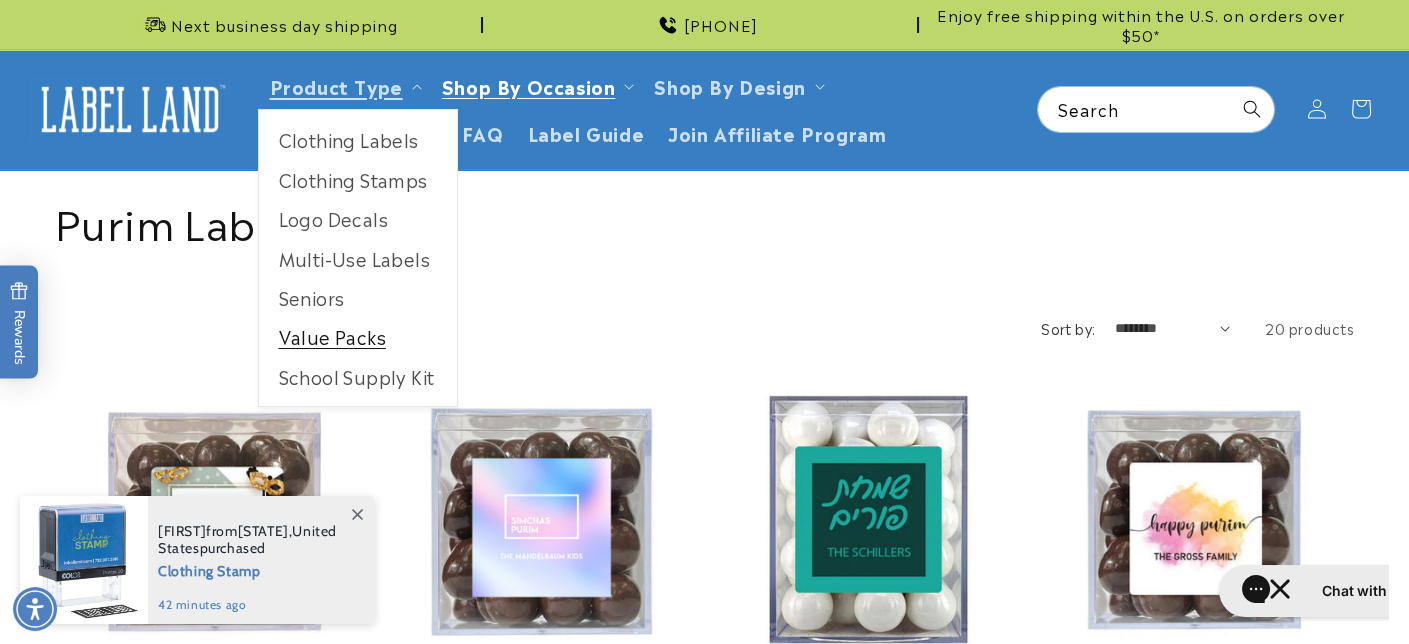 click on "Value Packs" at bounding box center (358, 336) 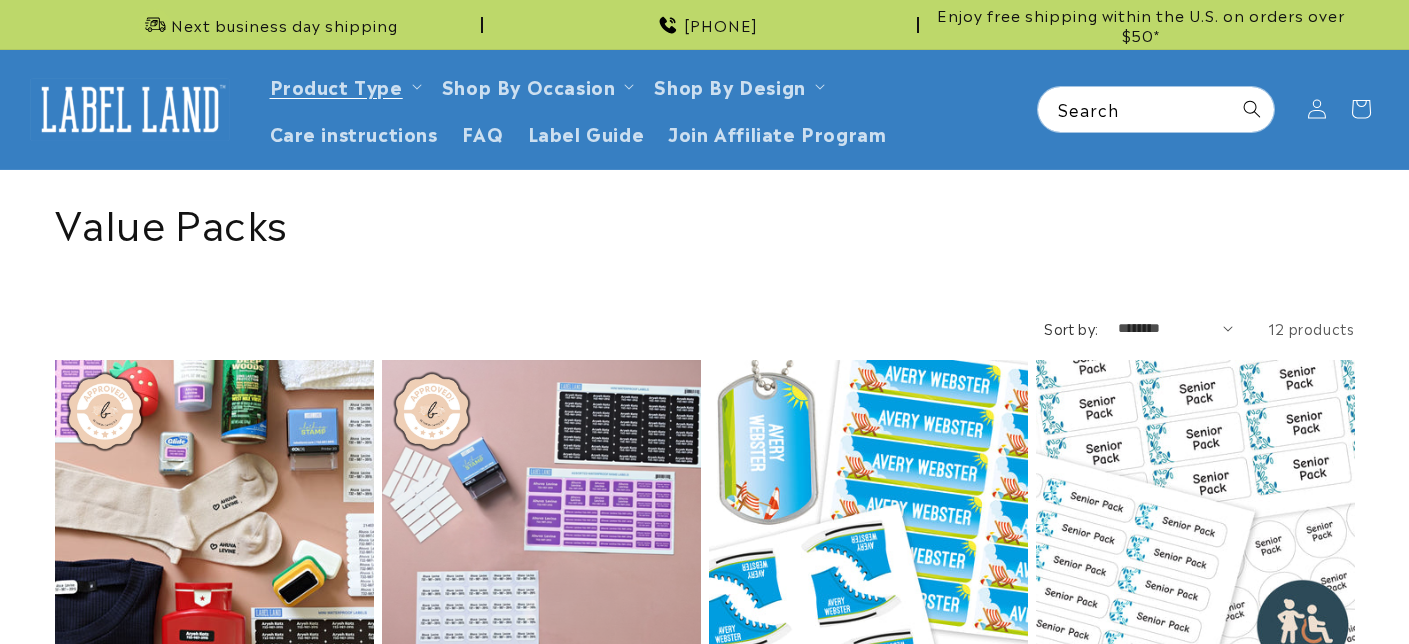 scroll, scrollTop: 0, scrollLeft: 0, axis: both 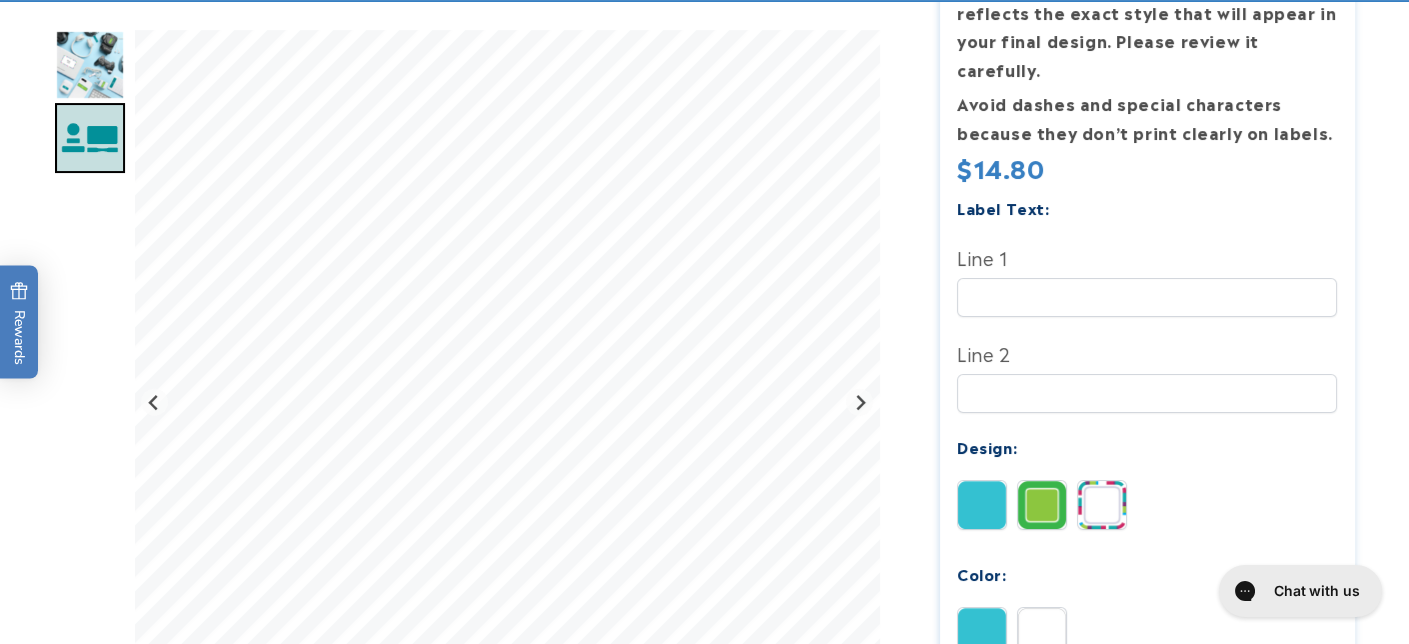 click at bounding box center (90, 65) 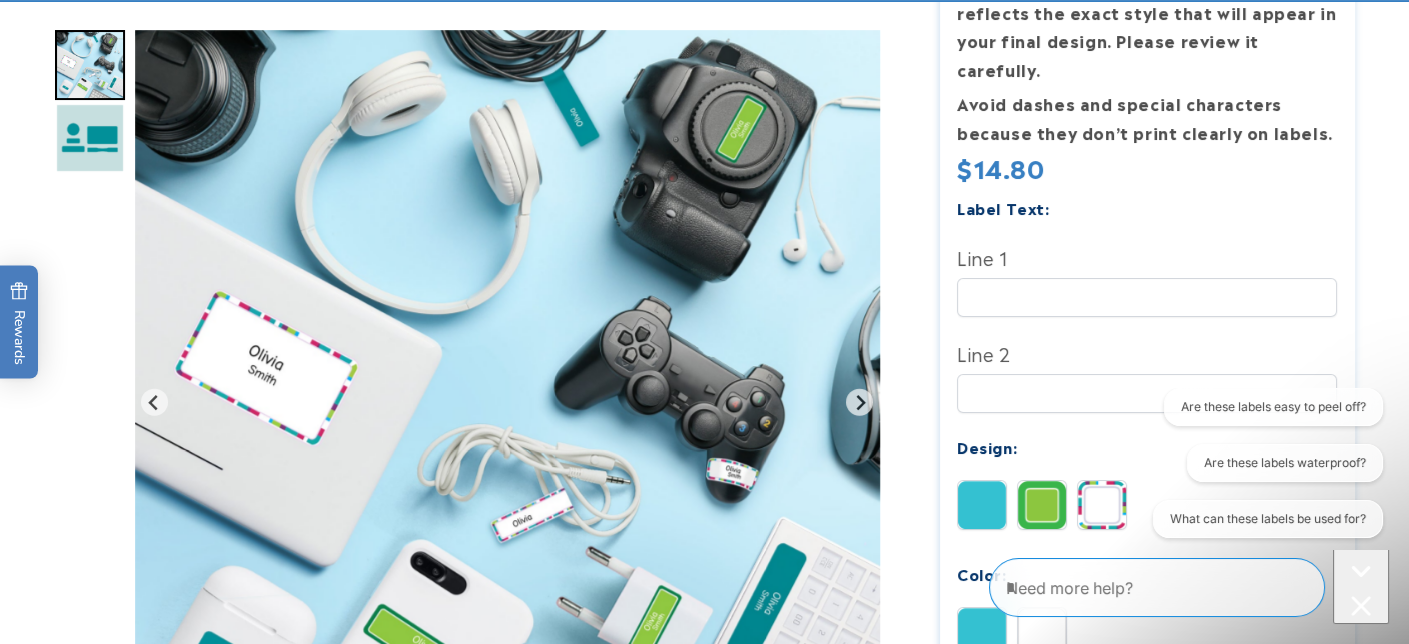 scroll, scrollTop: 0, scrollLeft: 0, axis: both 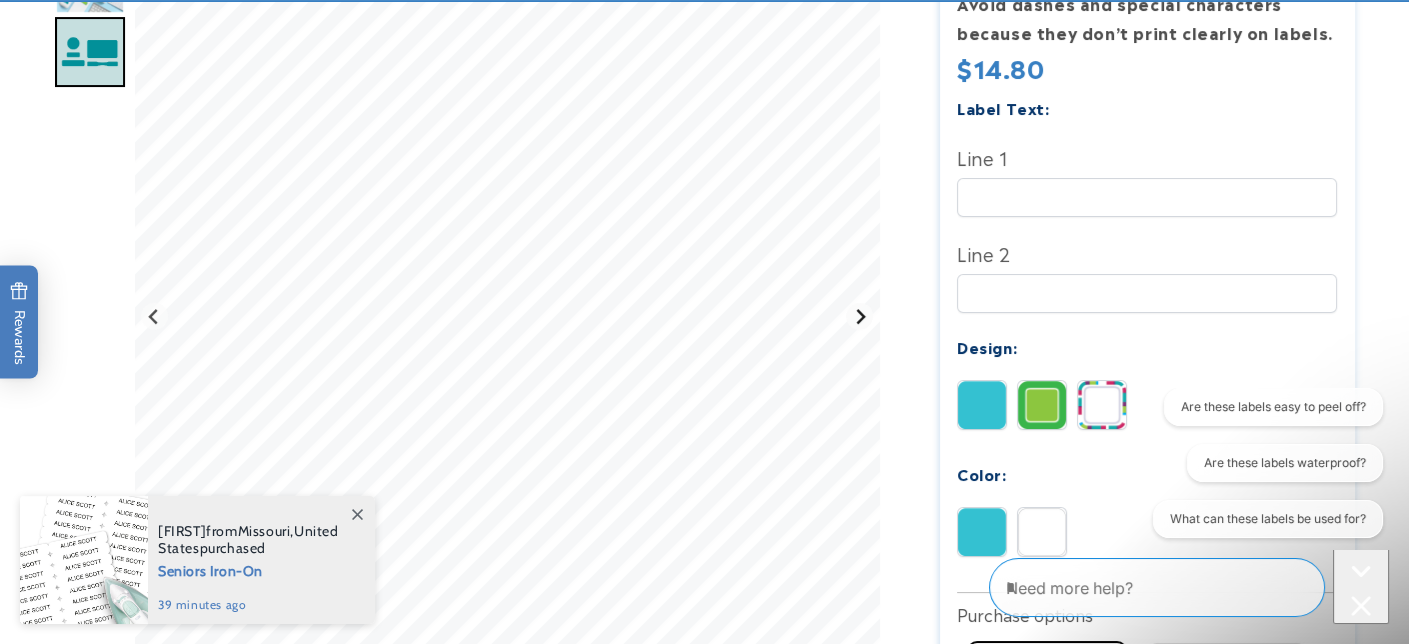 click 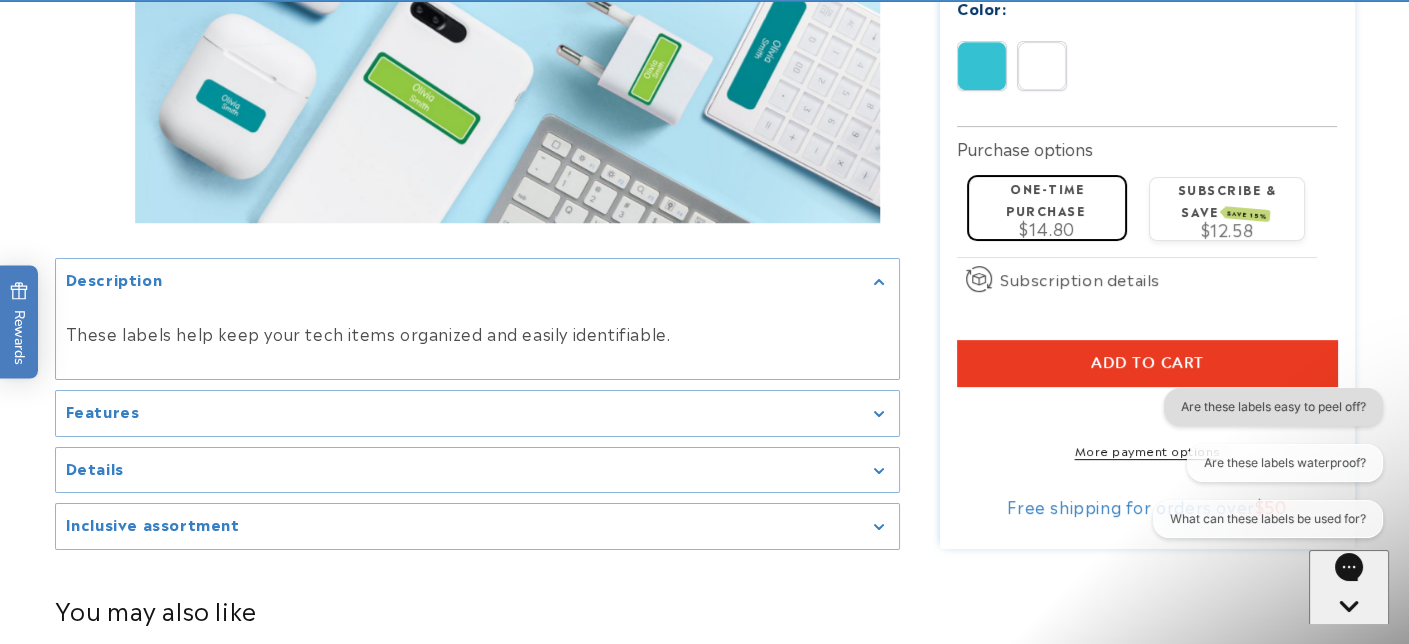 scroll, scrollTop: 1000, scrollLeft: 0, axis: vertical 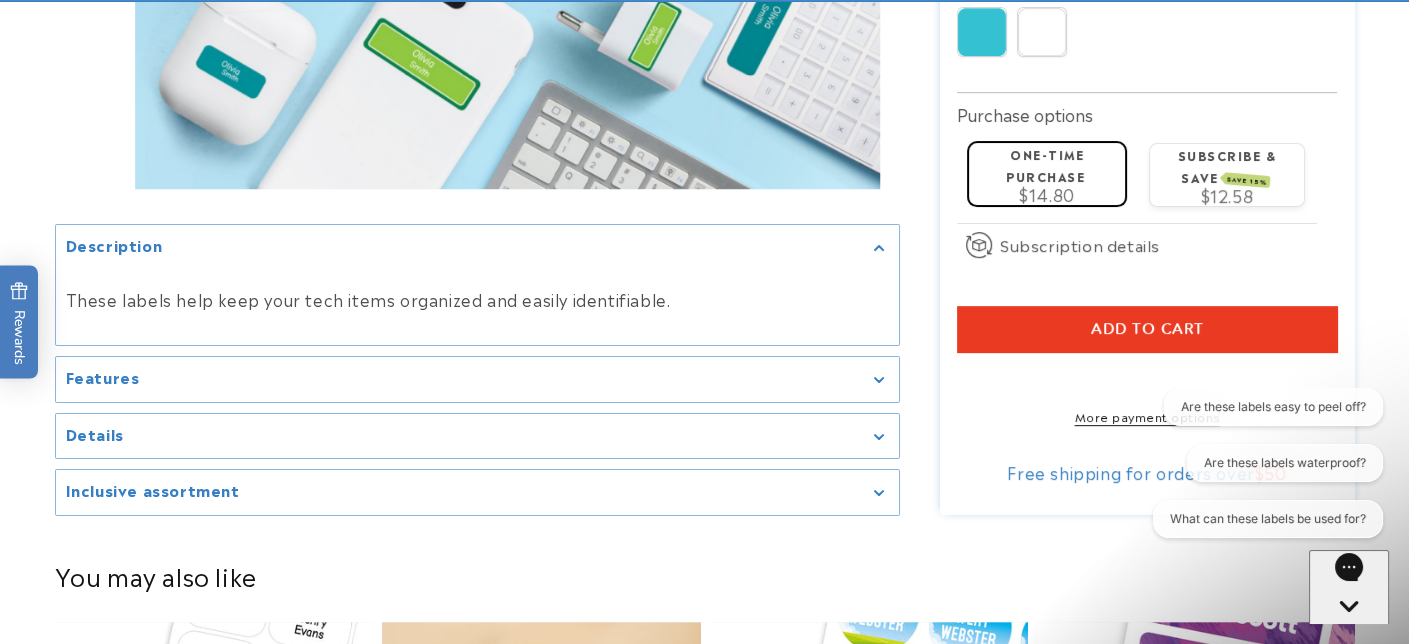 click on "Features" at bounding box center (477, 379) 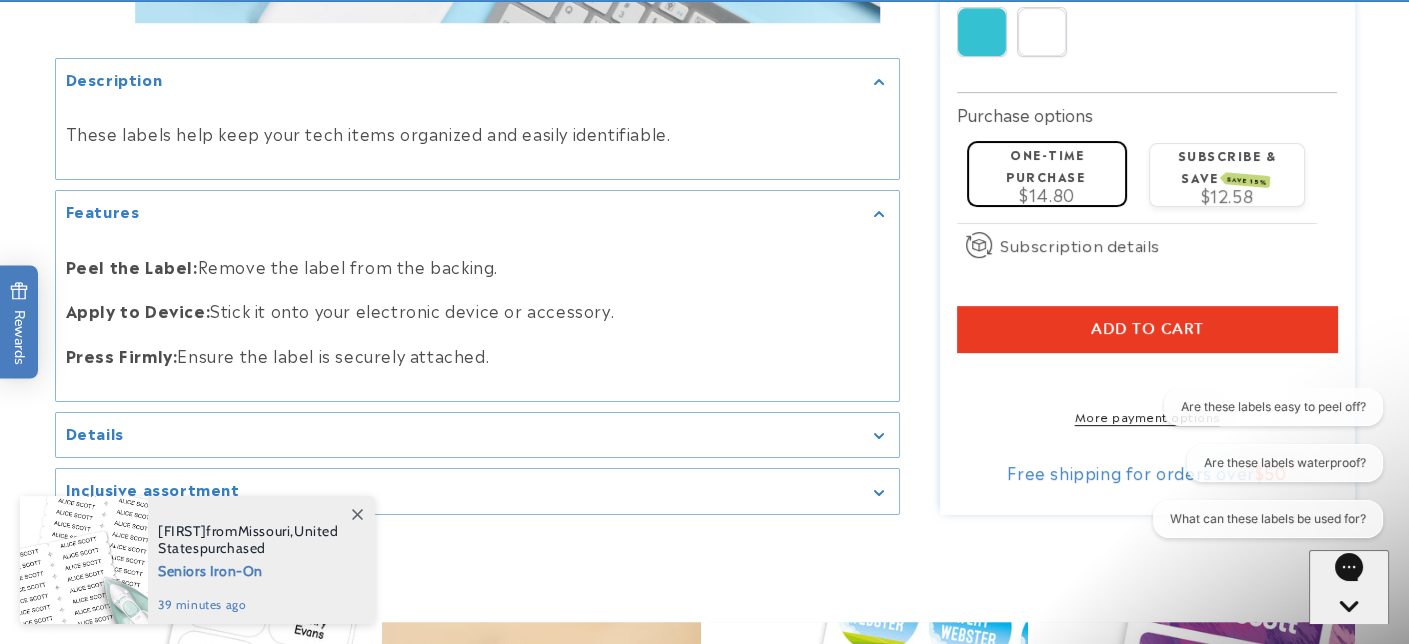click on "Details" at bounding box center [477, 435] 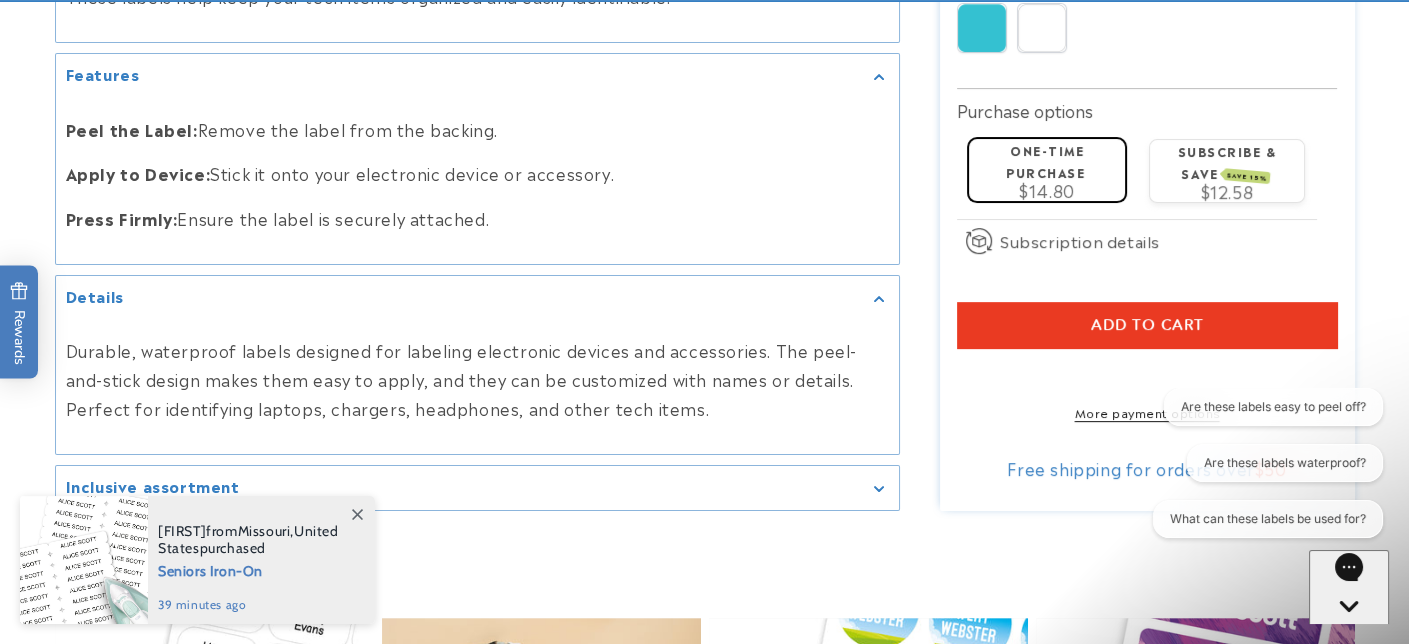 scroll, scrollTop: 1100, scrollLeft: 0, axis: vertical 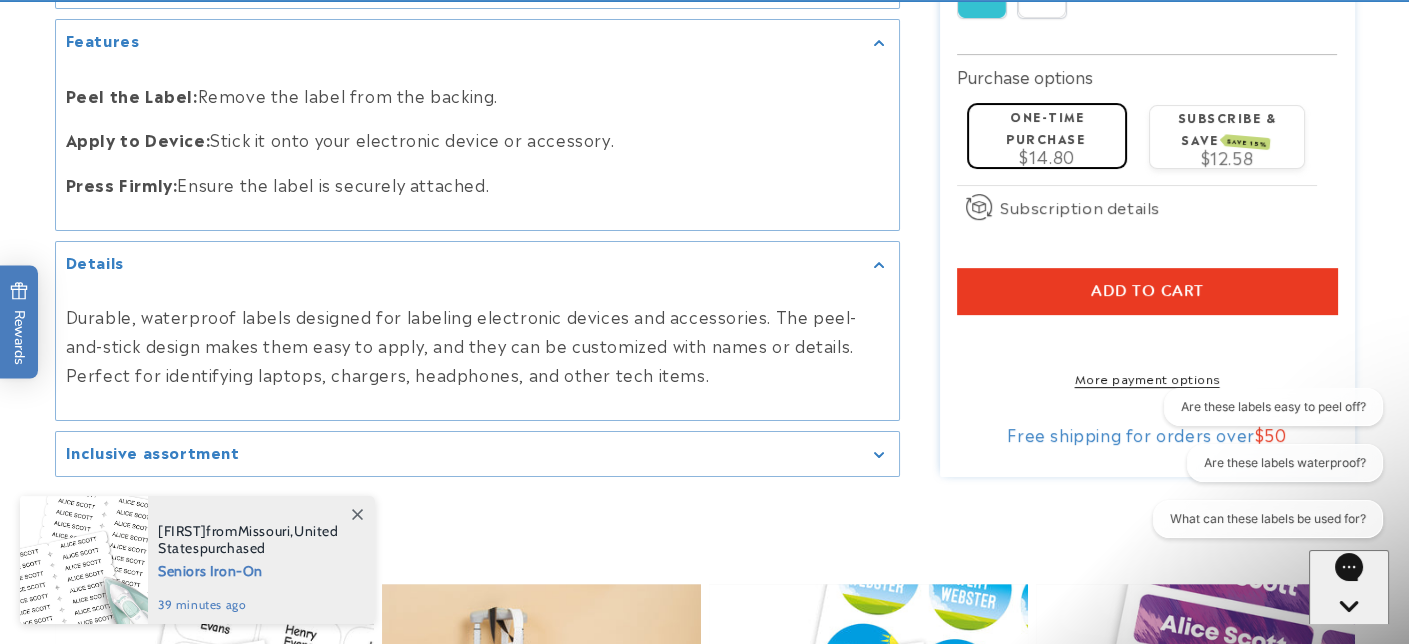 click on "Inclusive assortment" at bounding box center [477, 454] 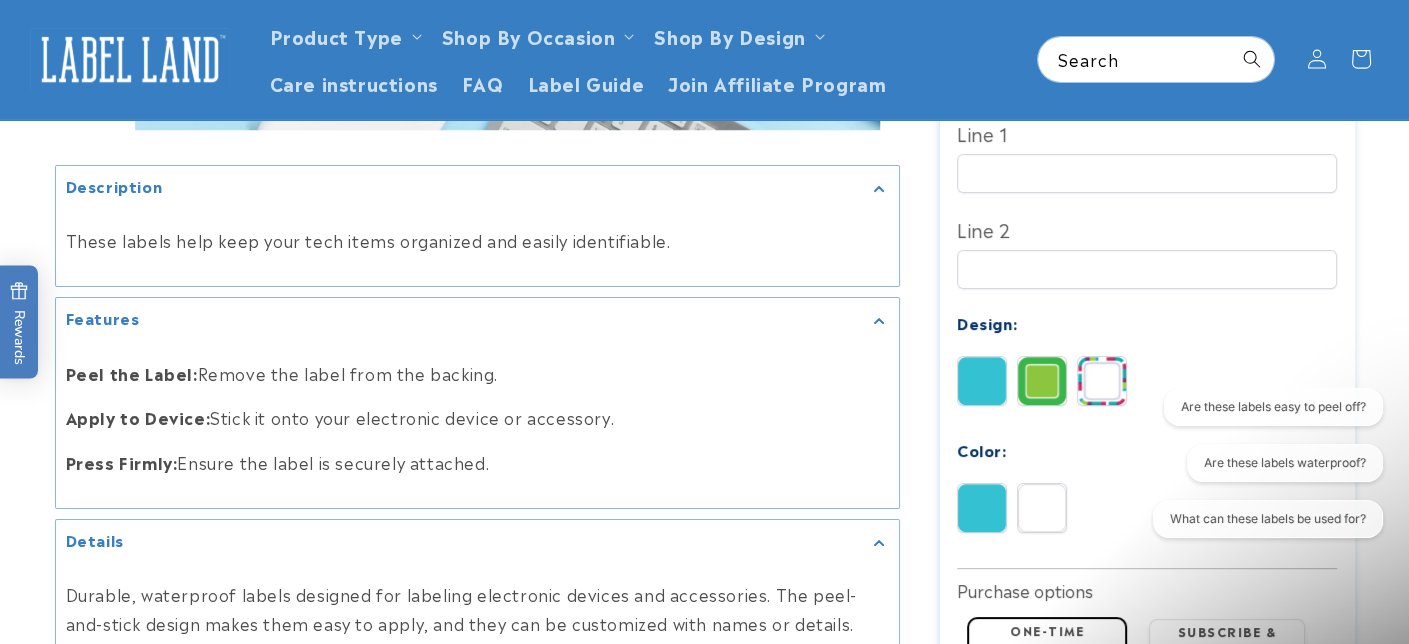 scroll, scrollTop: 700, scrollLeft: 0, axis: vertical 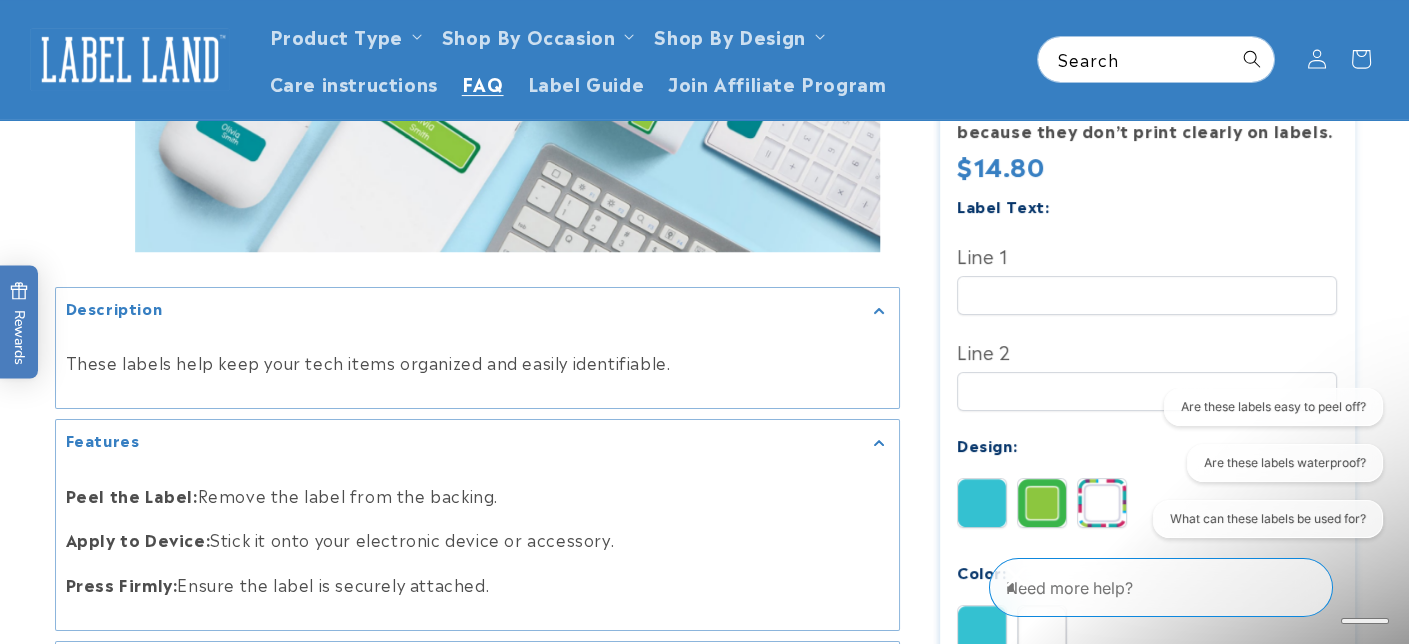 click on "FAQ" at bounding box center (483, 82) 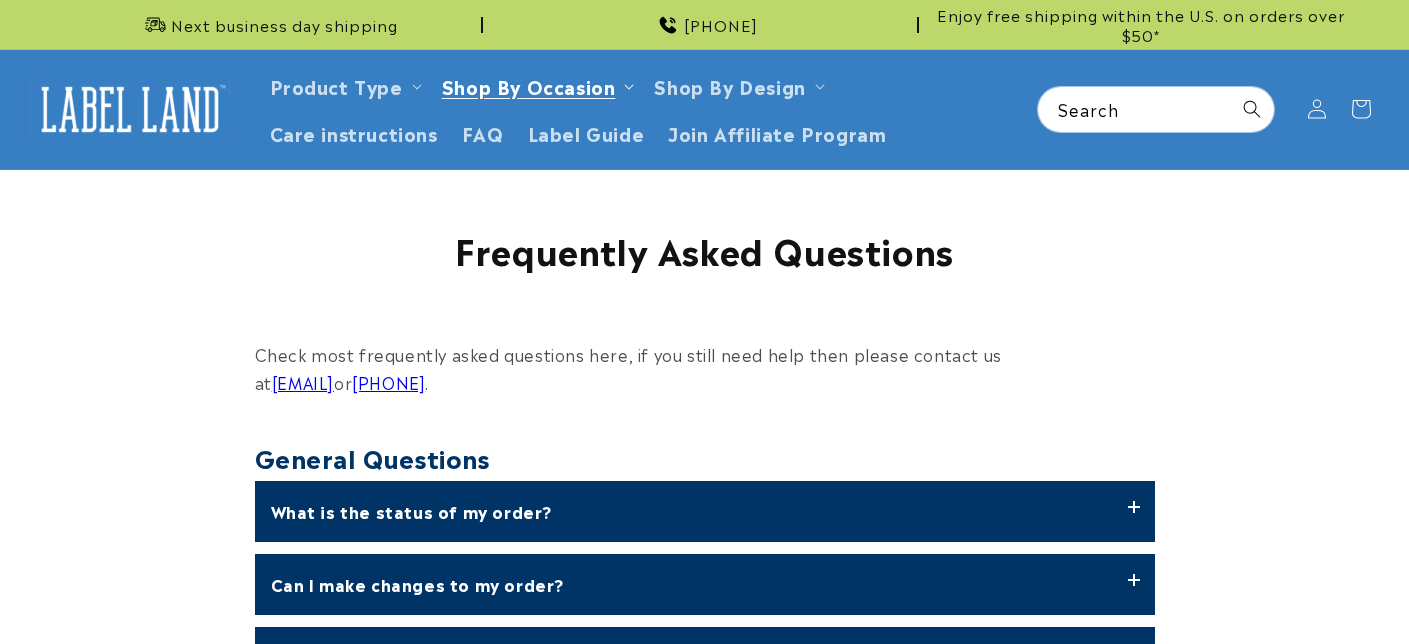 scroll, scrollTop: 0, scrollLeft: 0, axis: both 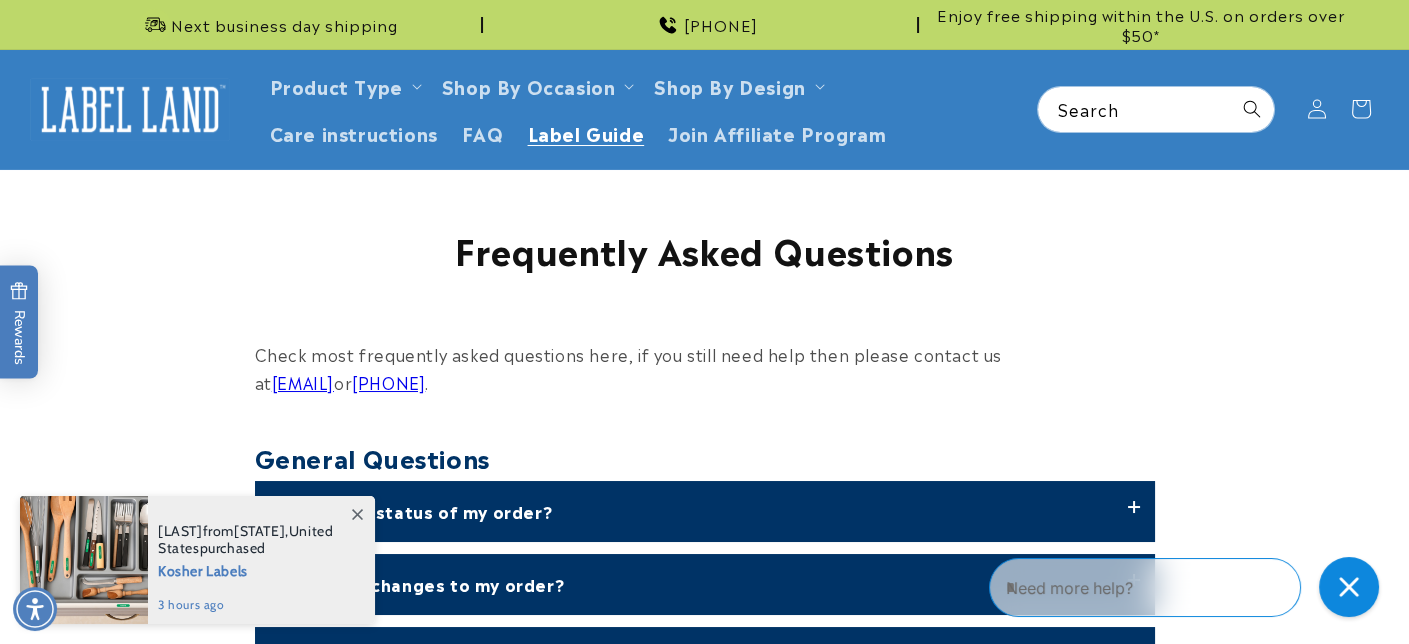 click on "Label Guide" at bounding box center [586, 132] 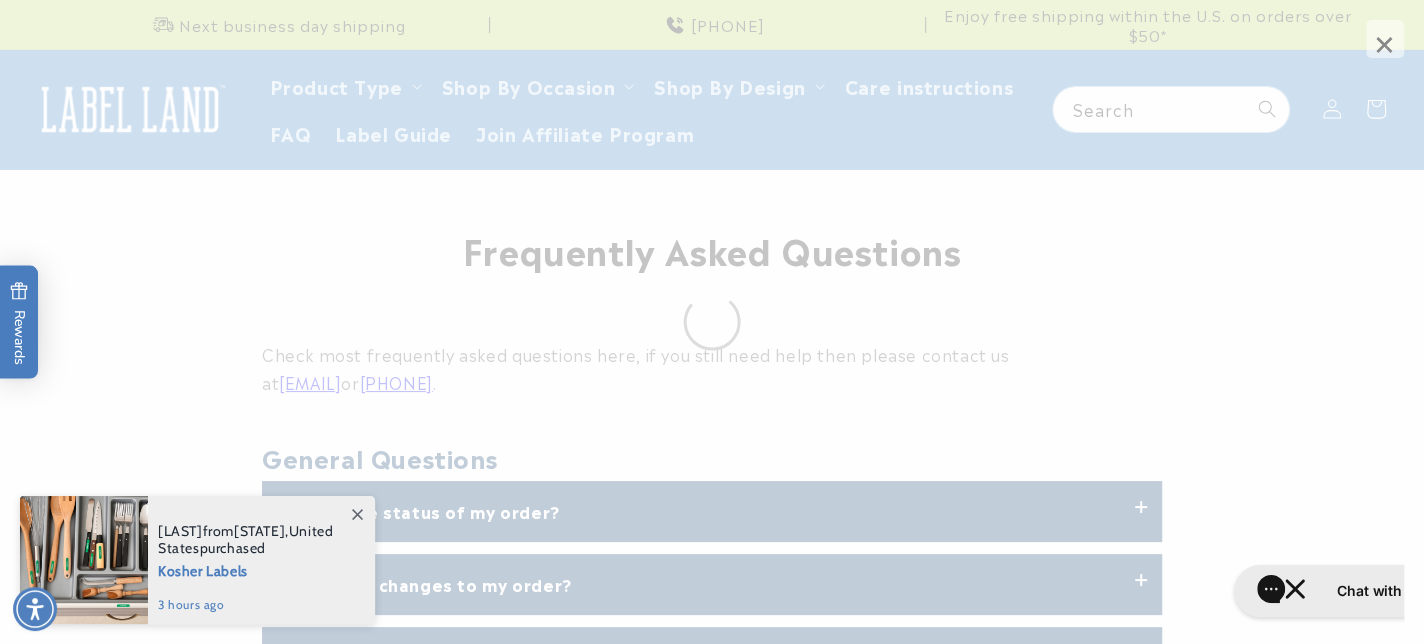 click on "Kosher Labels" at bounding box center (256, 569) 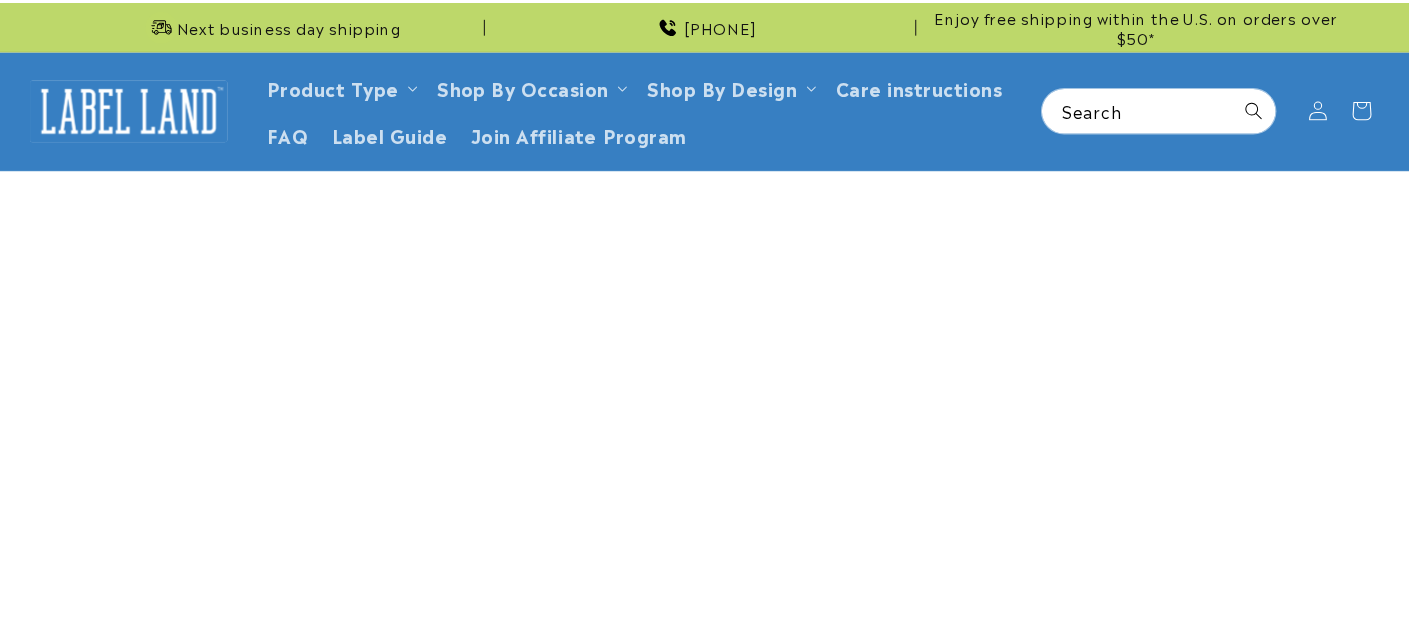 scroll, scrollTop: 0, scrollLeft: 0, axis: both 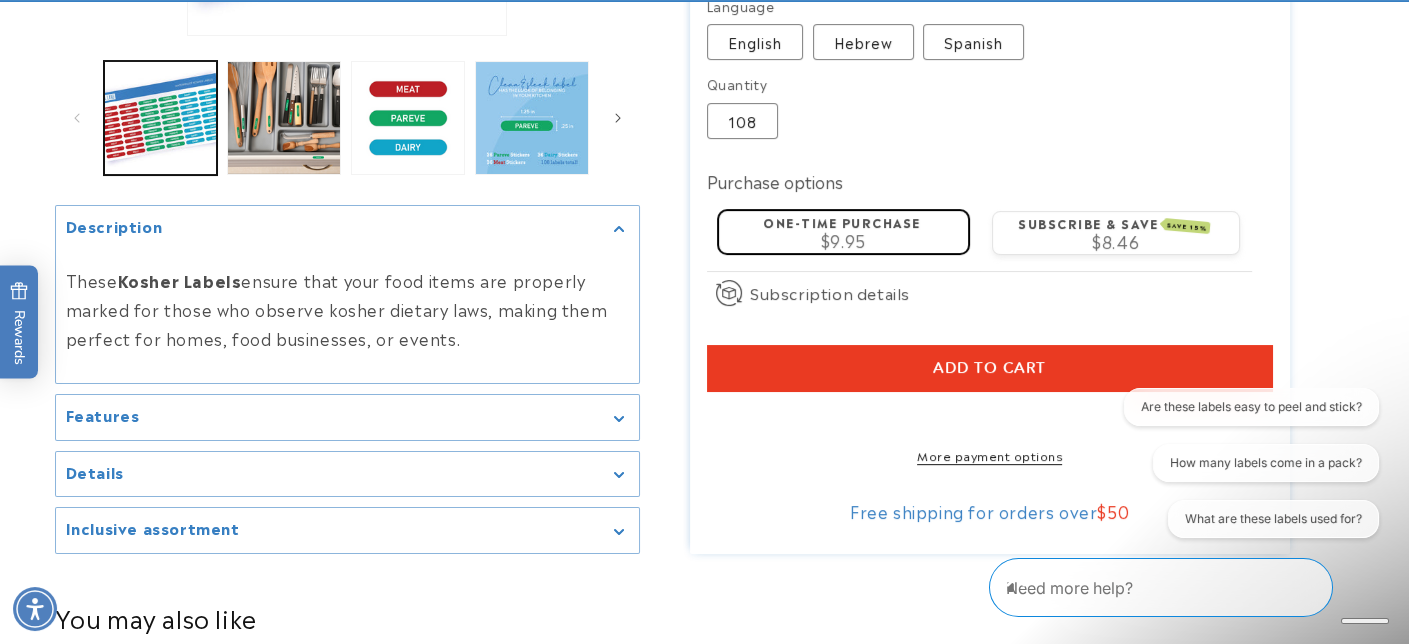 click on "Features" at bounding box center (347, 417) 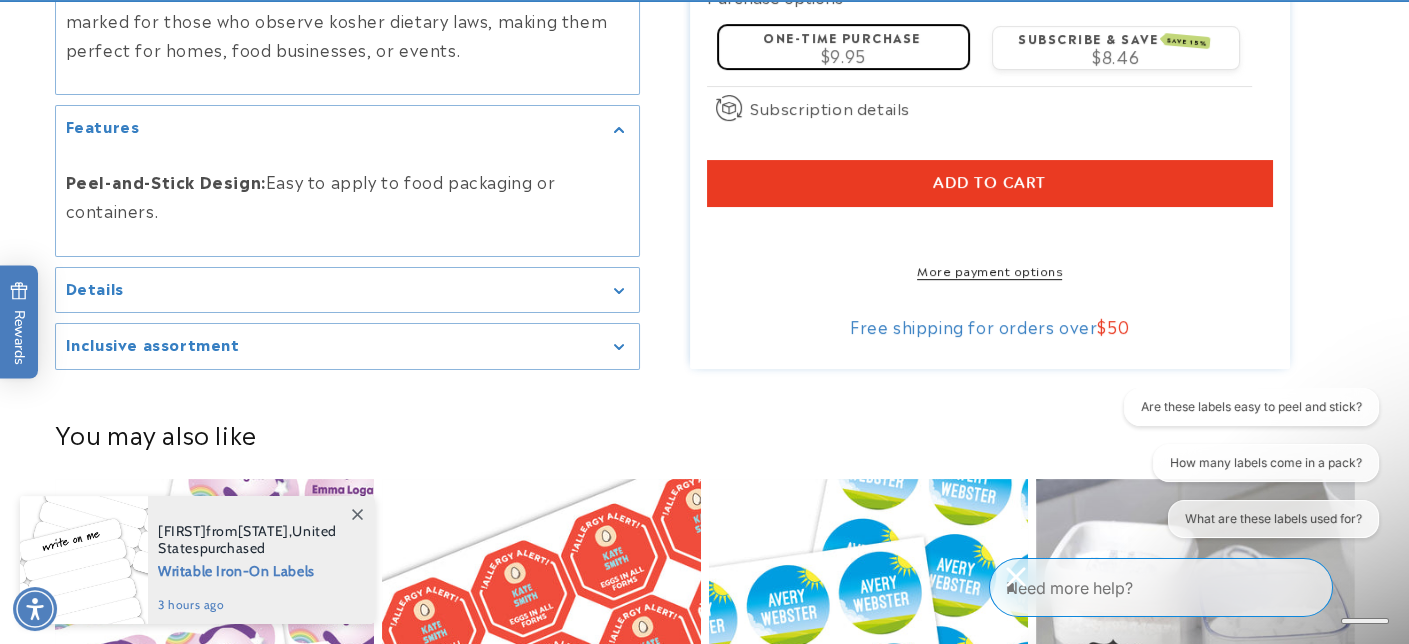 scroll, scrollTop: 800, scrollLeft: 0, axis: vertical 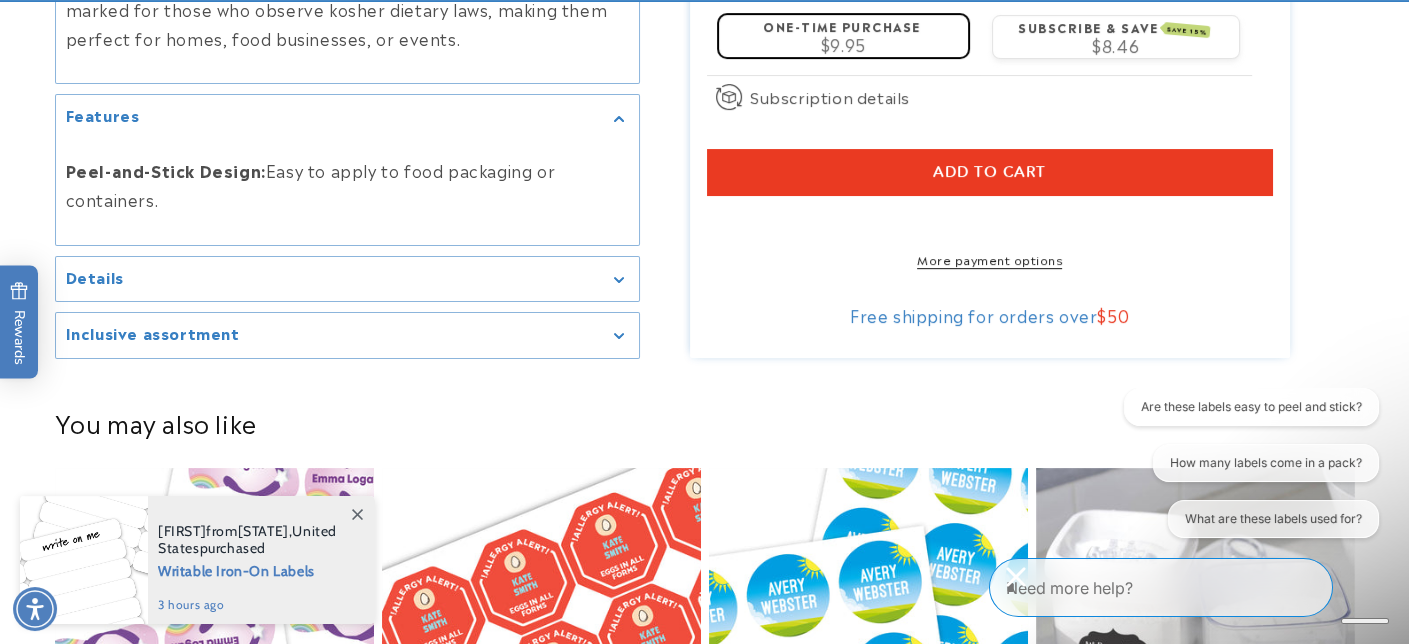 click on "Details" at bounding box center [347, 279] 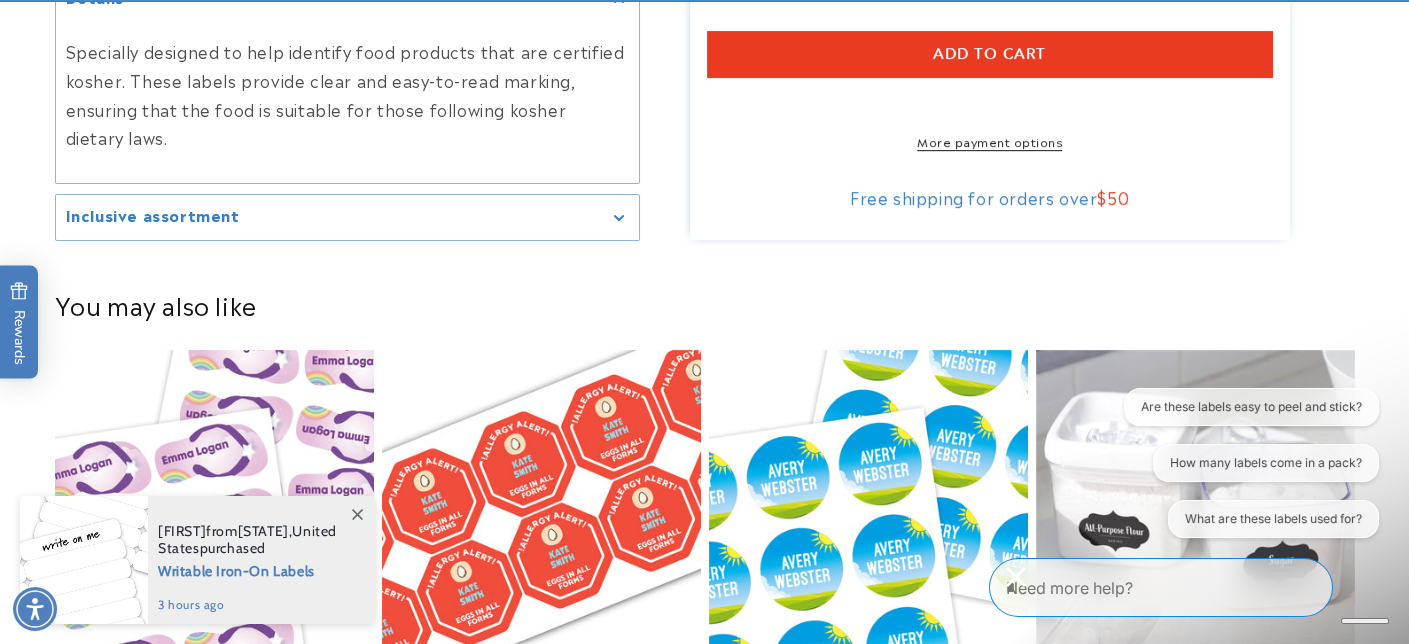 scroll, scrollTop: 1100, scrollLeft: 0, axis: vertical 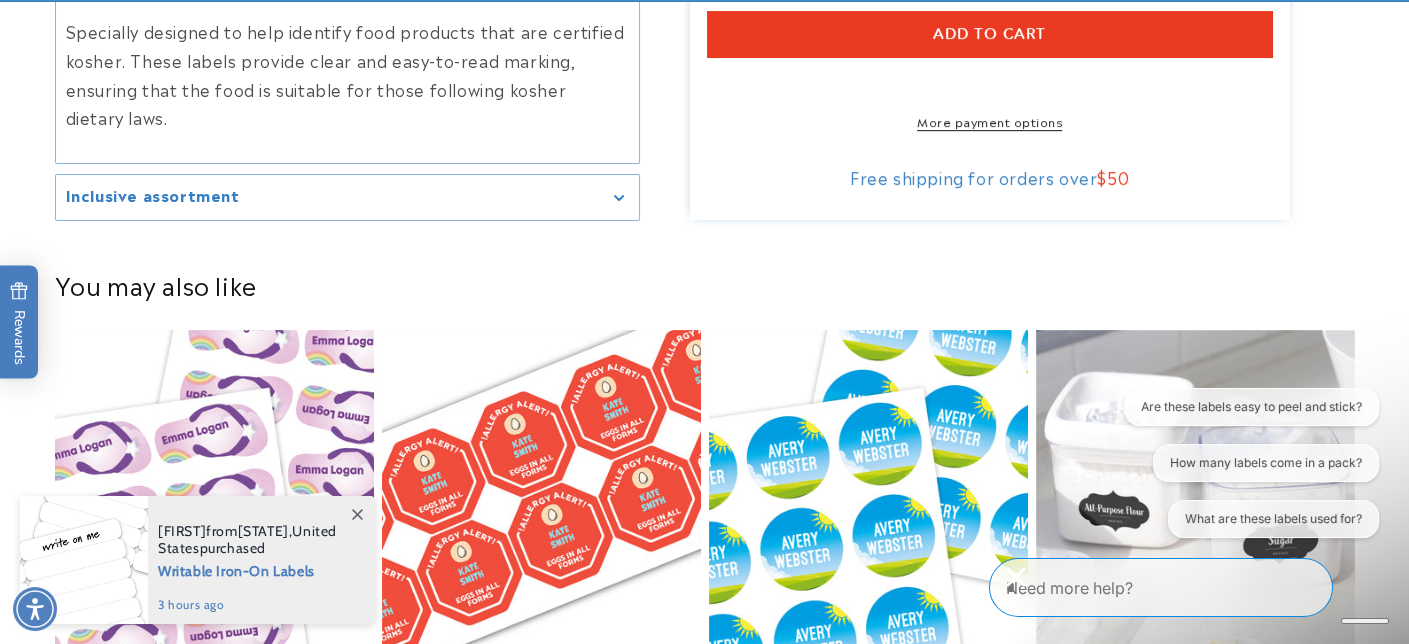 click on "Inclusive assortment" at bounding box center [347, 197] 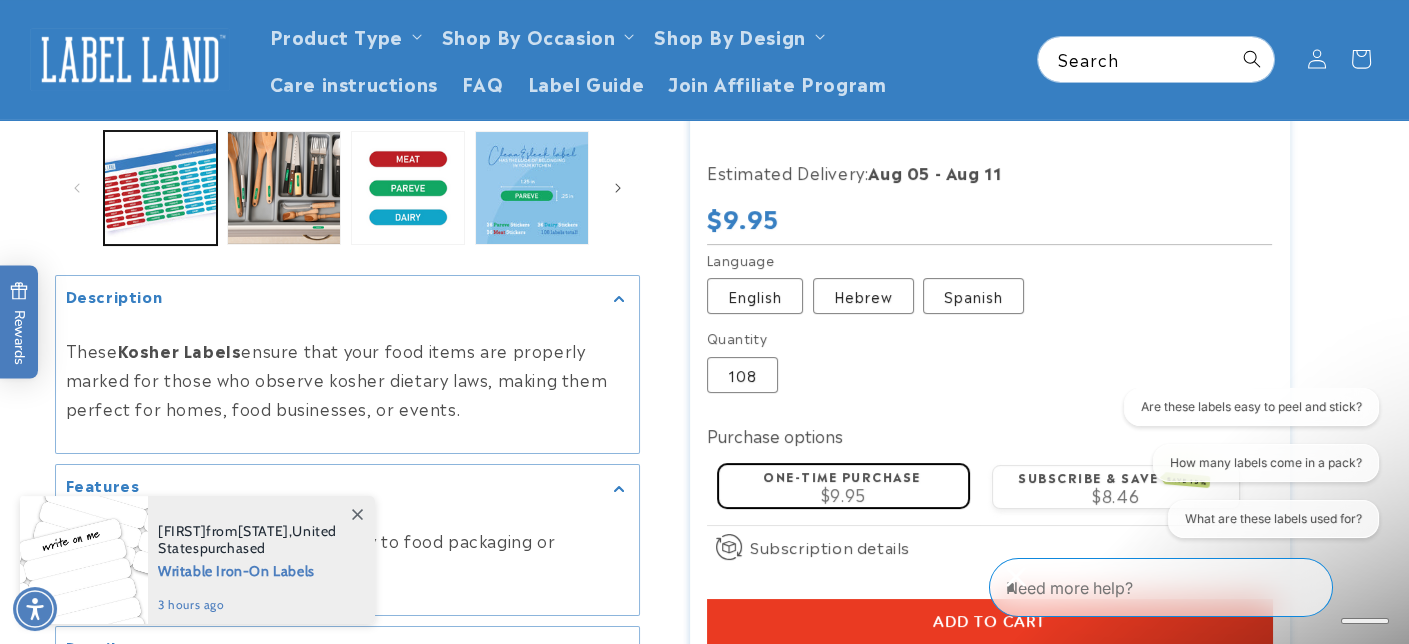scroll, scrollTop: 400, scrollLeft: 0, axis: vertical 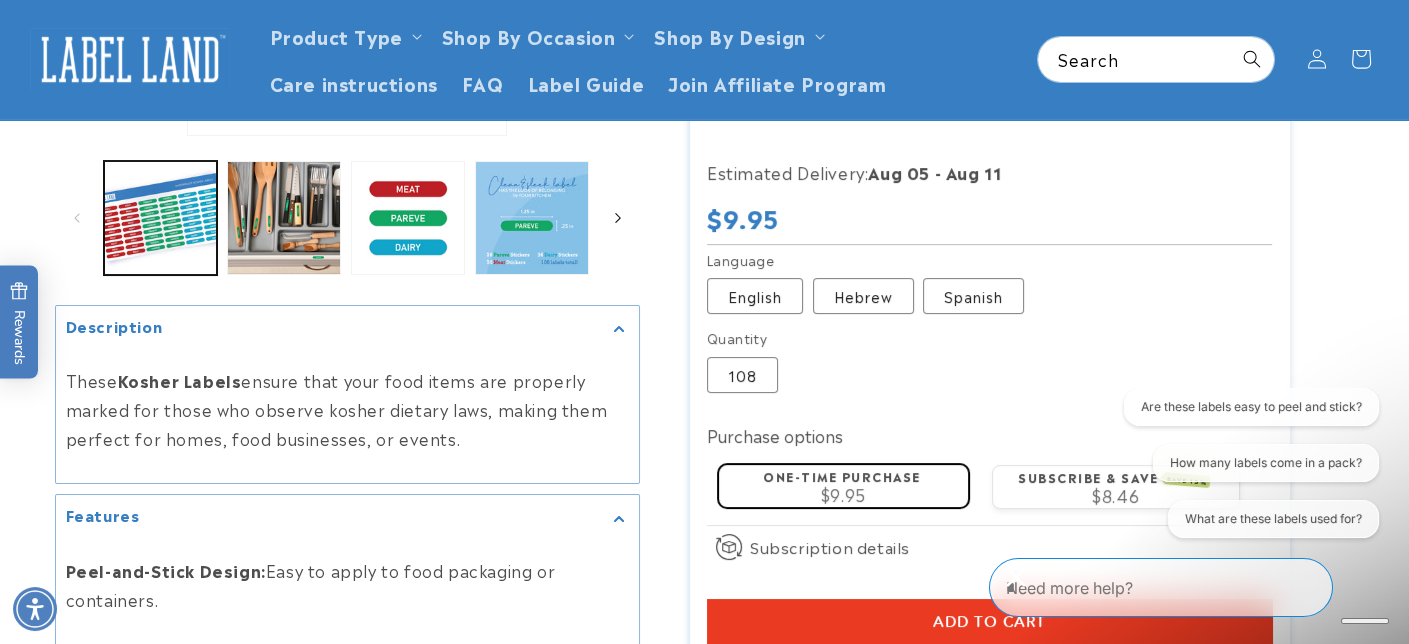 click at bounding box center [618, 218] 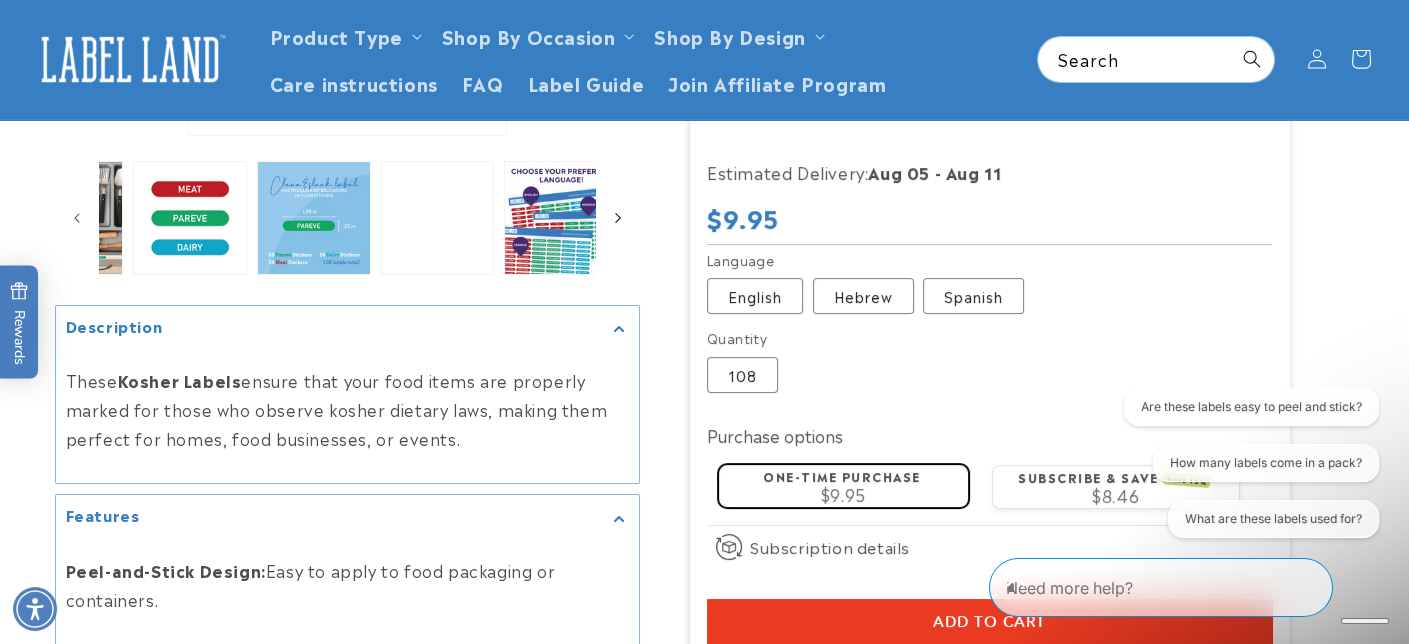 scroll, scrollTop: 0, scrollLeft: 245, axis: horizontal 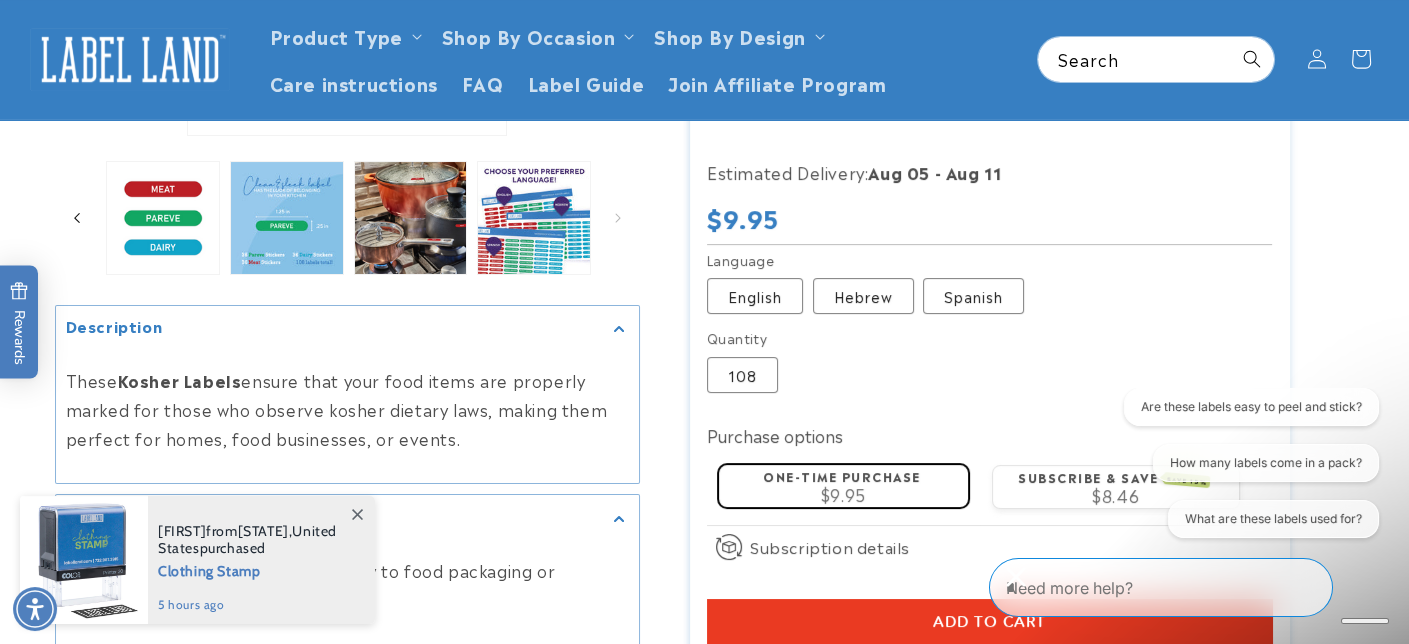 click 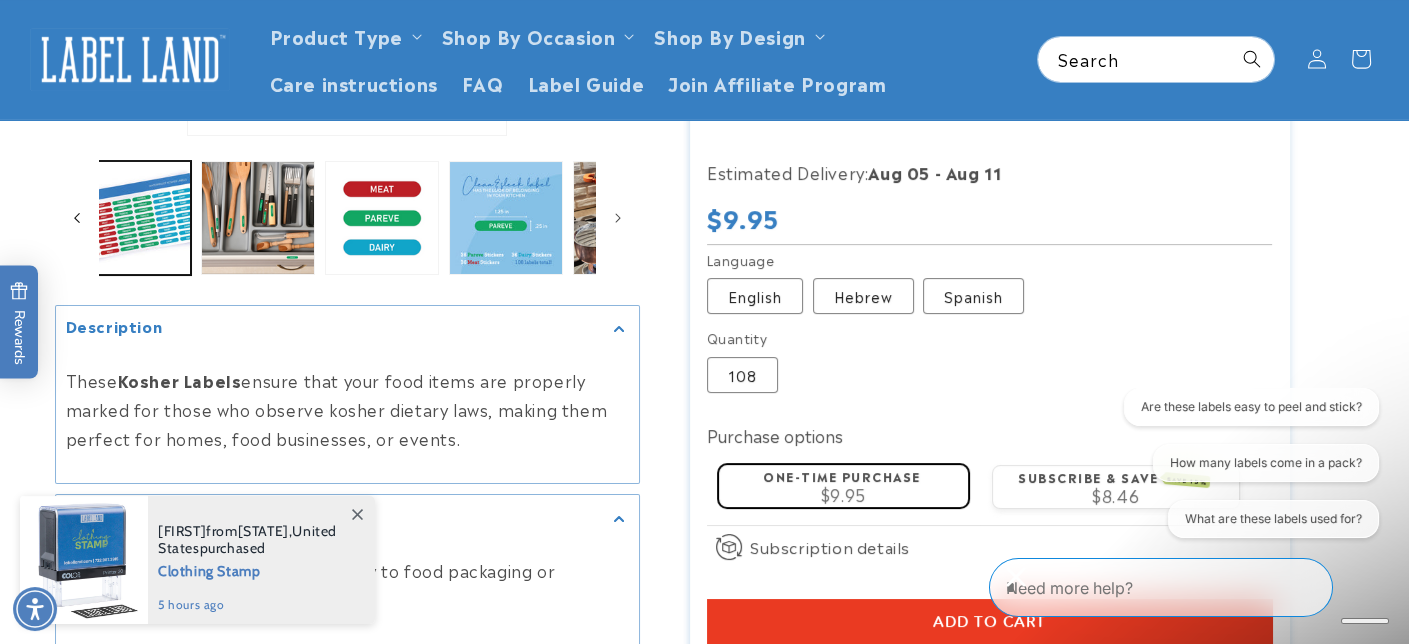 scroll, scrollTop: 0, scrollLeft: 0, axis: both 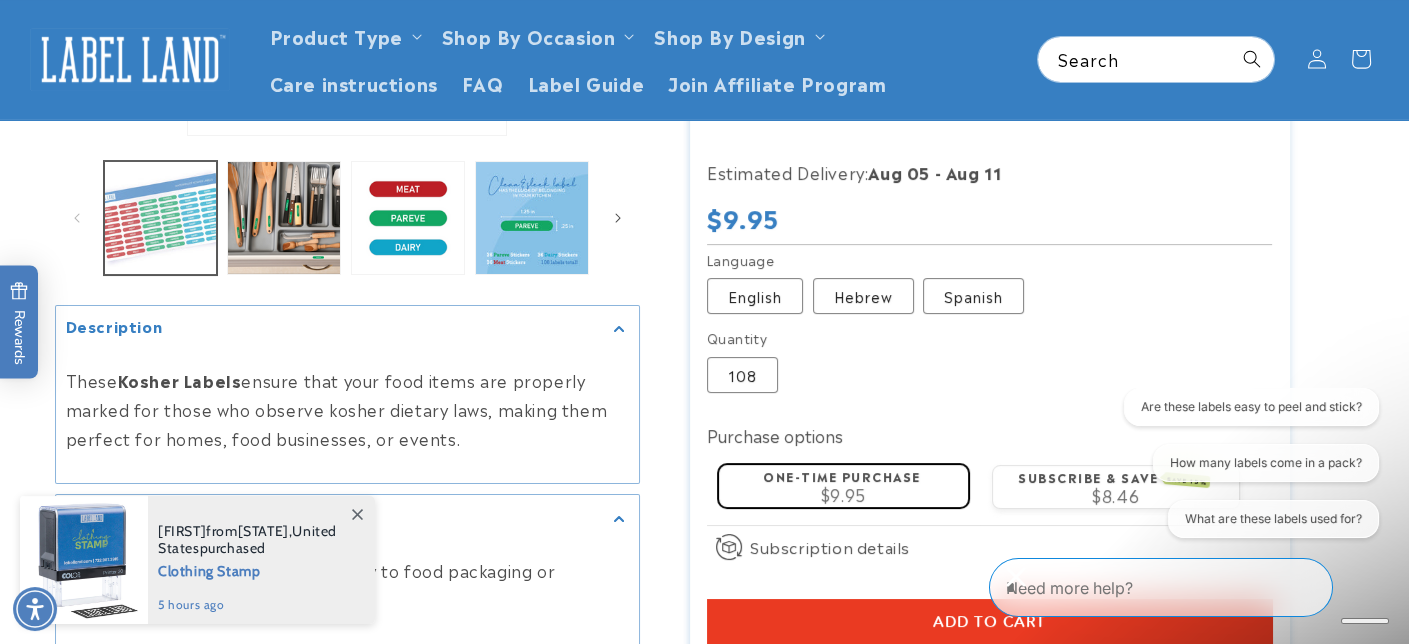 click at bounding box center (161, 218) 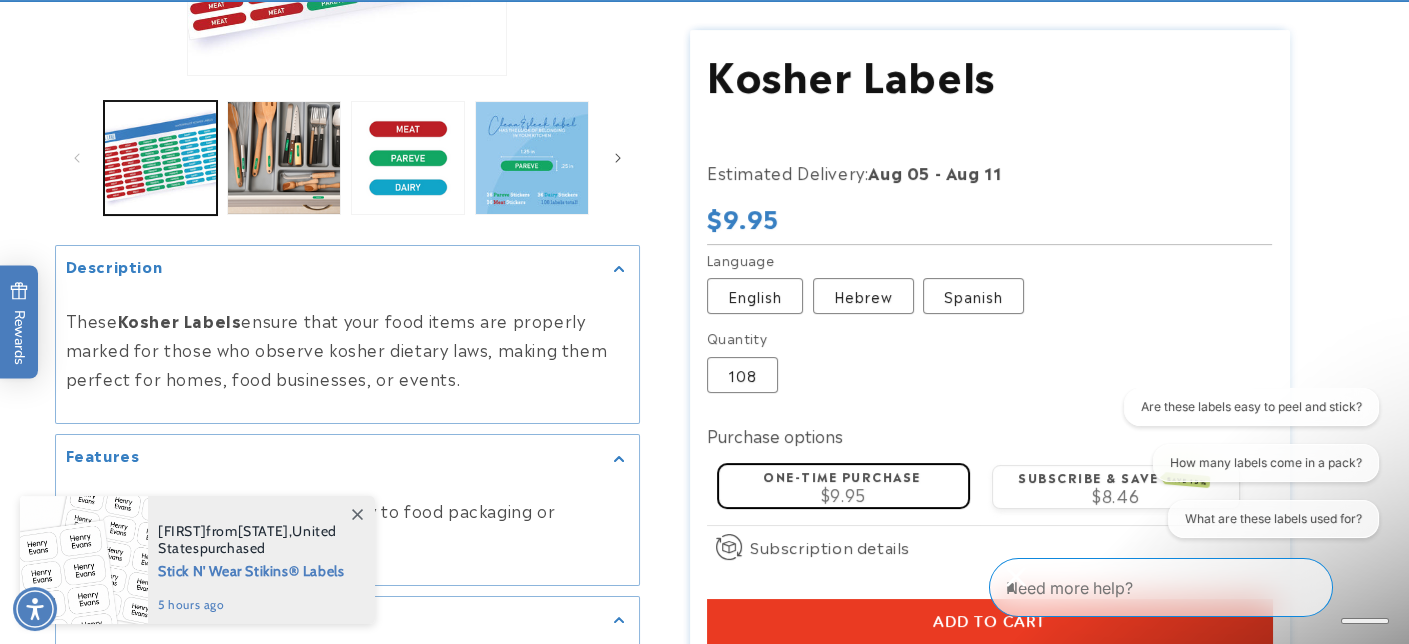 scroll, scrollTop: 615, scrollLeft: 0, axis: vertical 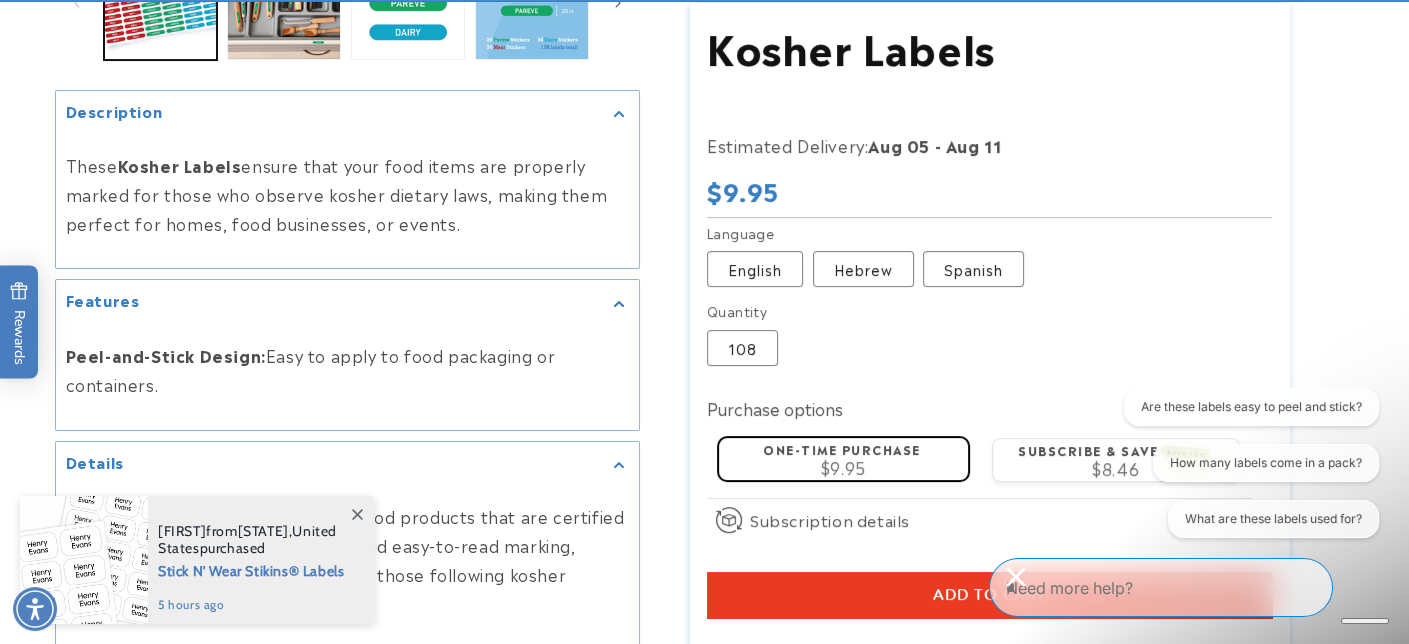 click on "Add to cart" at bounding box center (989, 595) 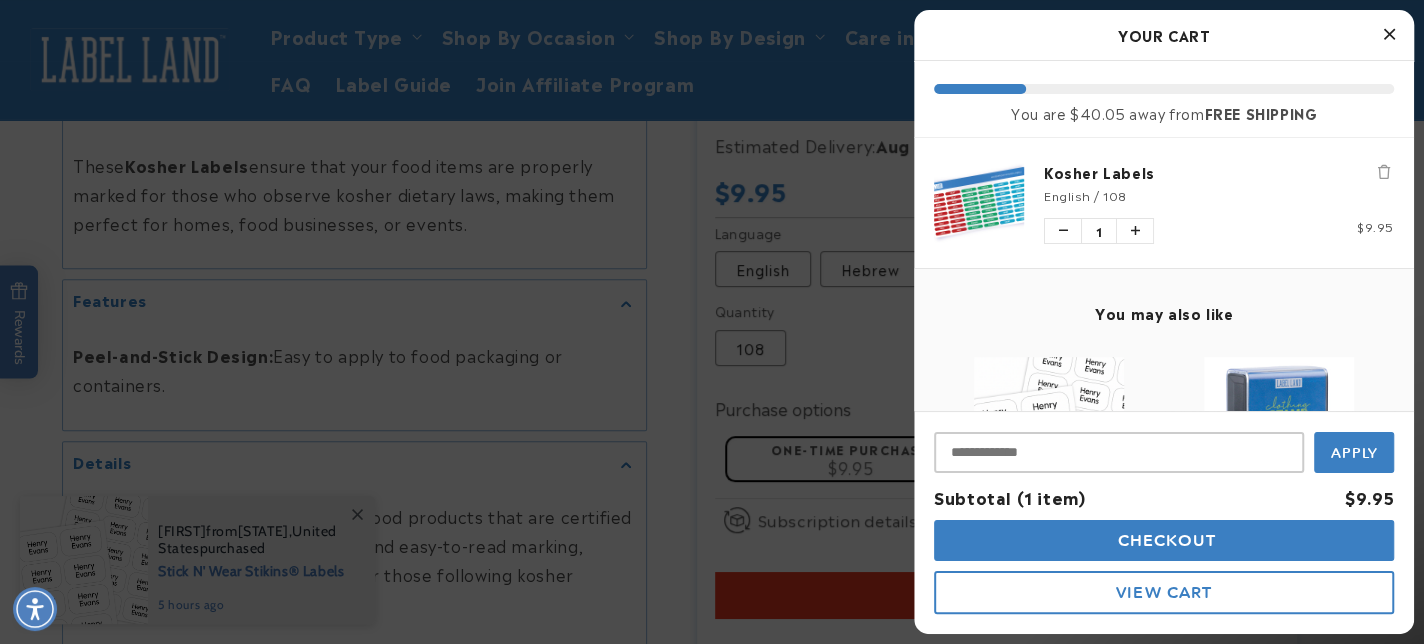 click at bounding box center (1389, 34) 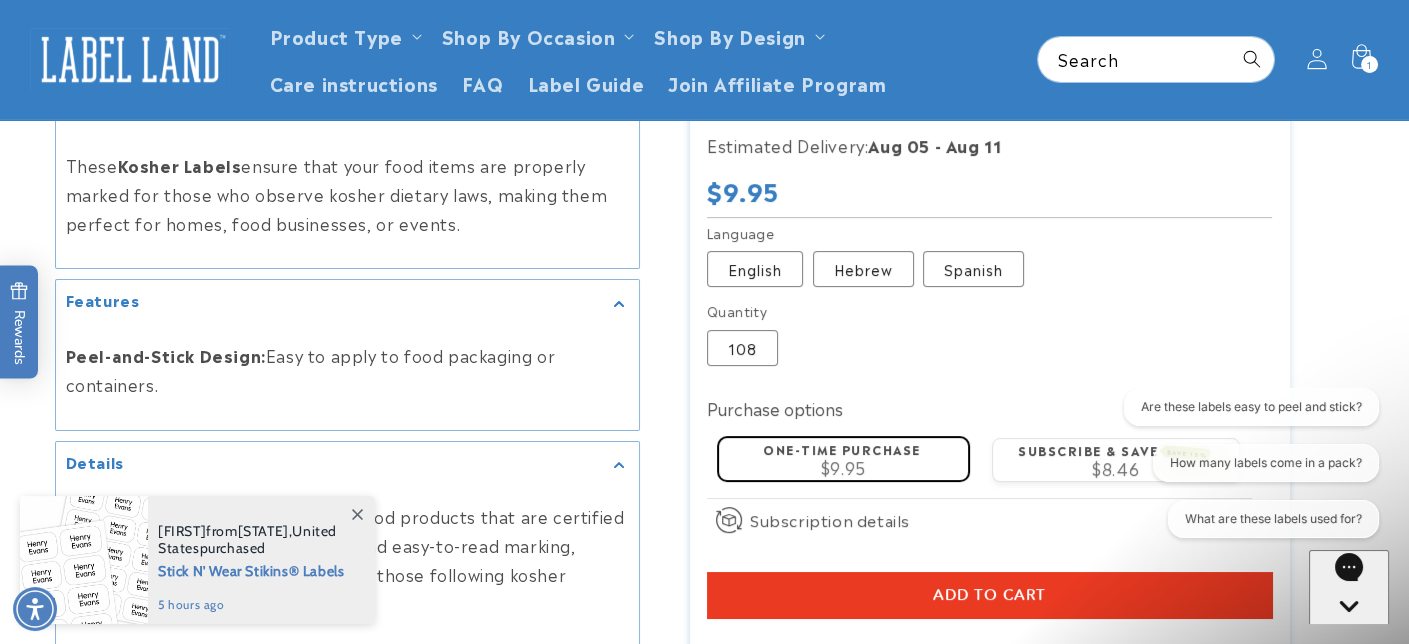 click 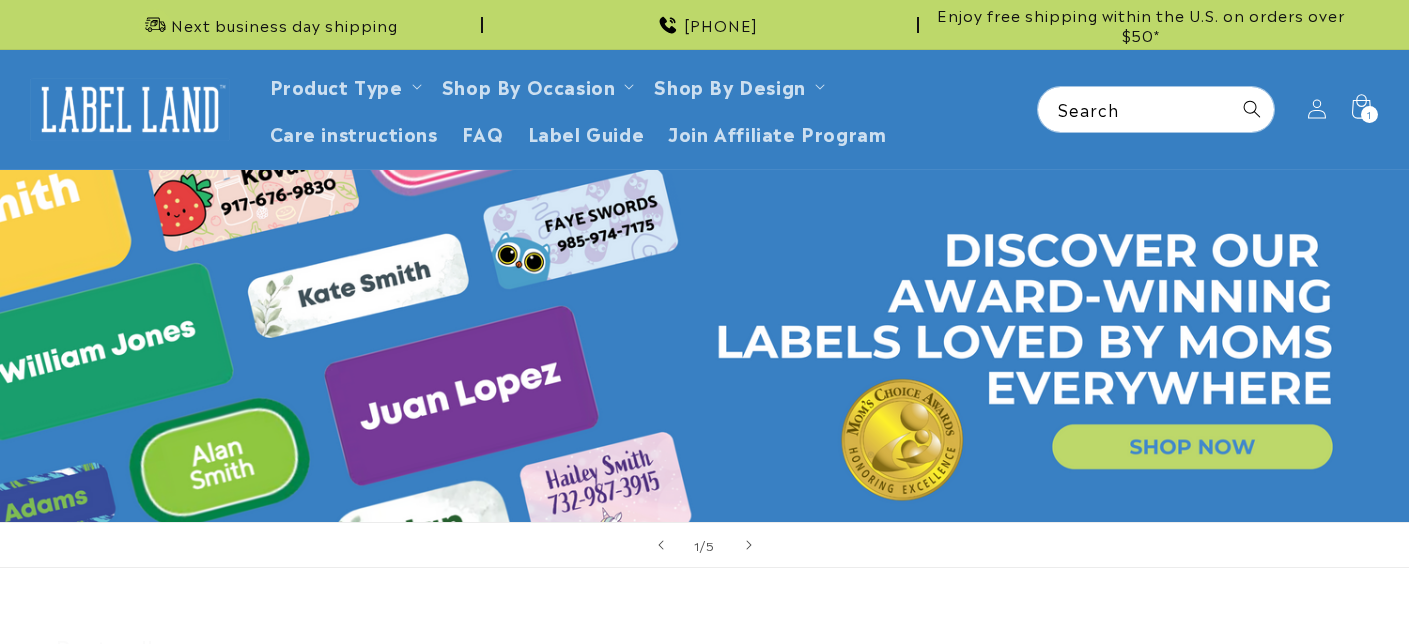 scroll, scrollTop: 0, scrollLeft: 0, axis: both 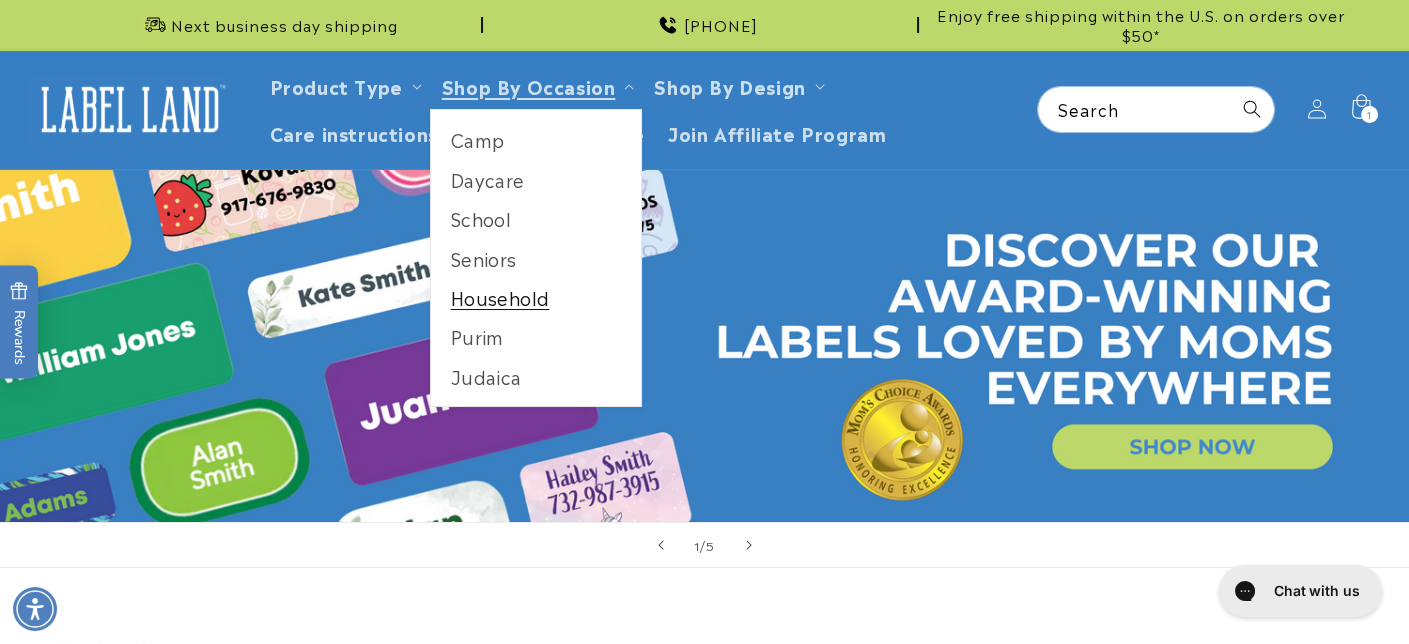 click on "Household" at bounding box center [536, 297] 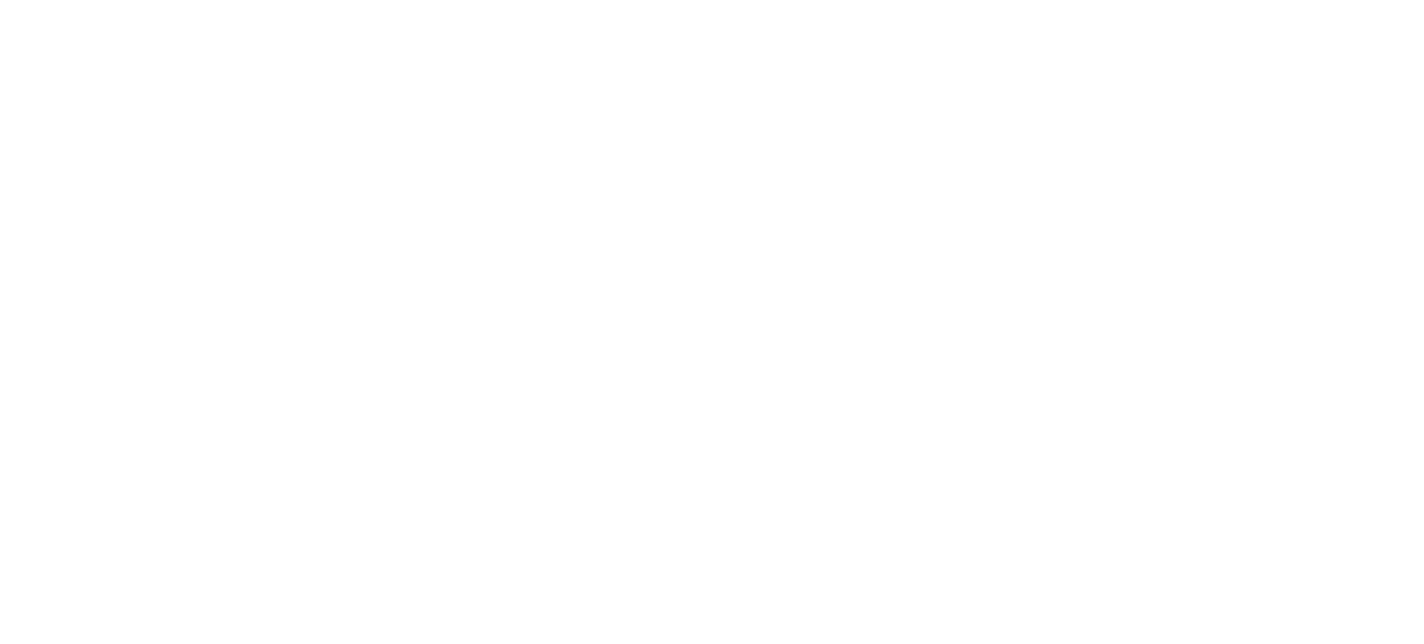 scroll, scrollTop: 0, scrollLeft: 0, axis: both 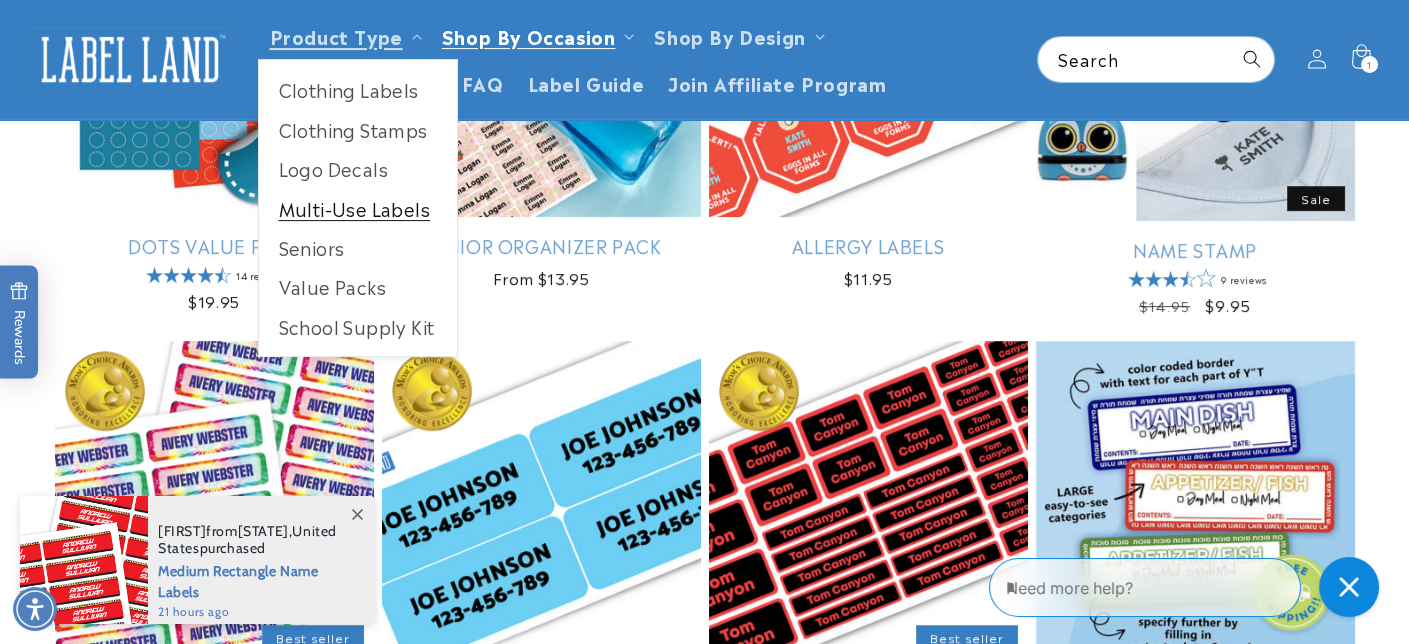 click on "Multi-Use Labels" at bounding box center [358, 208] 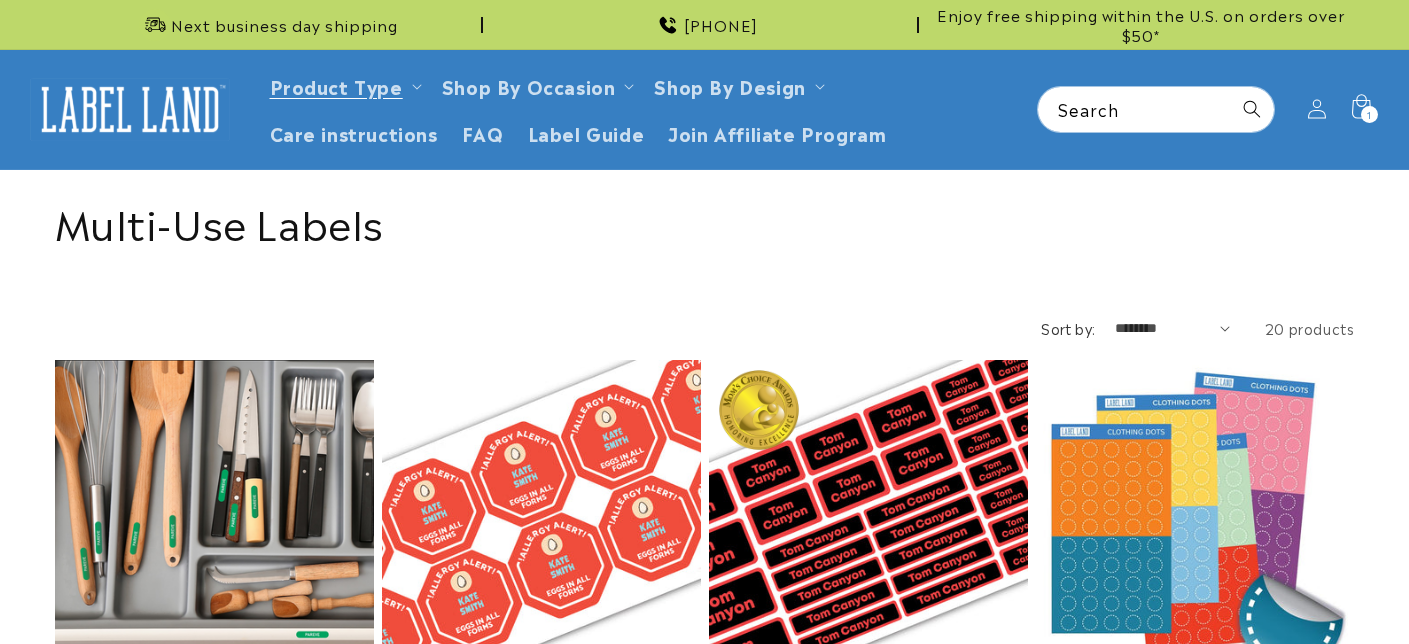 scroll, scrollTop: 0, scrollLeft: 0, axis: both 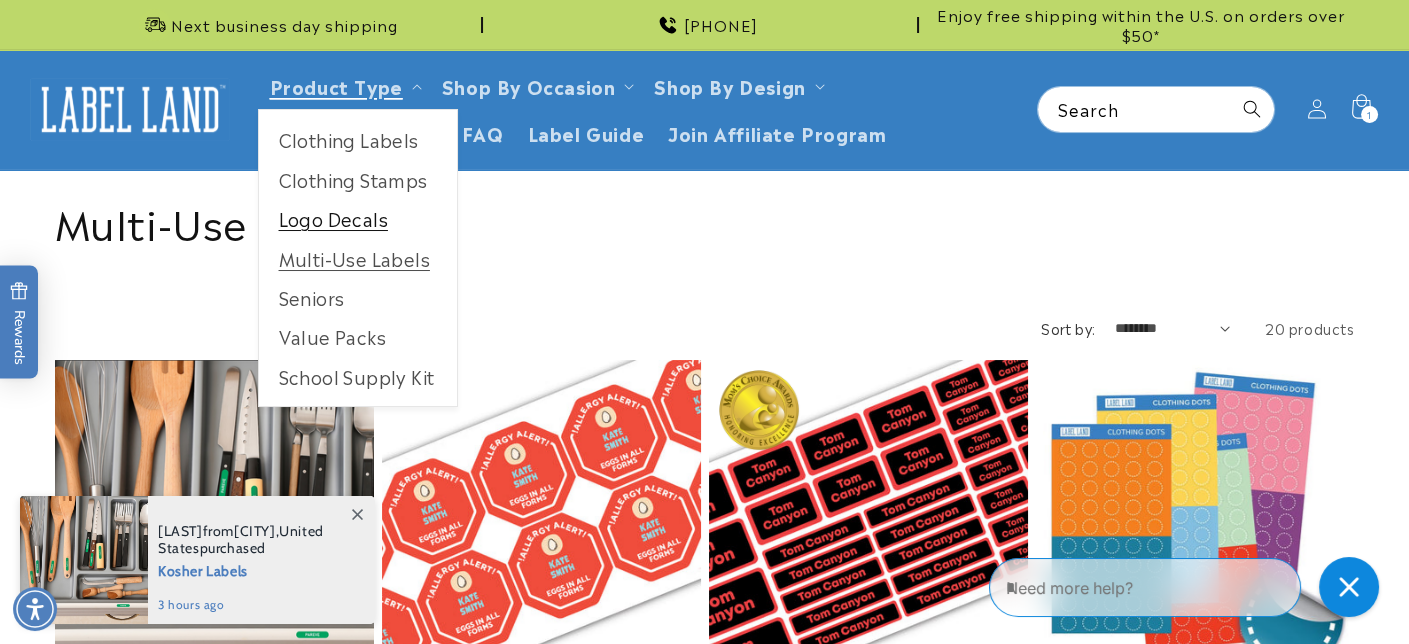 click on "Logo Decals" at bounding box center (358, 218) 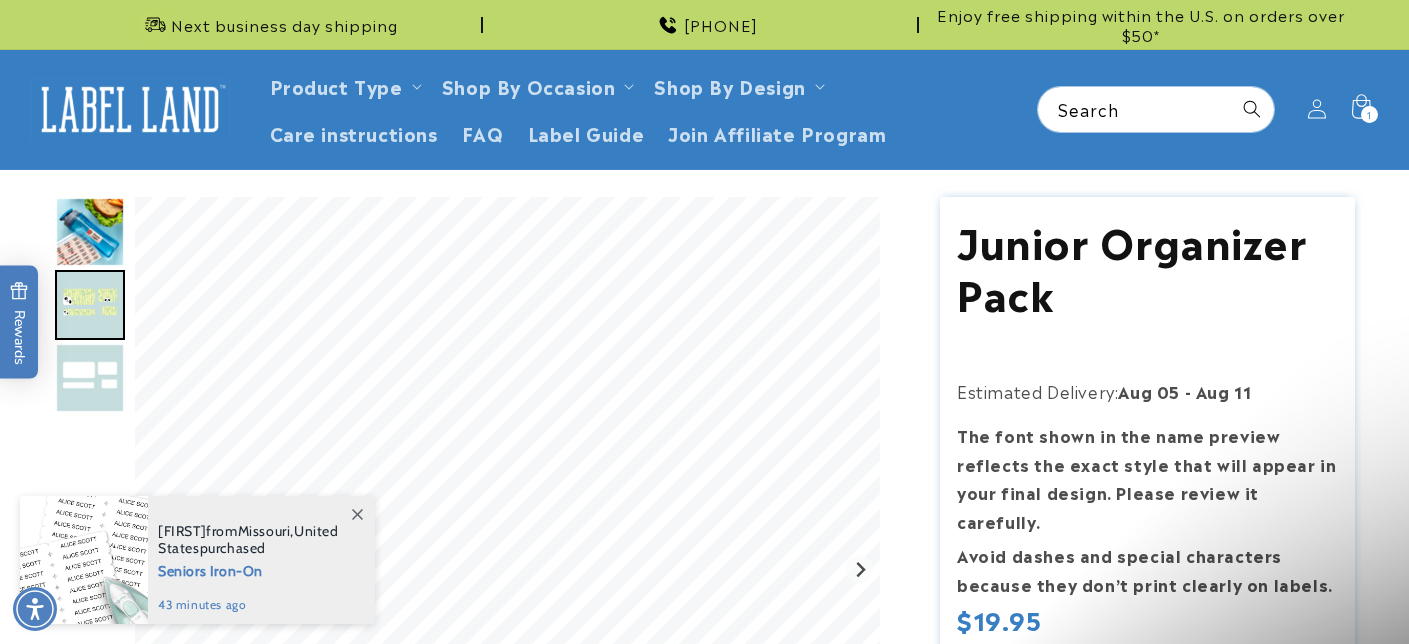 scroll, scrollTop: 0, scrollLeft: 0, axis: both 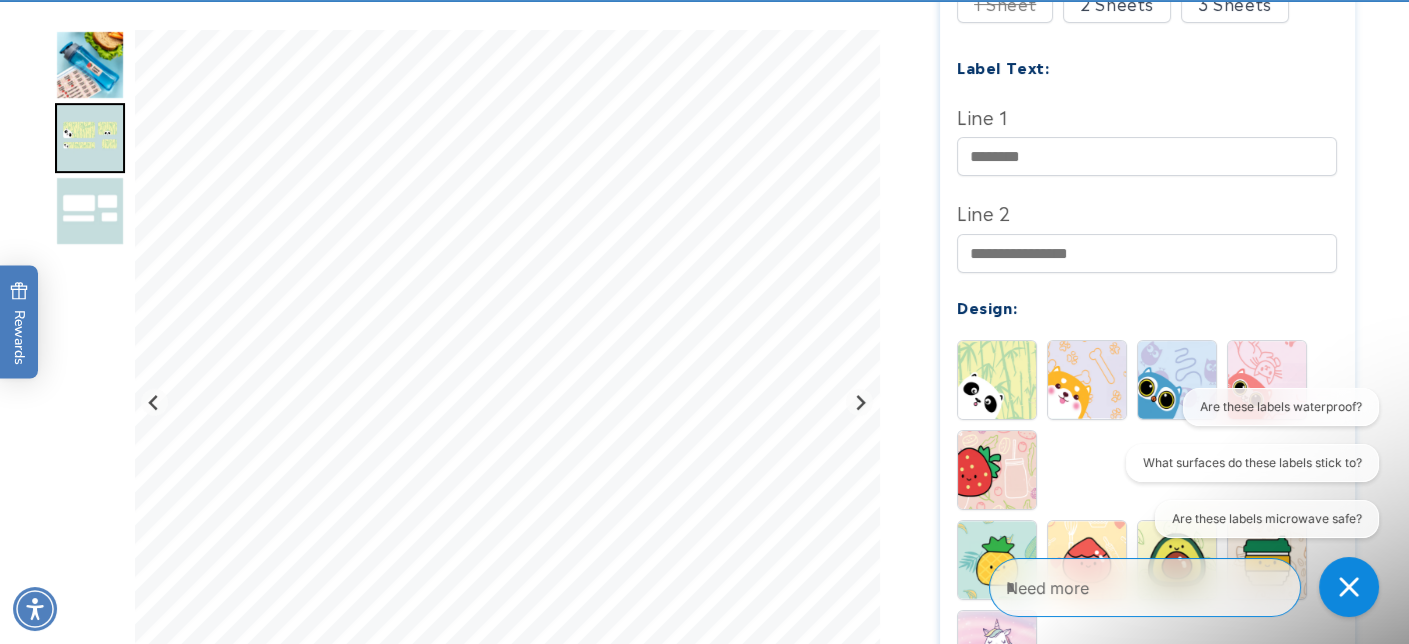 click at bounding box center (90, 211) 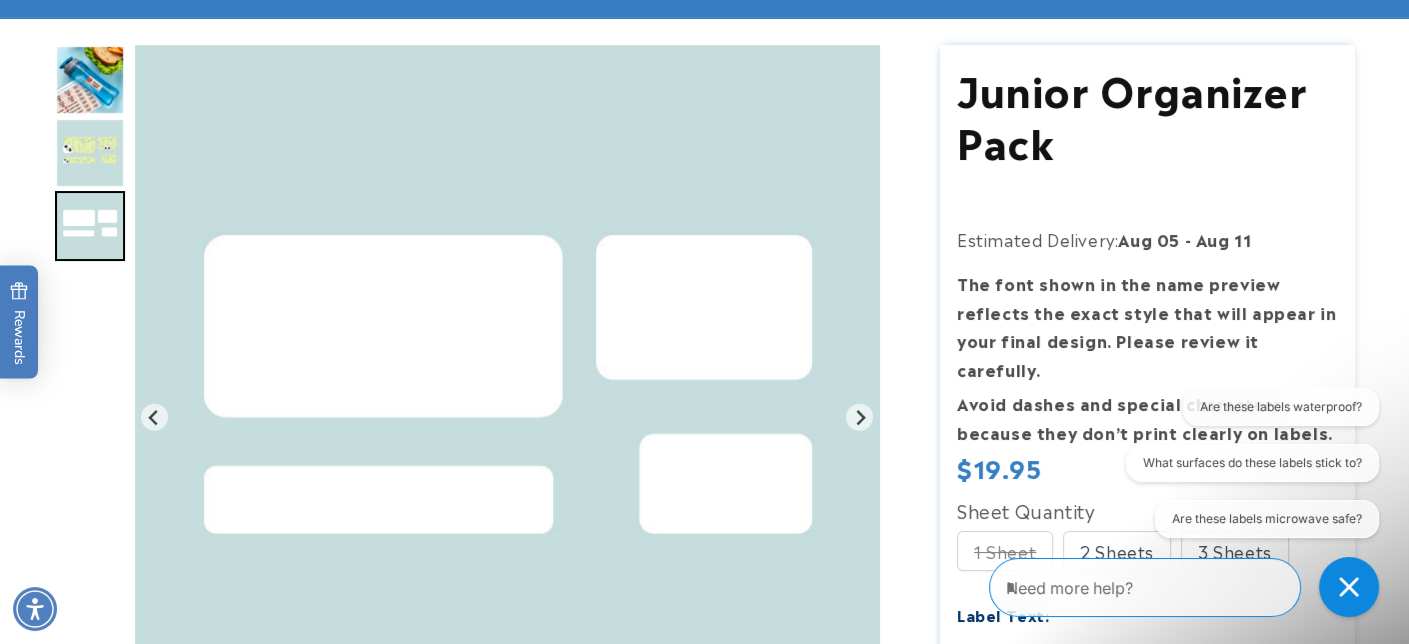 scroll, scrollTop: 0, scrollLeft: 0, axis: both 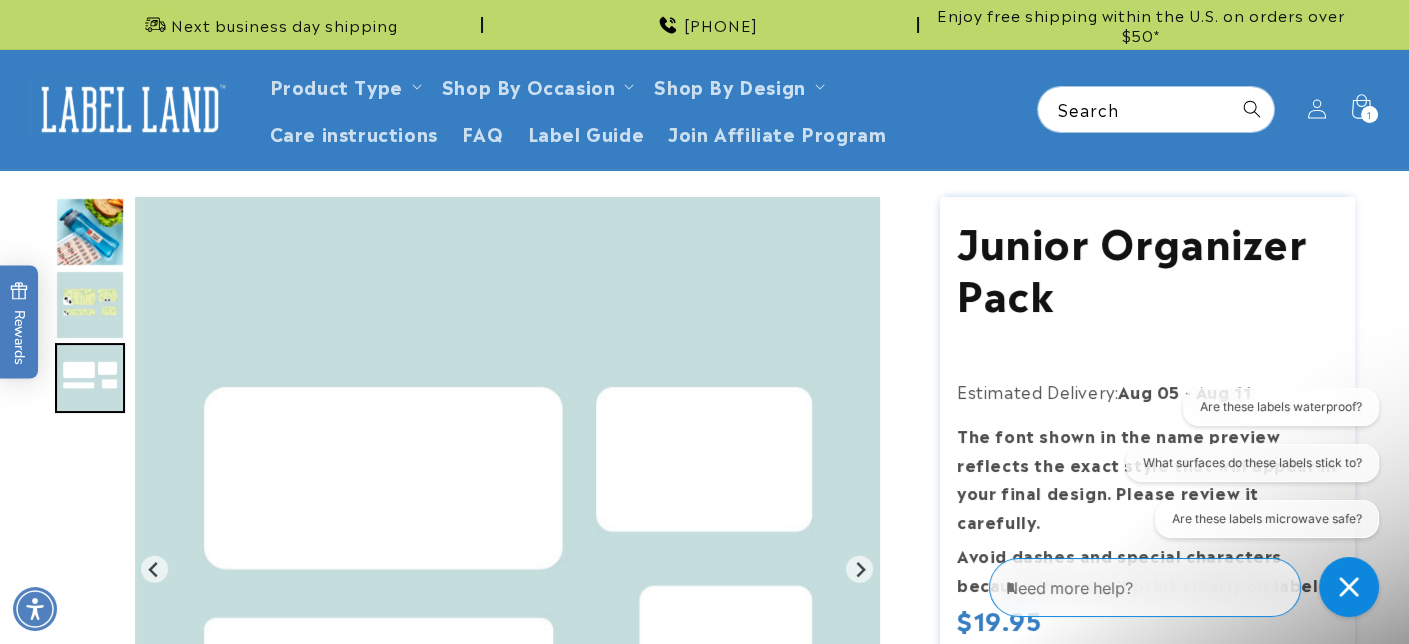 click at bounding box center (90, 232) 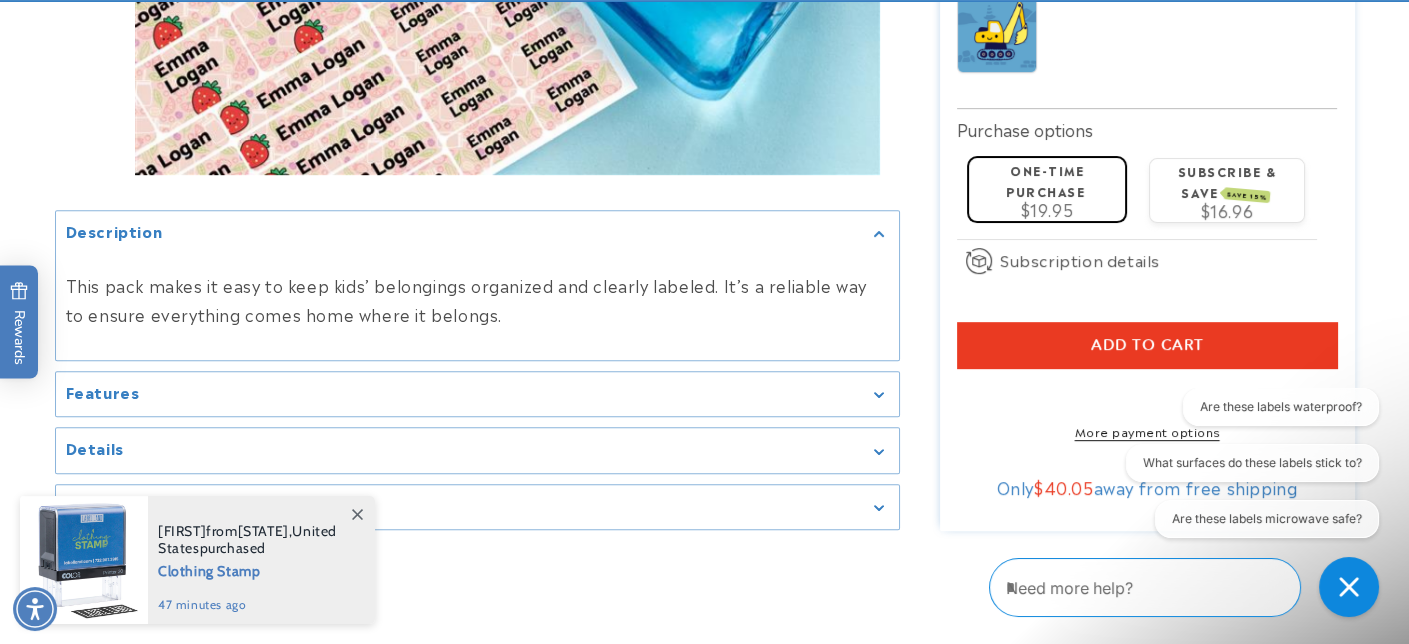 scroll, scrollTop: 1500, scrollLeft: 0, axis: vertical 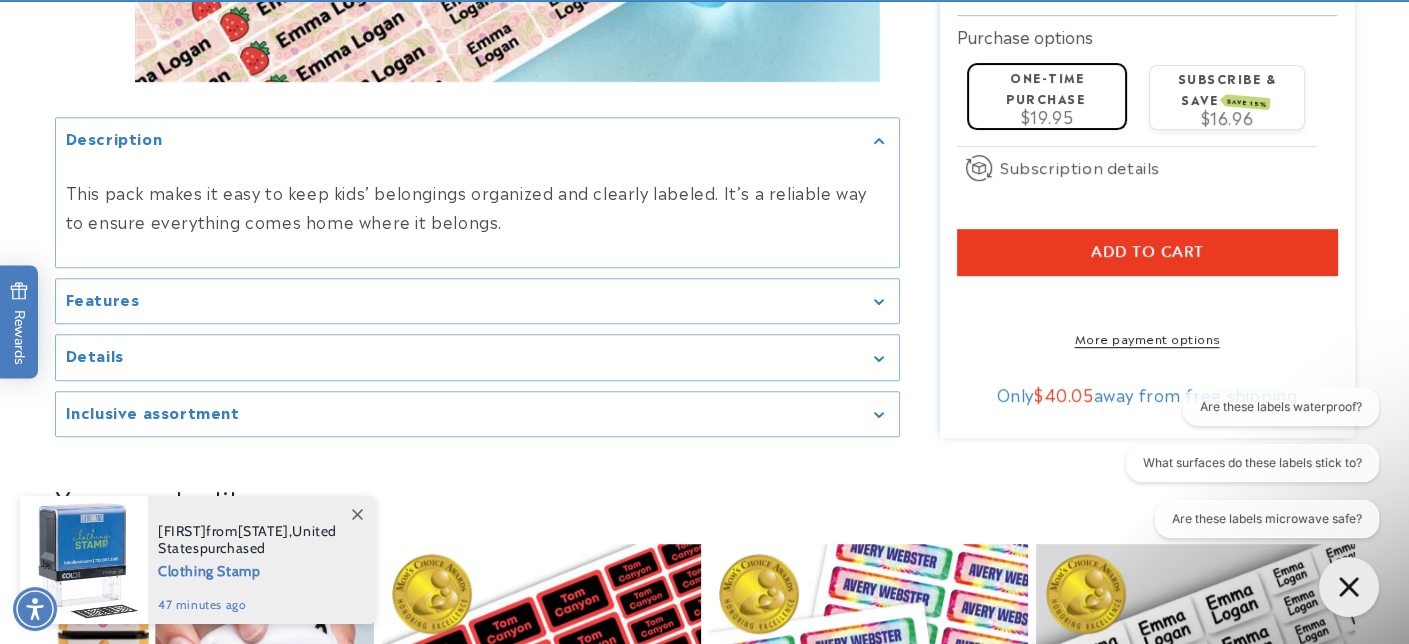 click on "Inclusive assortment" at bounding box center [477, 414] 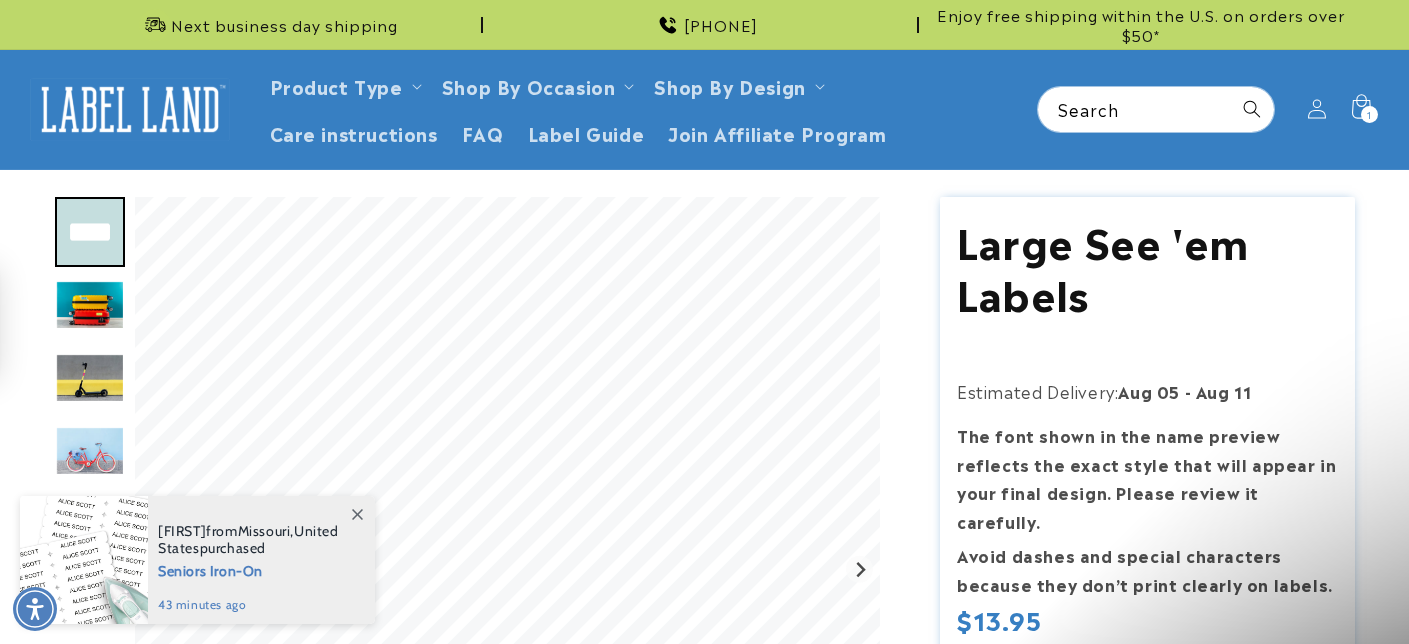 scroll, scrollTop: 0, scrollLeft: 0, axis: both 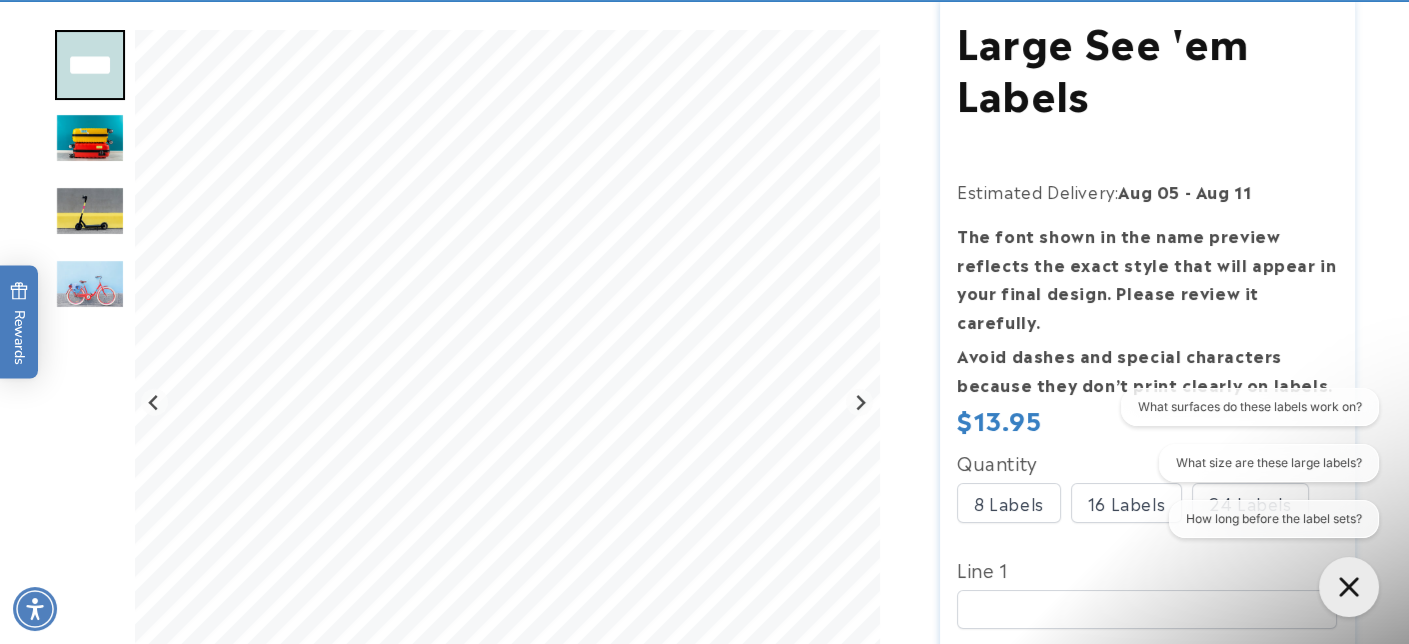 click at bounding box center [90, 138] 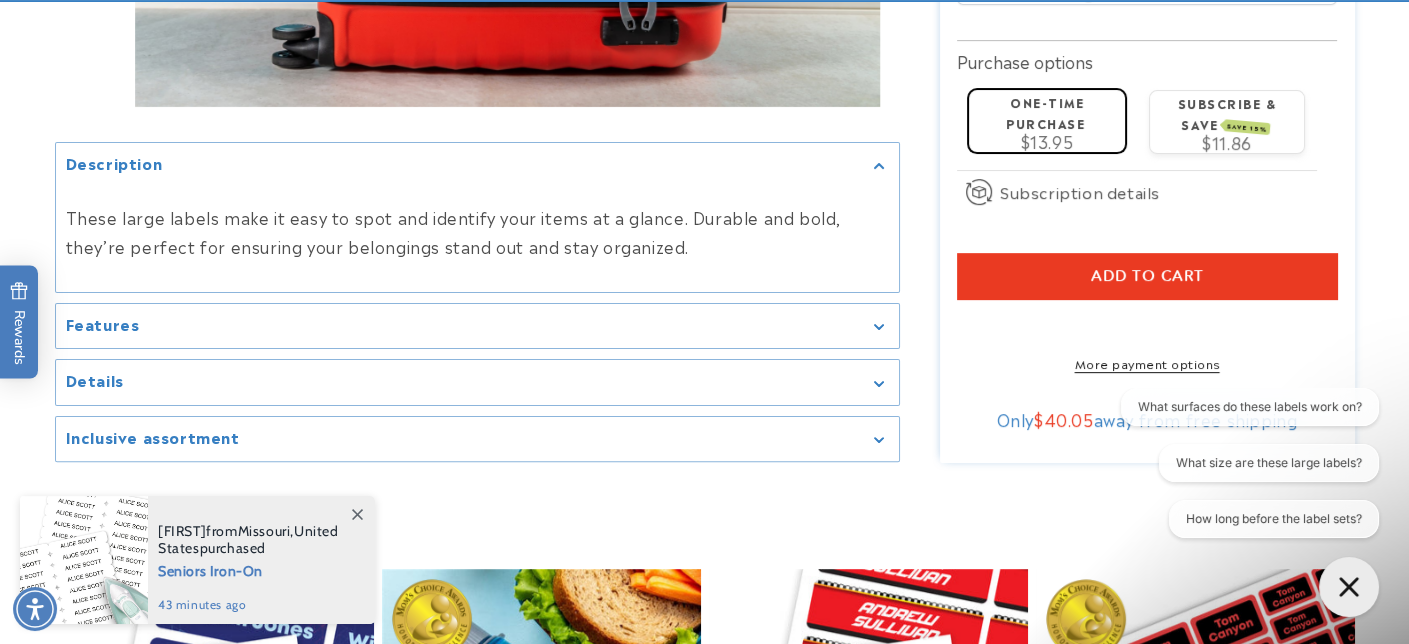 scroll, scrollTop: 1200, scrollLeft: 0, axis: vertical 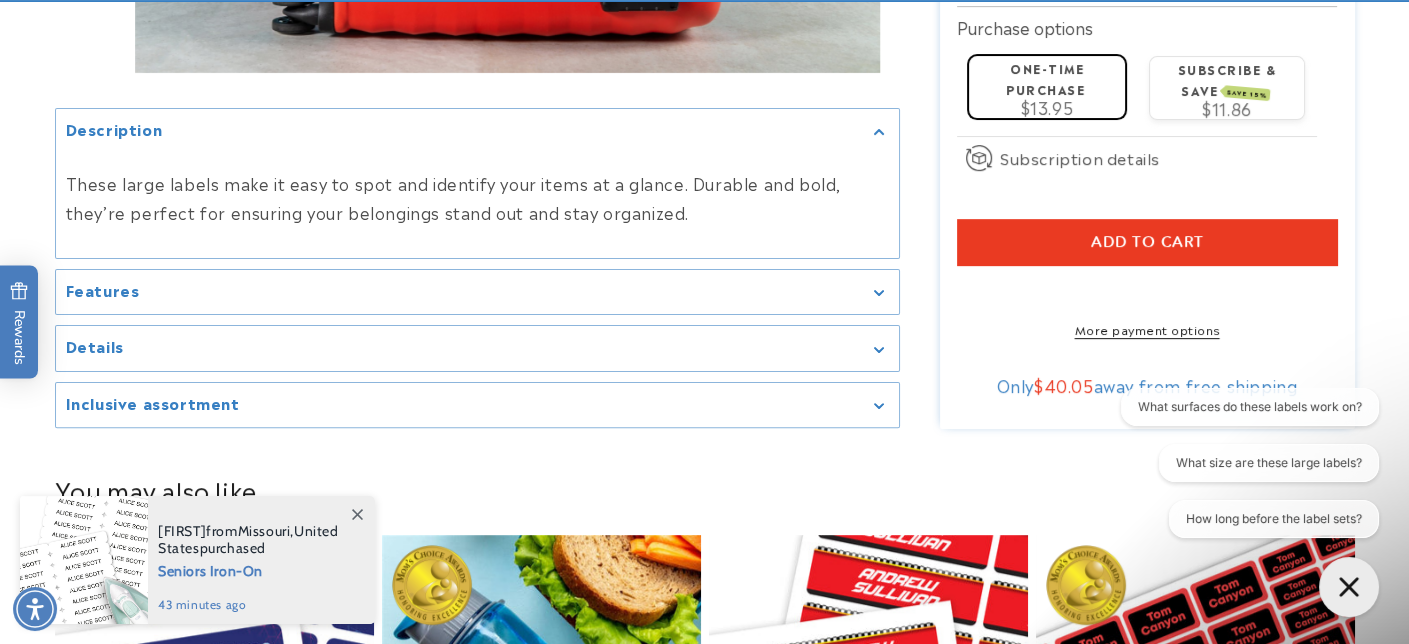 click on "Details" at bounding box center (477, 349) 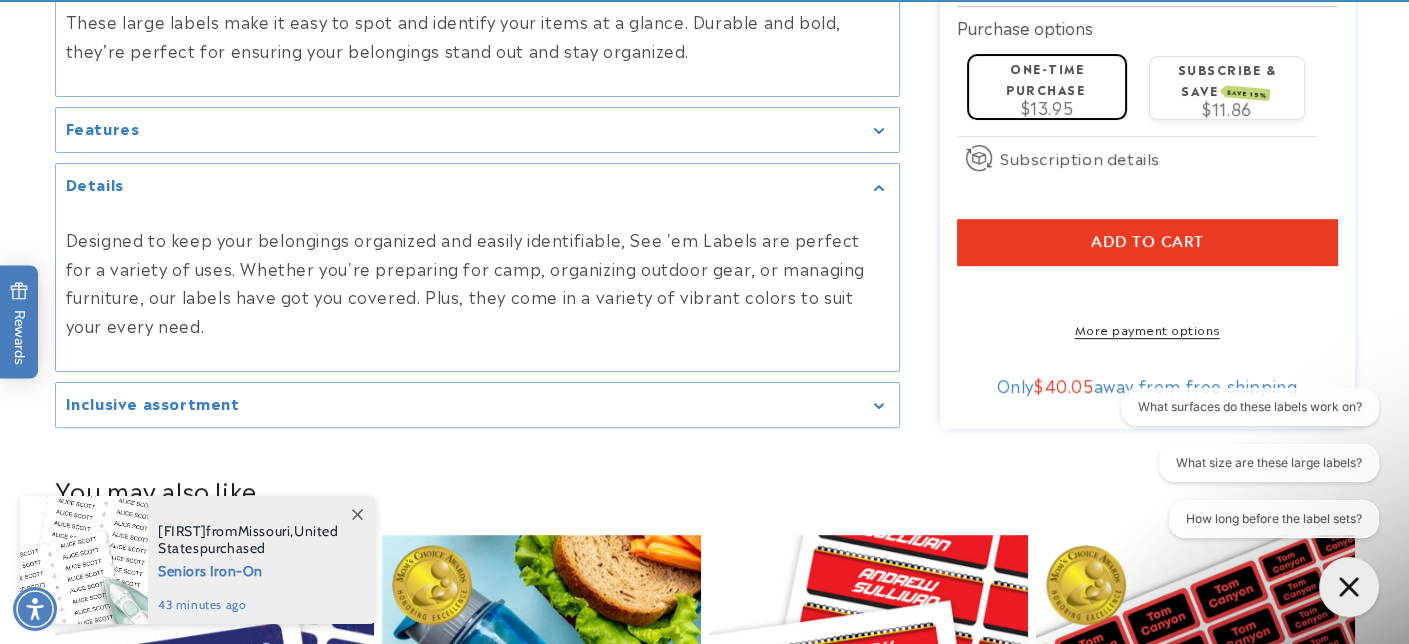 click on "Inclusive assortment" at bounding box center (477, 405) 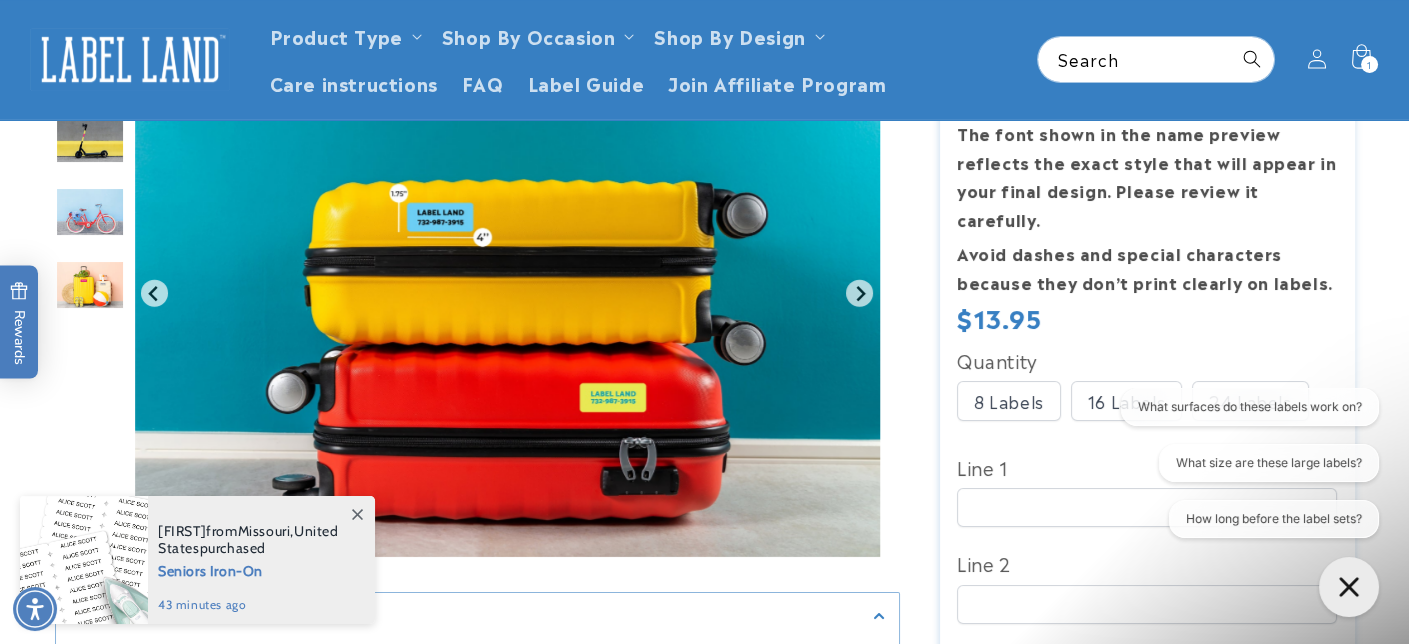 scroll, scrollTop: 300, scrollLeft: 0, axis: vertical 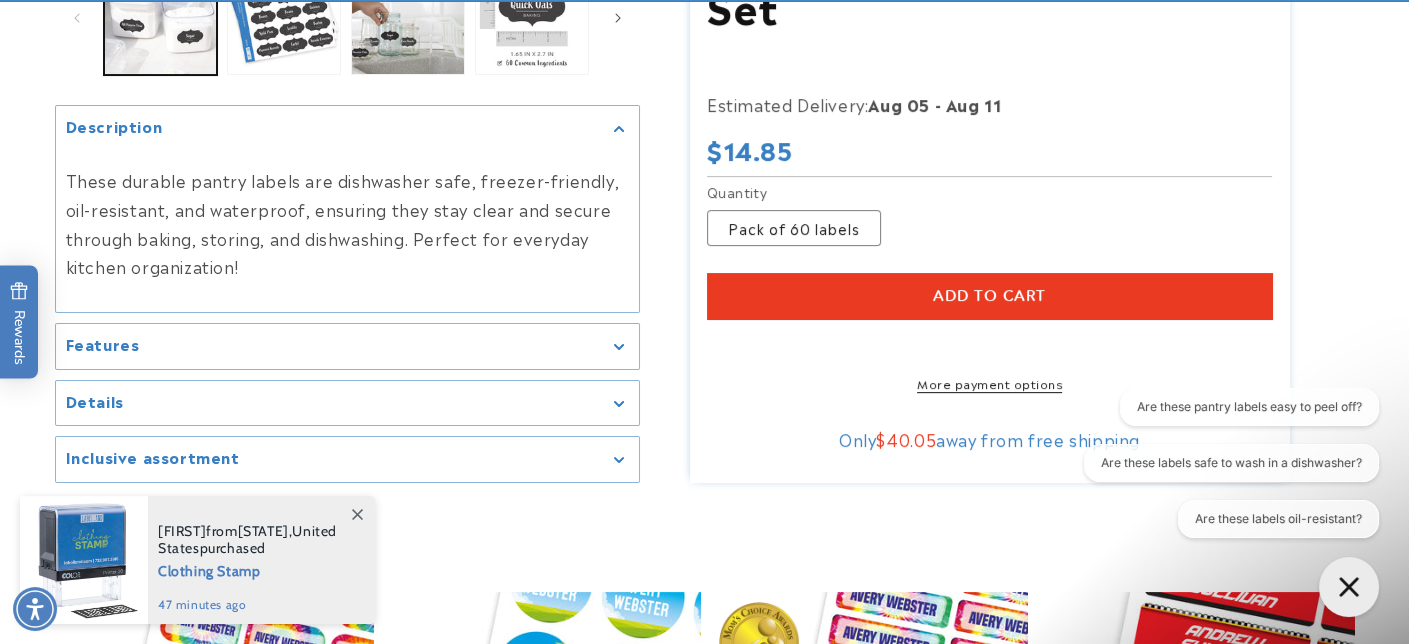 click on "Inclusive assortment" at bounding box center [347, 459] 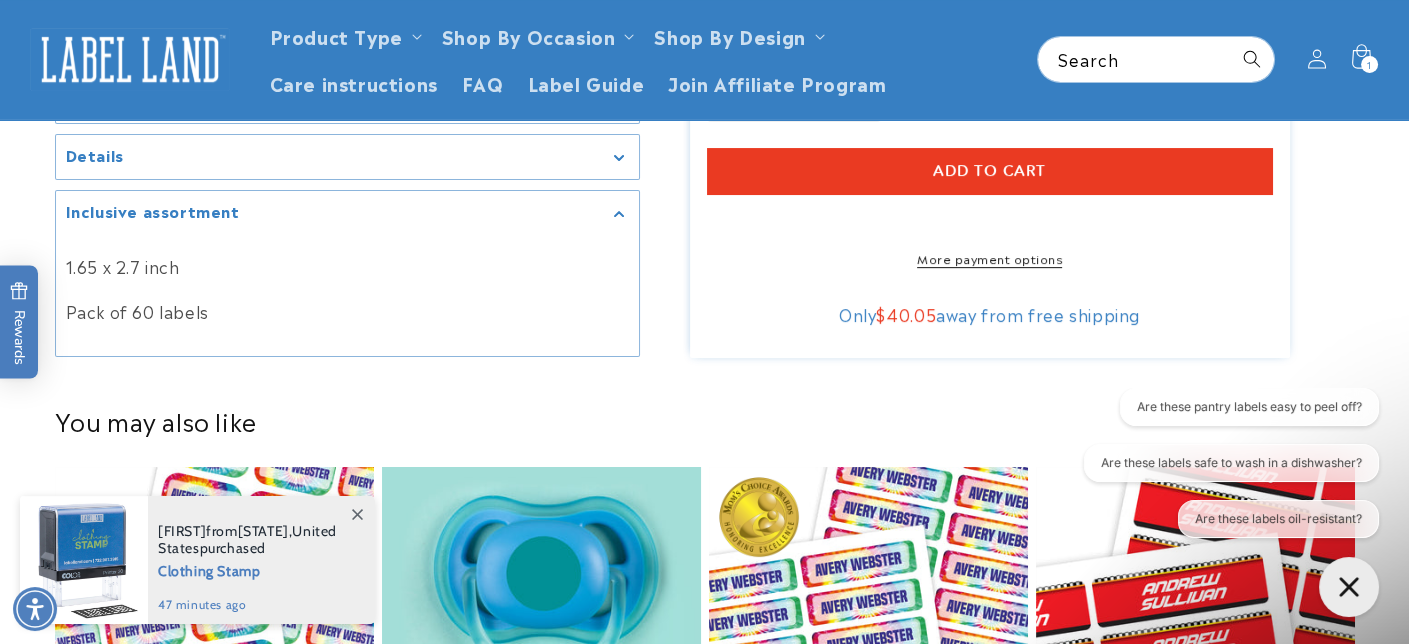 scroll, scrollTop: 800, scrollLeft: 0, axis: vertical 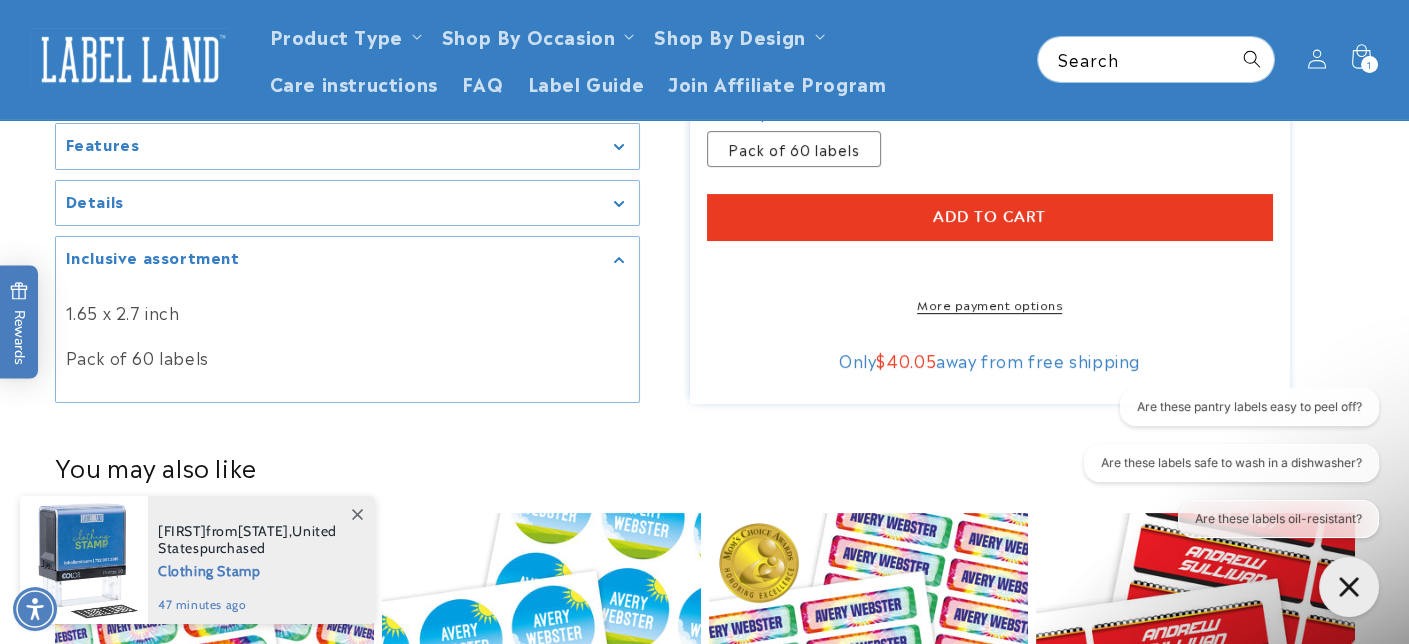 click on "Details" at bounding box center [347, 203] 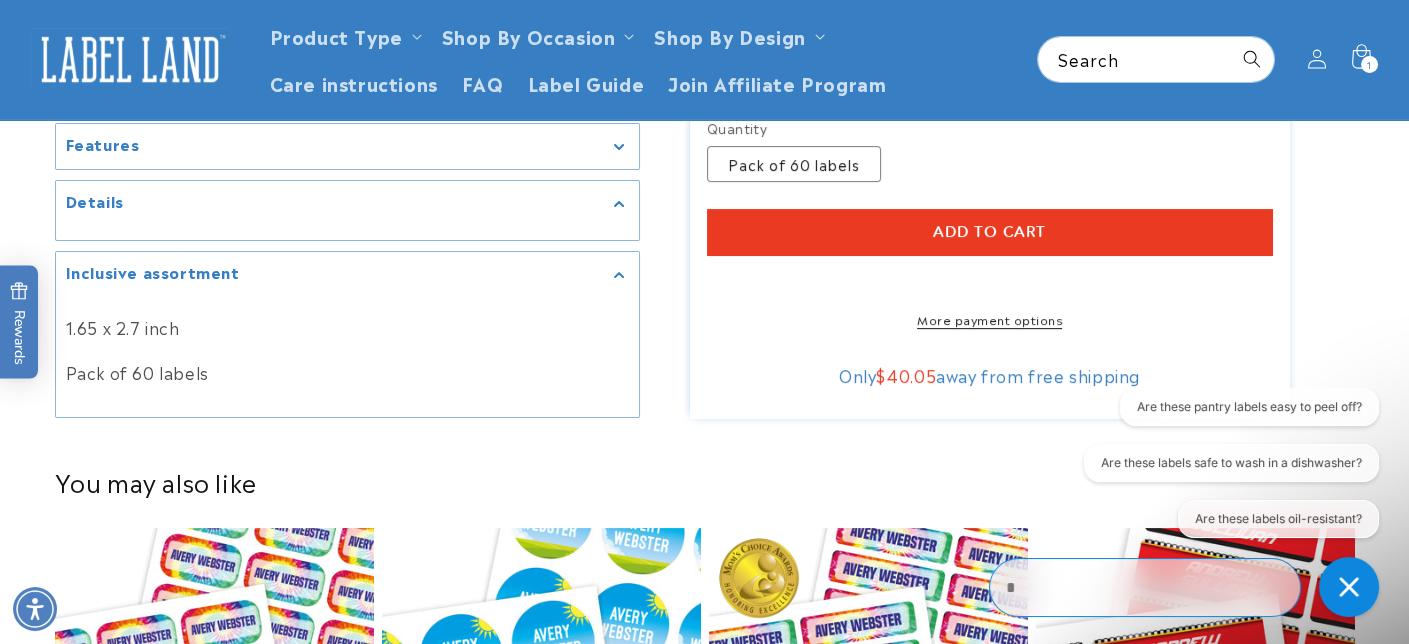 click on "Details" at bounding box center [347, 203] 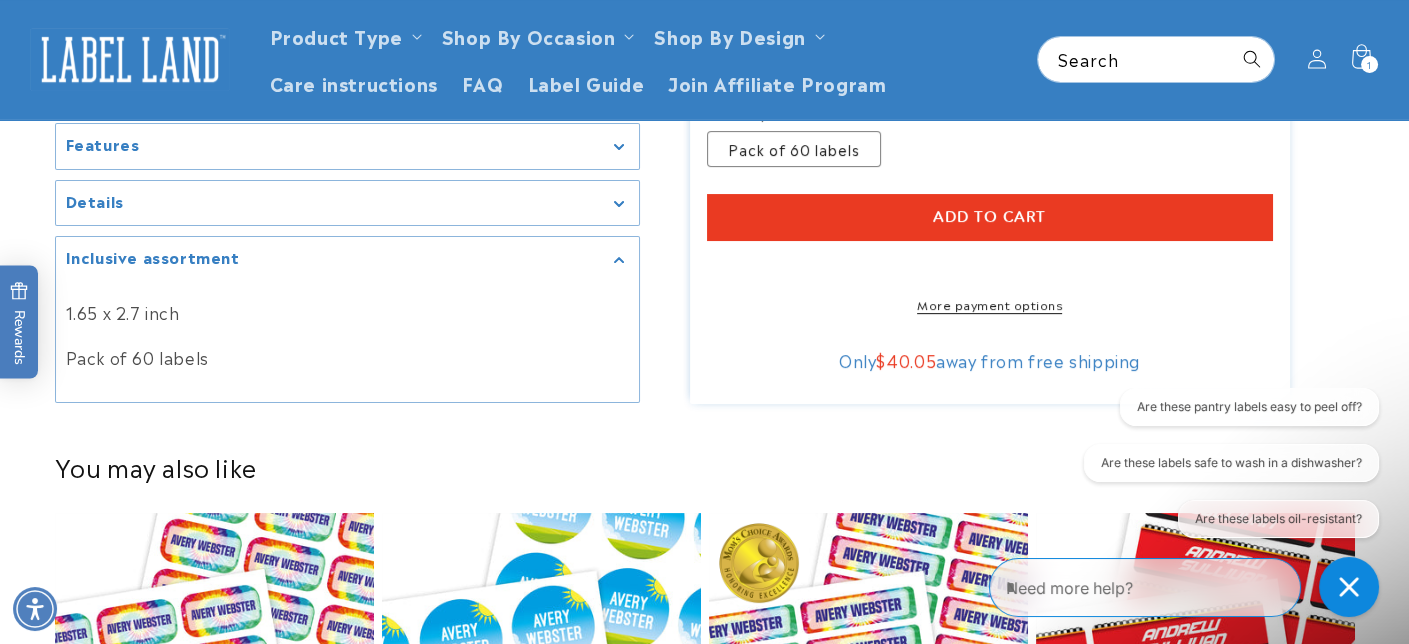 click on "Features" at bounding box center [347, 146] 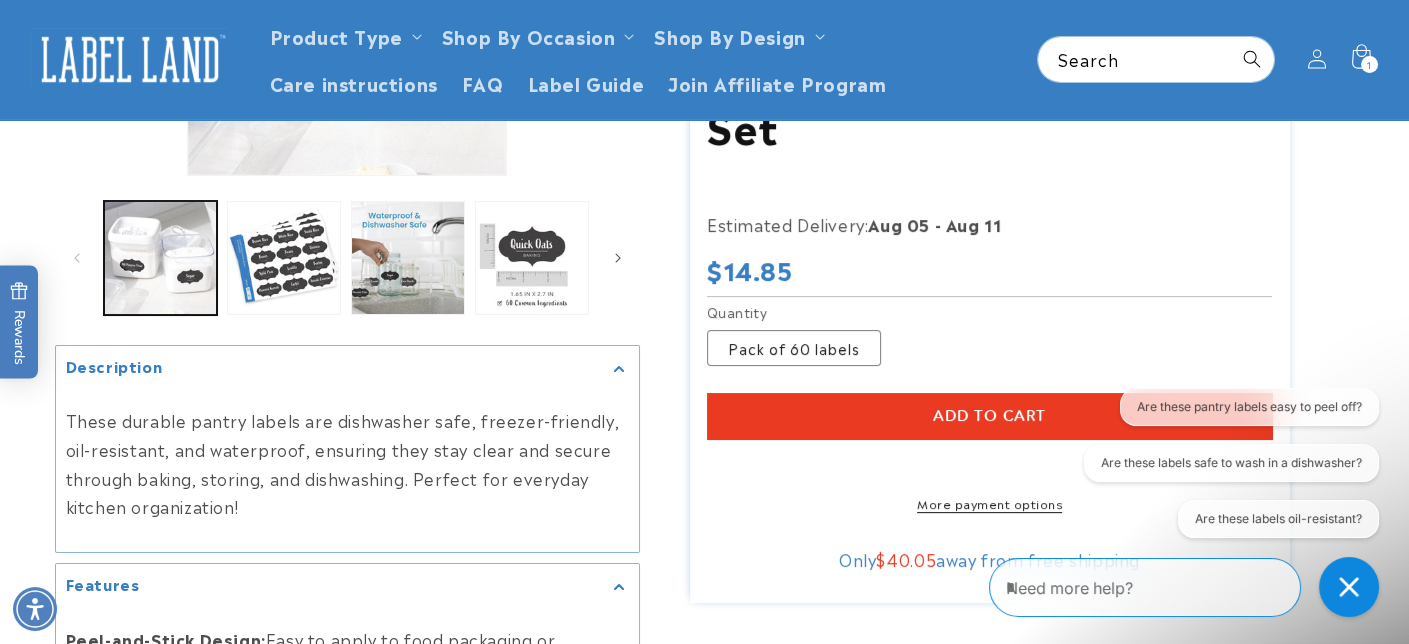 scroll, scrollTop: 300, scrollLeft: 0, axis: vertical 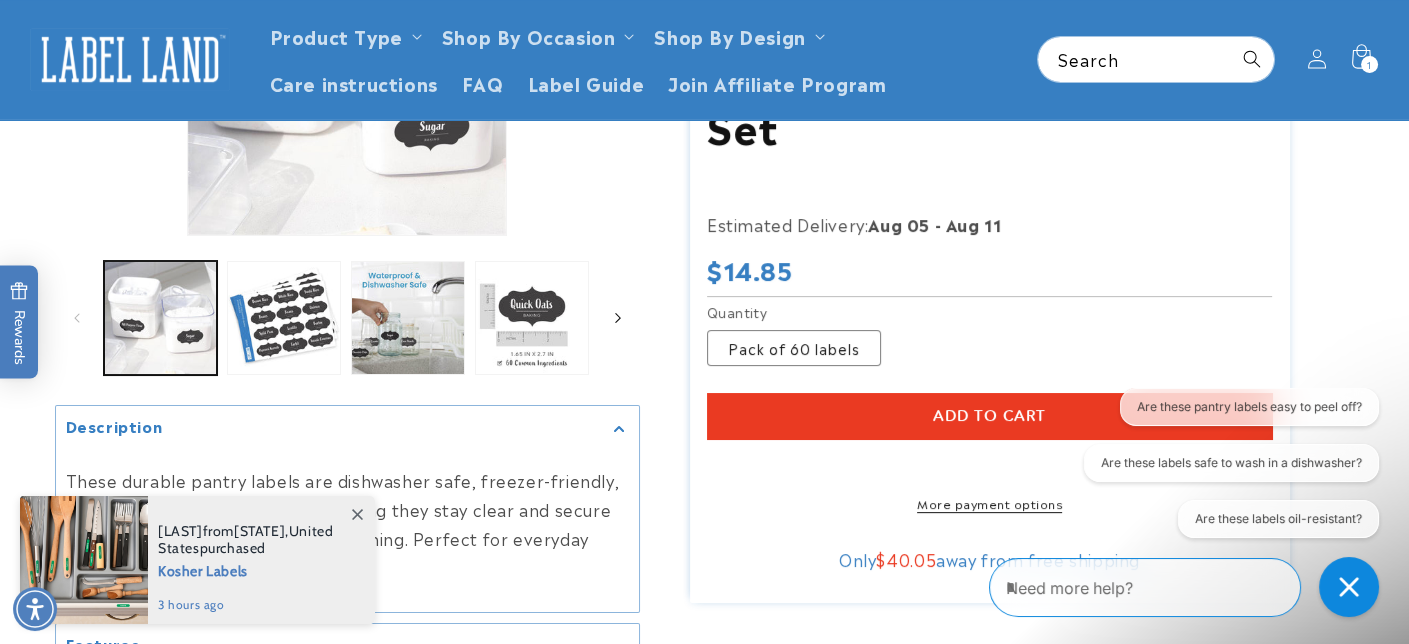 click at bounding box center [618, 318] 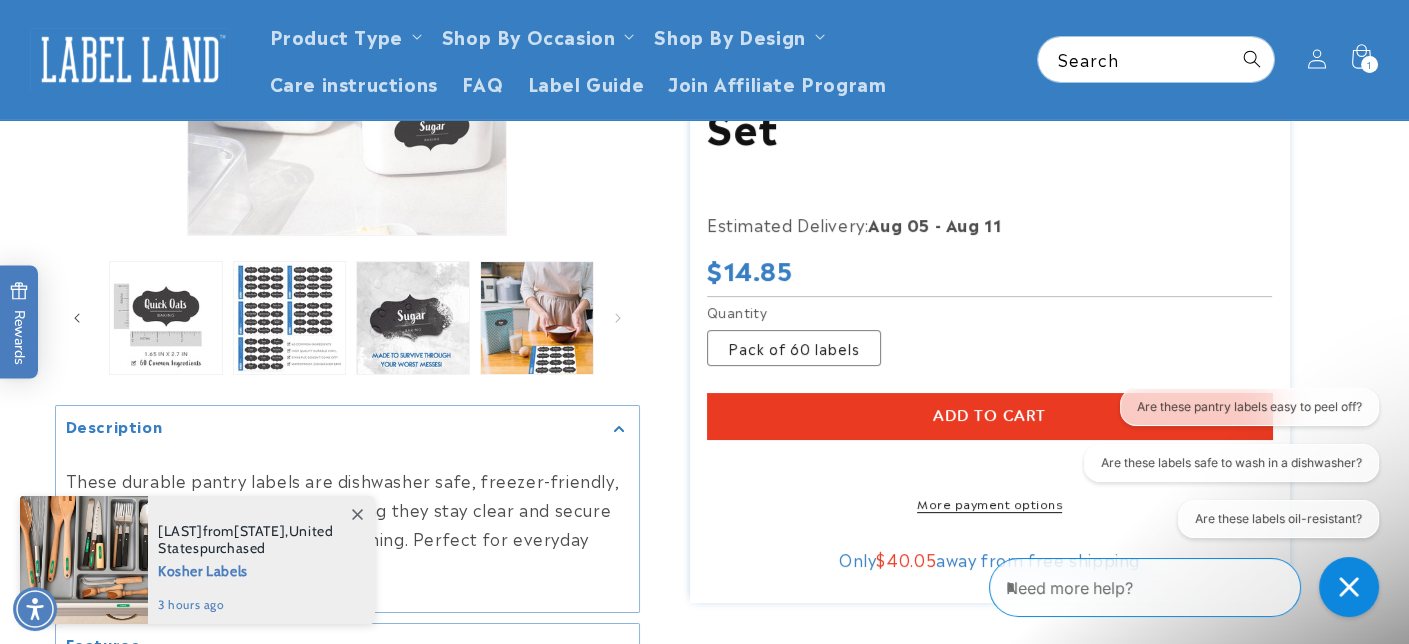 scroll, scrollTop: 0, scrollLeft: 368, axis: horizontal 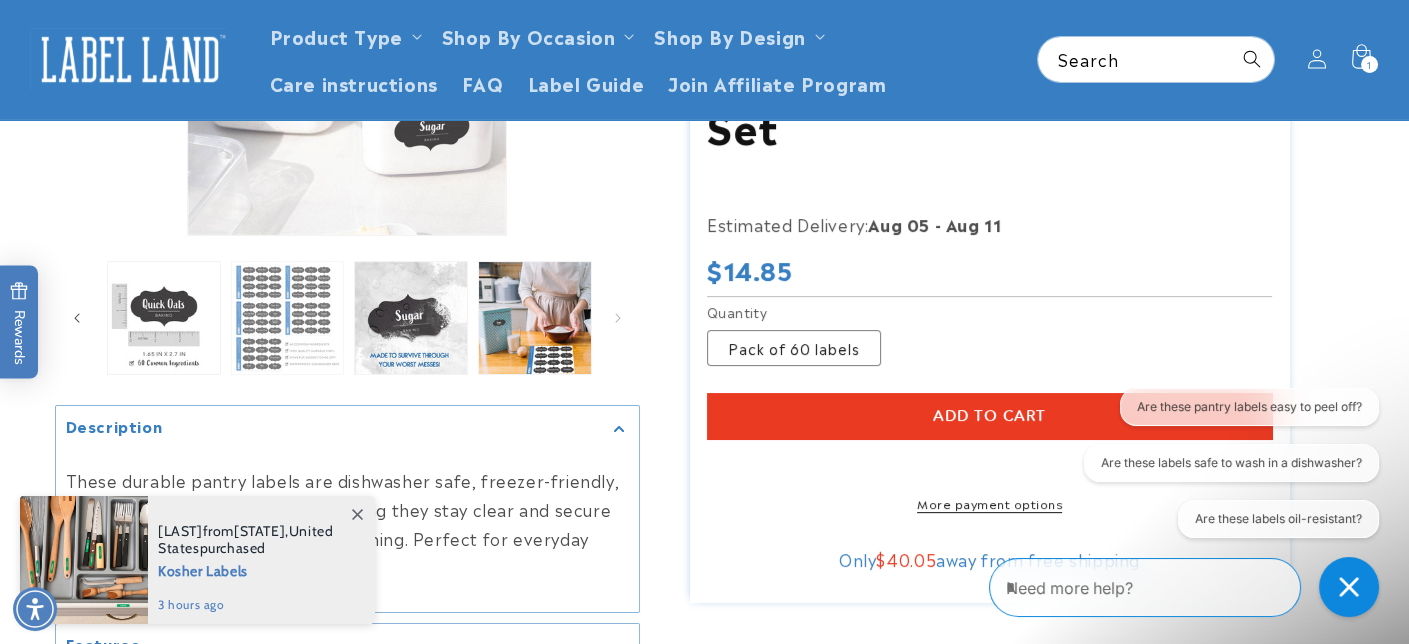 click at bounding box center (288, 318) 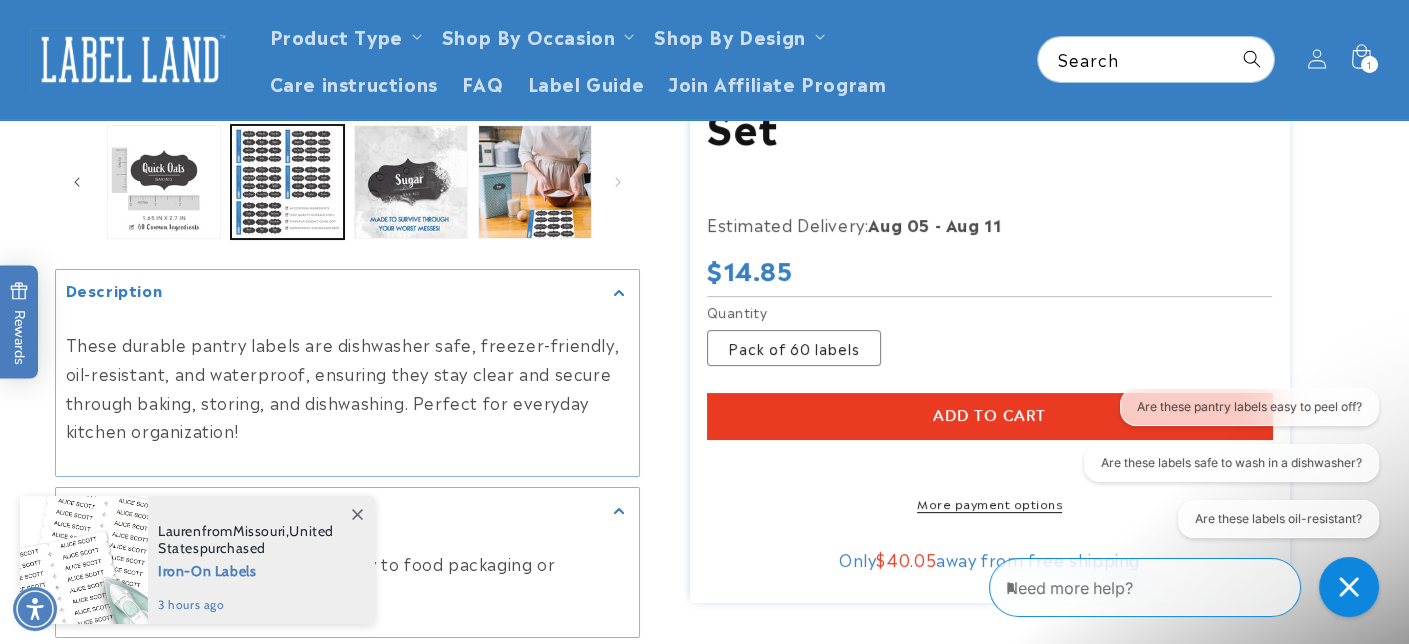 scroll, scrollTop: 415, scrollLeft: 0, axis: vertical 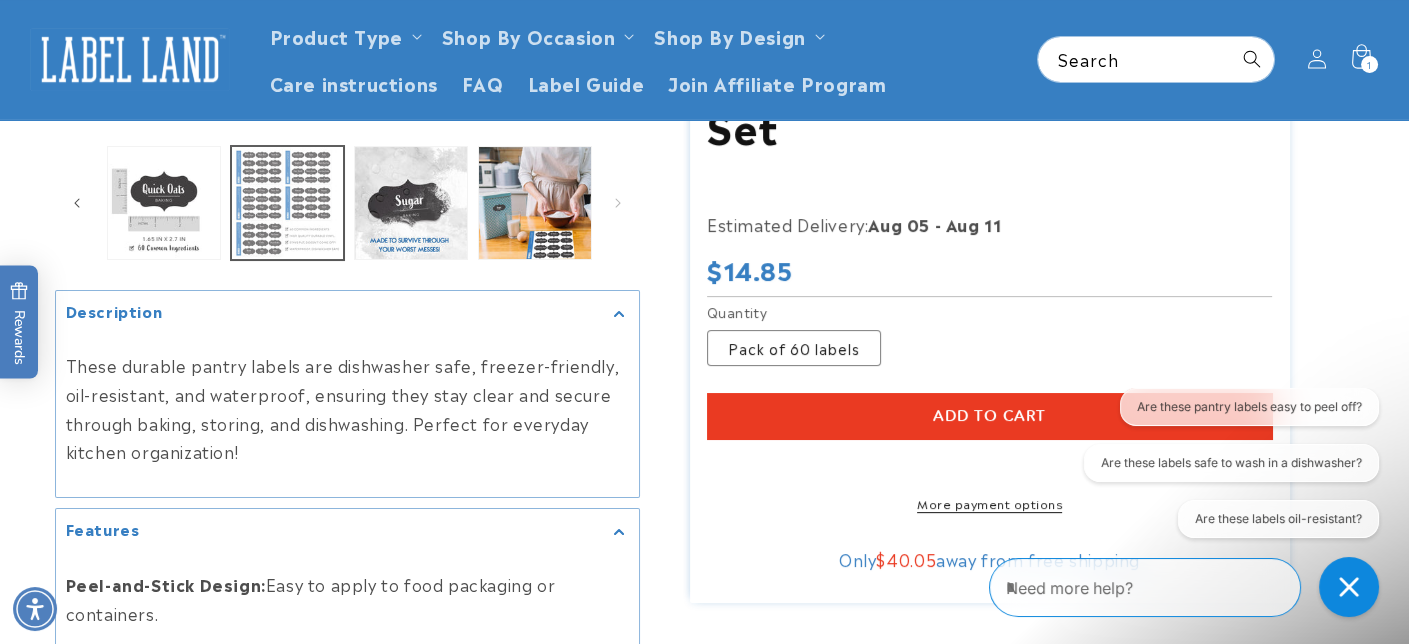click at bounding box center [288, 203] 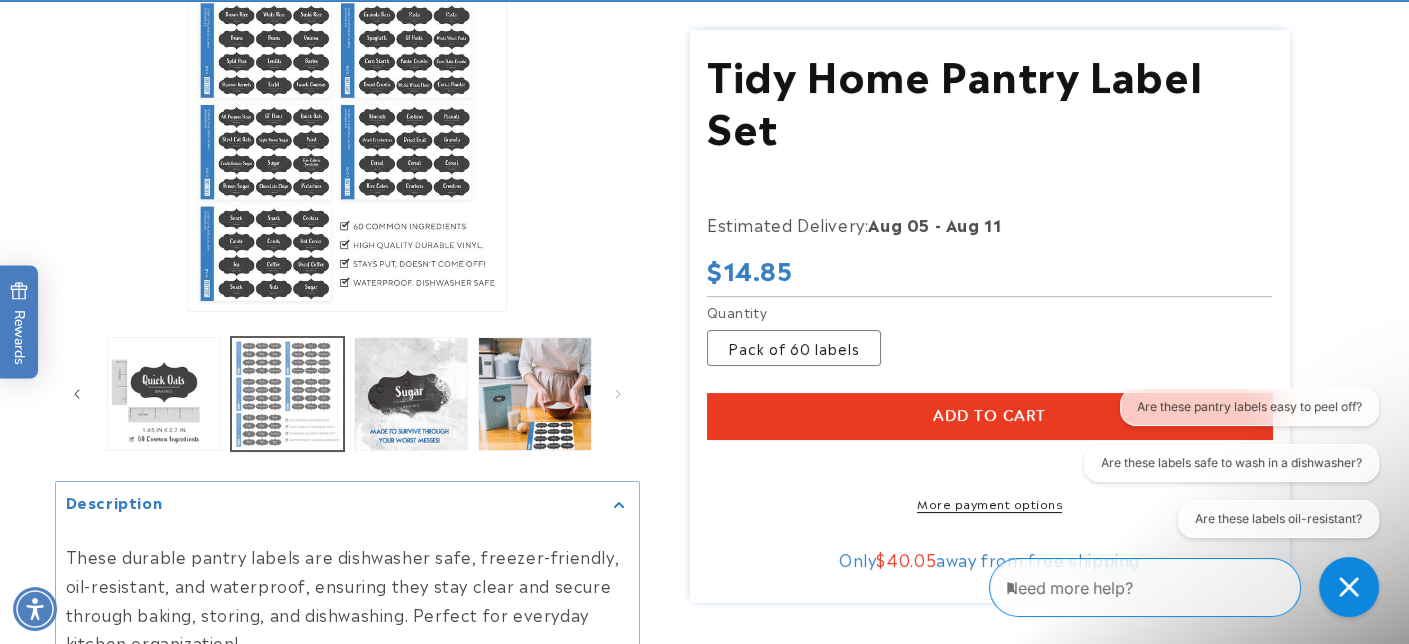 scroll, scrollTop: 215, scrollLeft: 0, axis: vertical 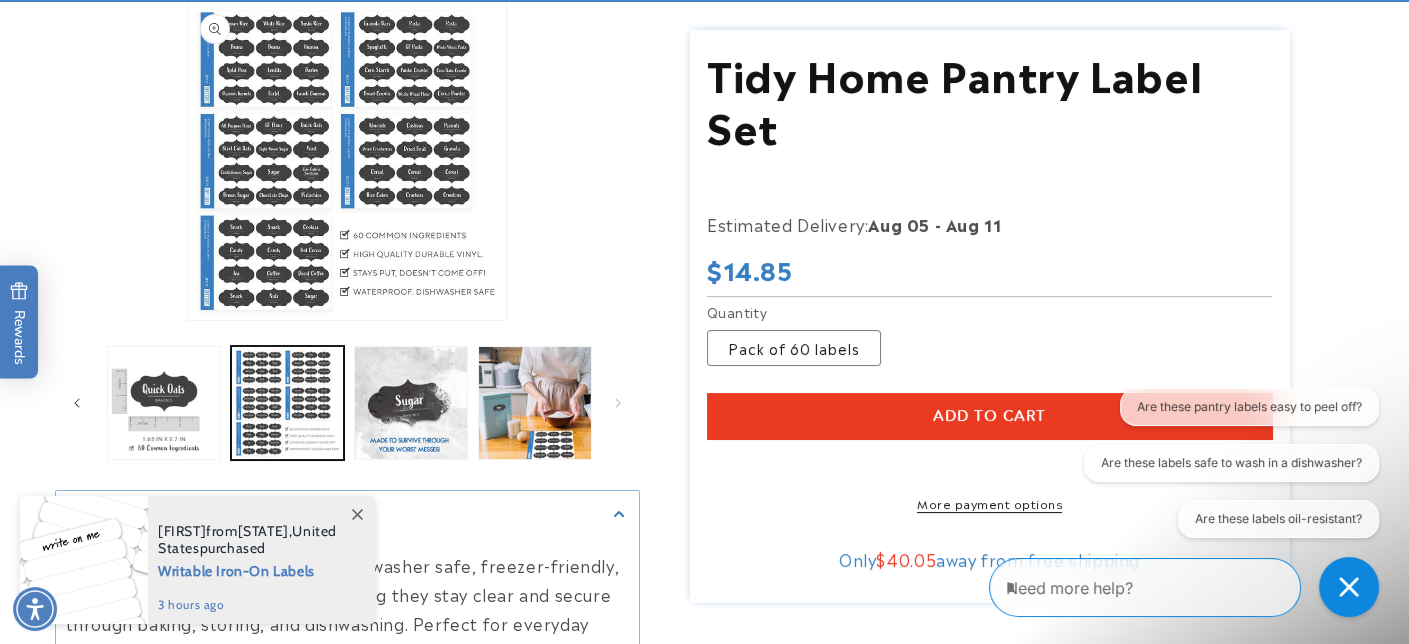 click on "Open media 5 in modal" at bounding box center (188, 320) 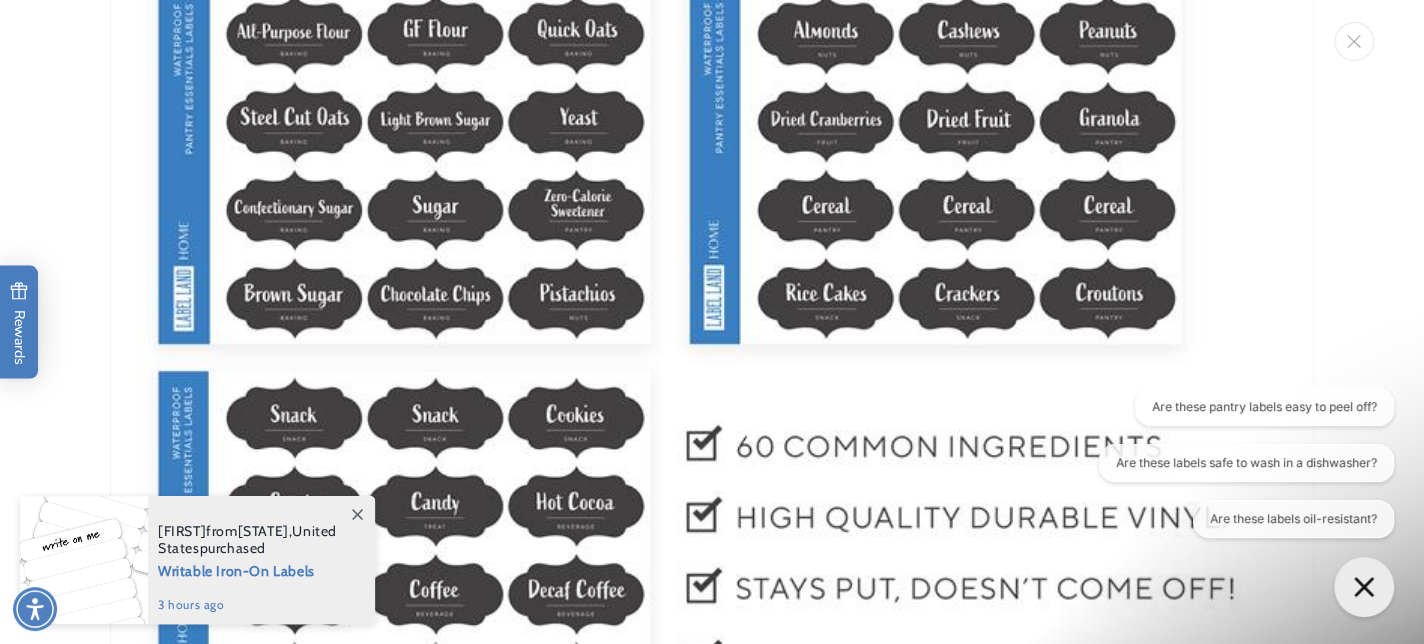 scroll, scrollTop: 5335, scrollLeft: 0, axis: vertical 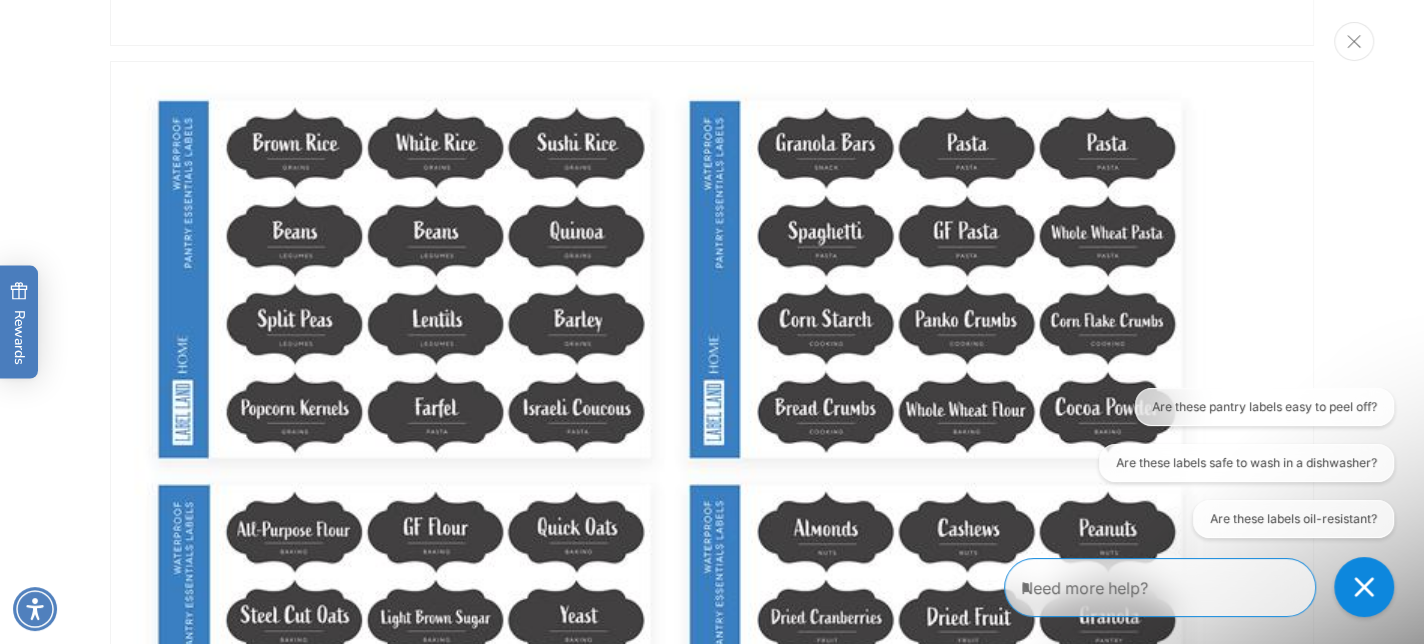 click at bounding box center [1354, 41] 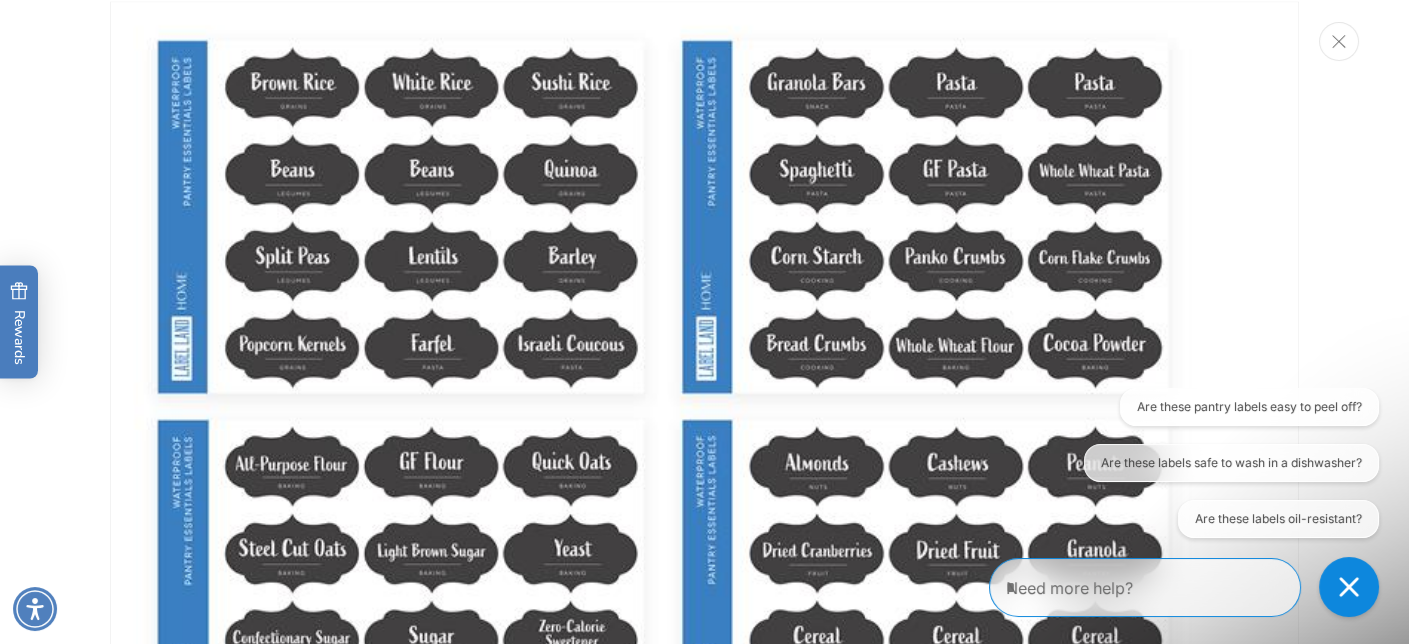 scroll, scrollTop: 4776, scrollLeft: 0, axis: vertical 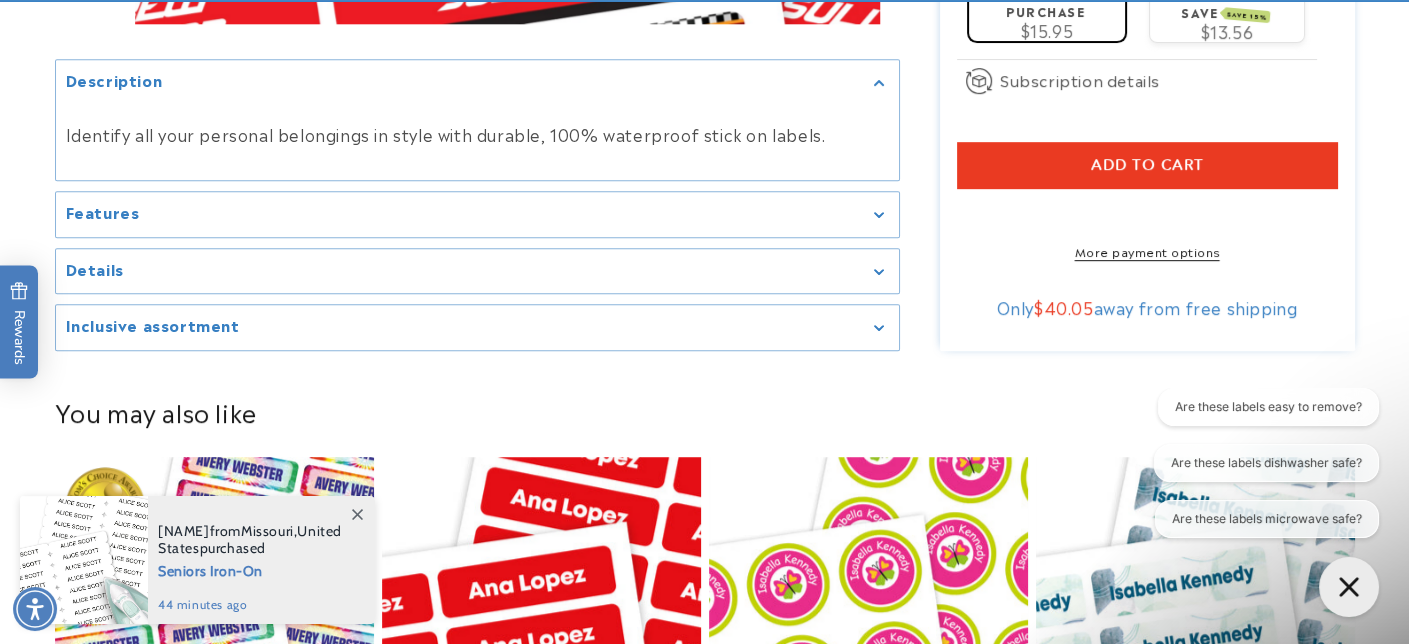 click on "Inclusive assortment" at bounding box center (477, 327) 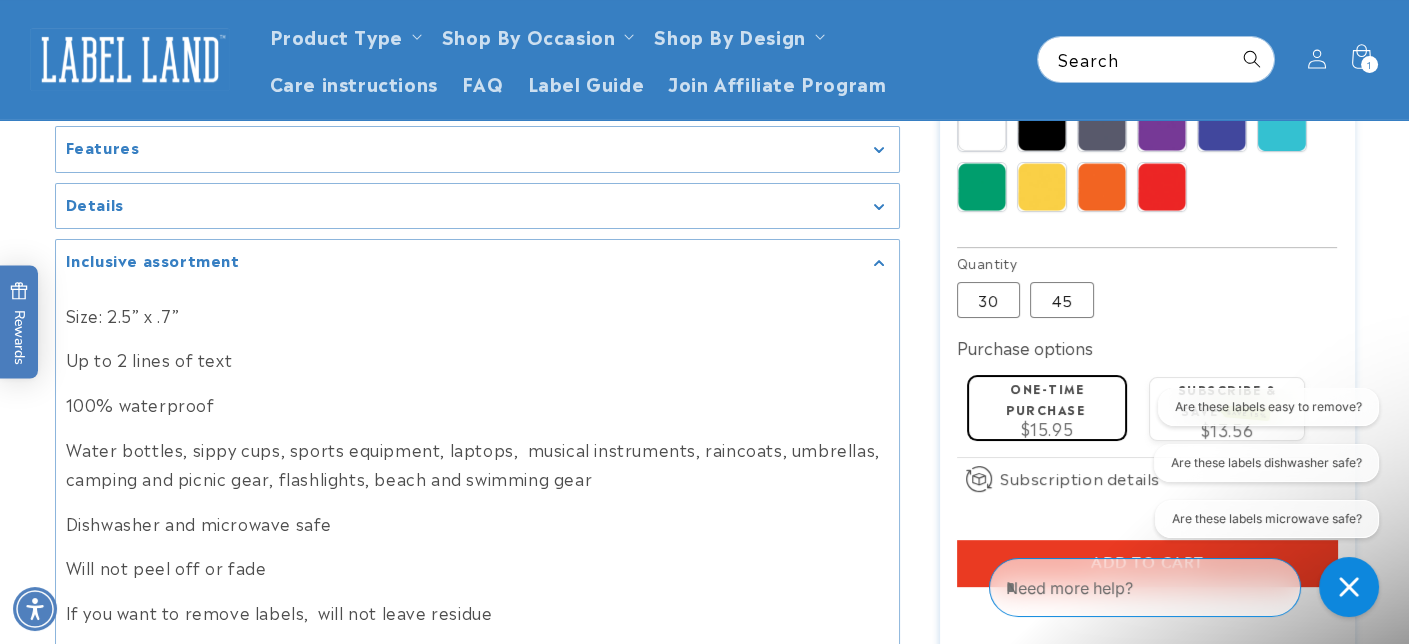 scroll, scrollTop: 1200, scrollLeft: 0, axis: vertical 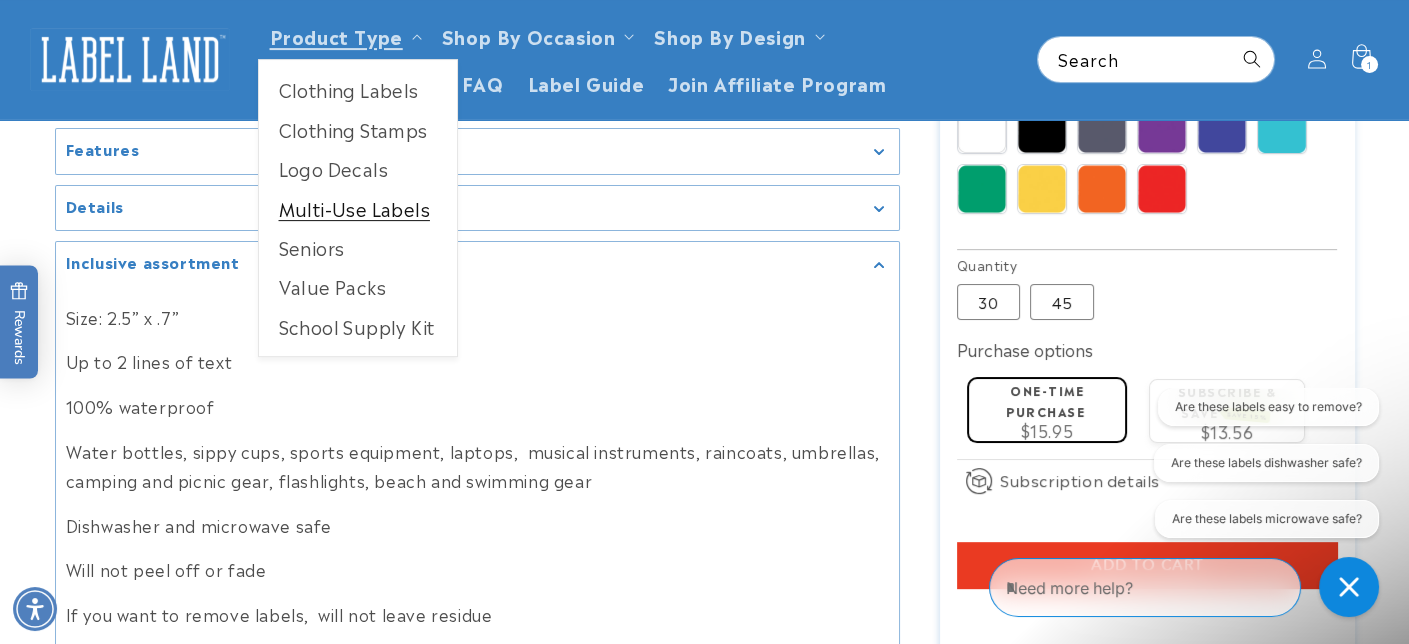 click on "Multi-Use Labels" at bounding box center [358, 208] 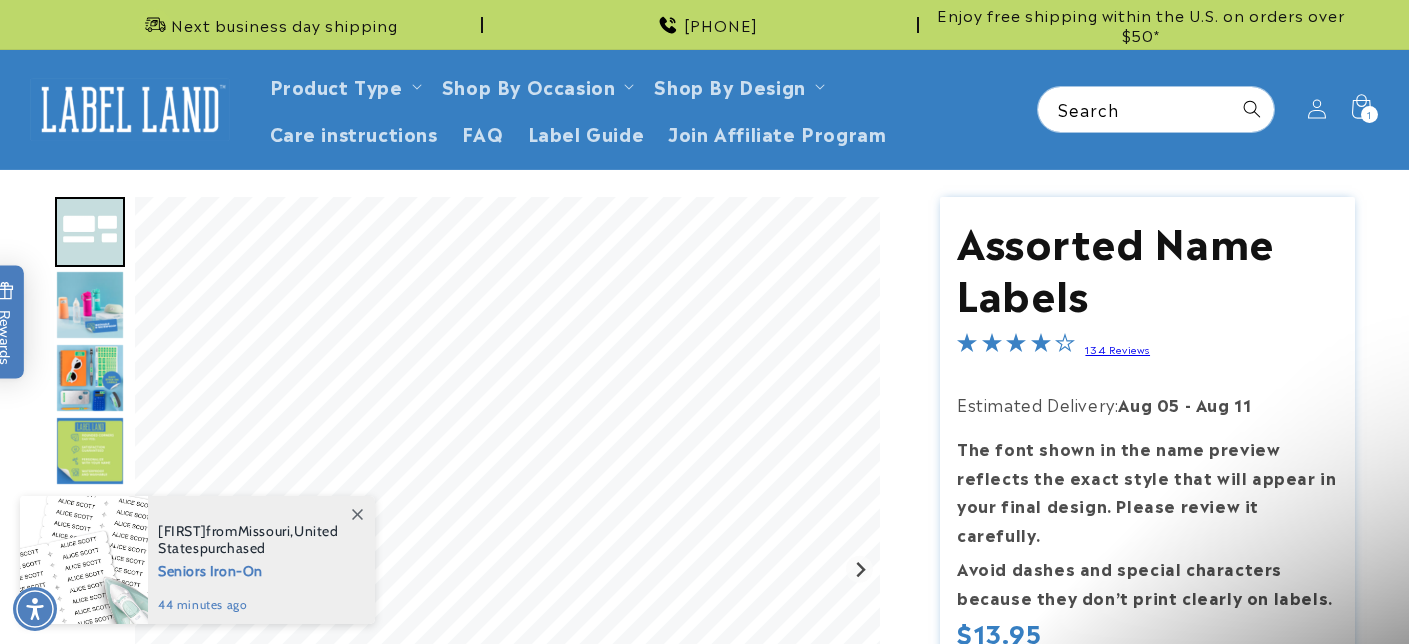scroll, scrollTop: 0, scrollLeft: 0, axis: both 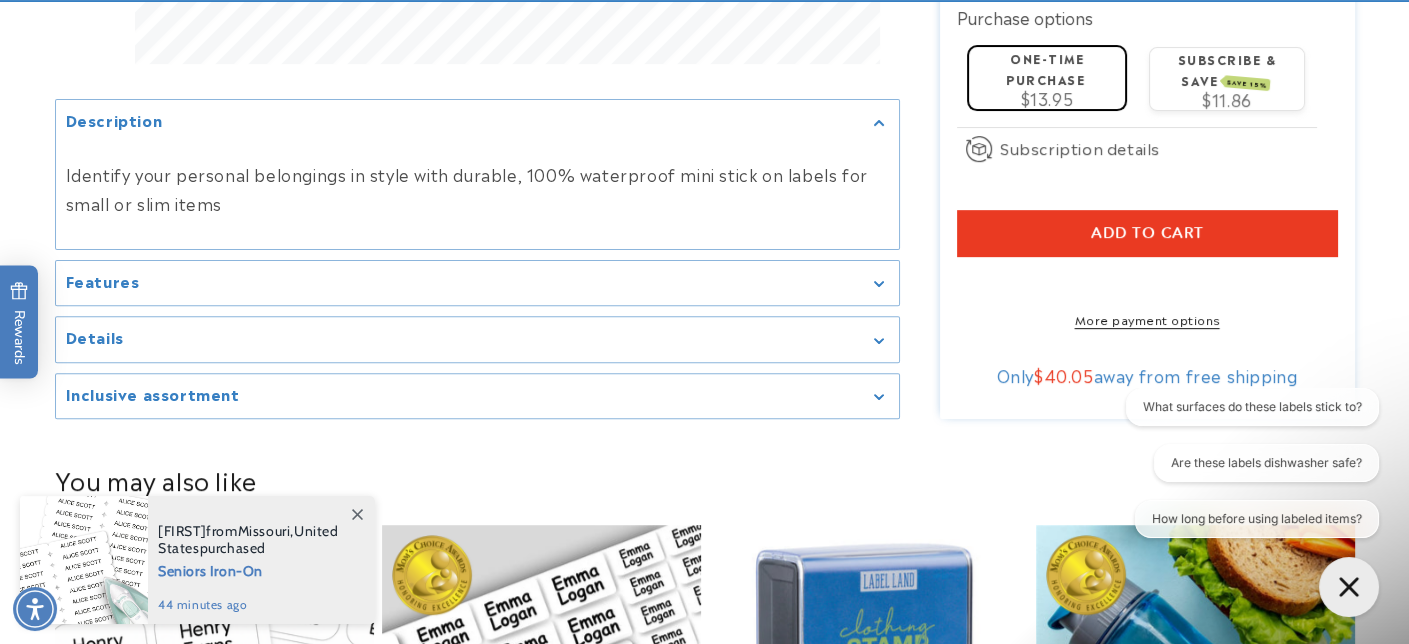 click on "Inclusive assortment" at bounding box center [477, 395] 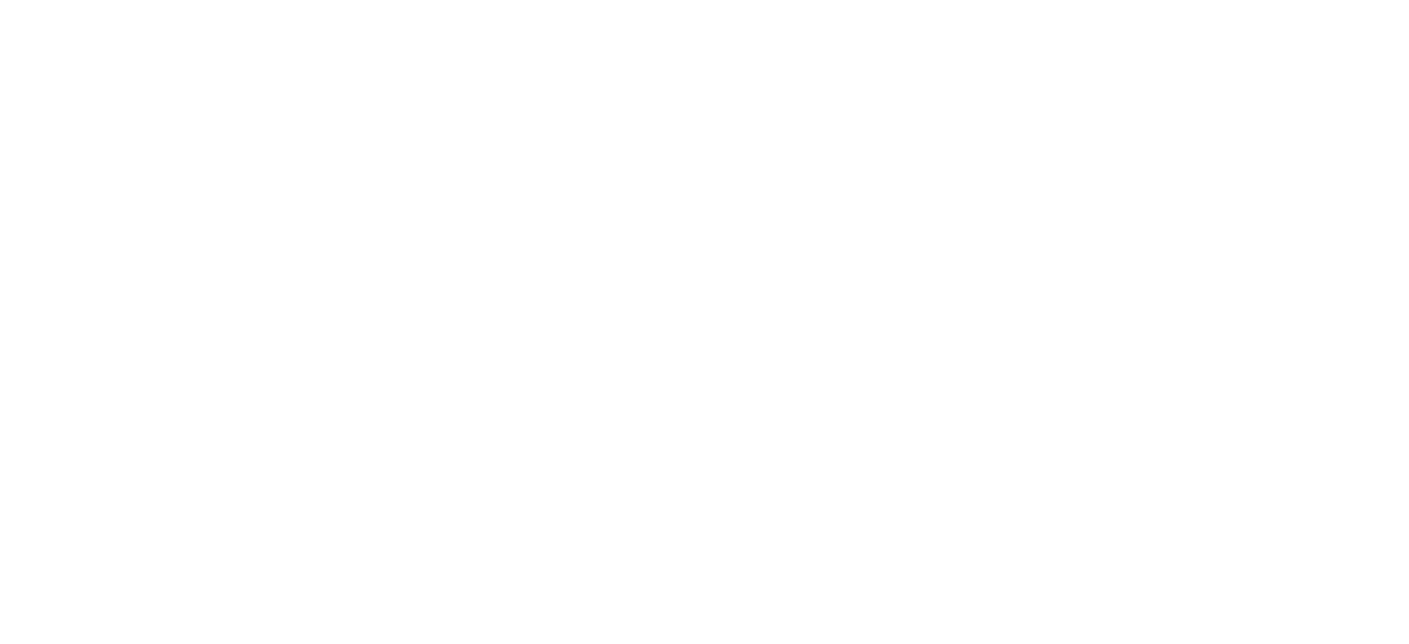 scroll, scrollTop: 0, scrollLeft: 0, axis: both 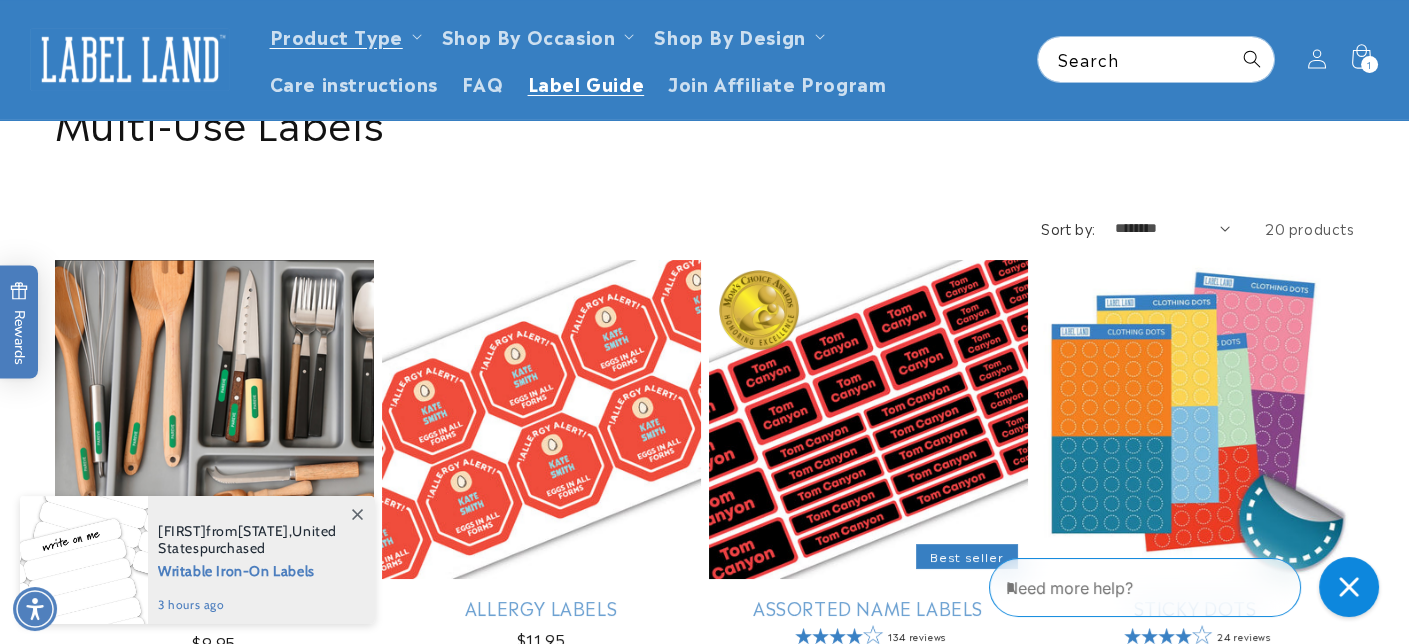 click on "Label Guide" at bounding box center (586, 82) 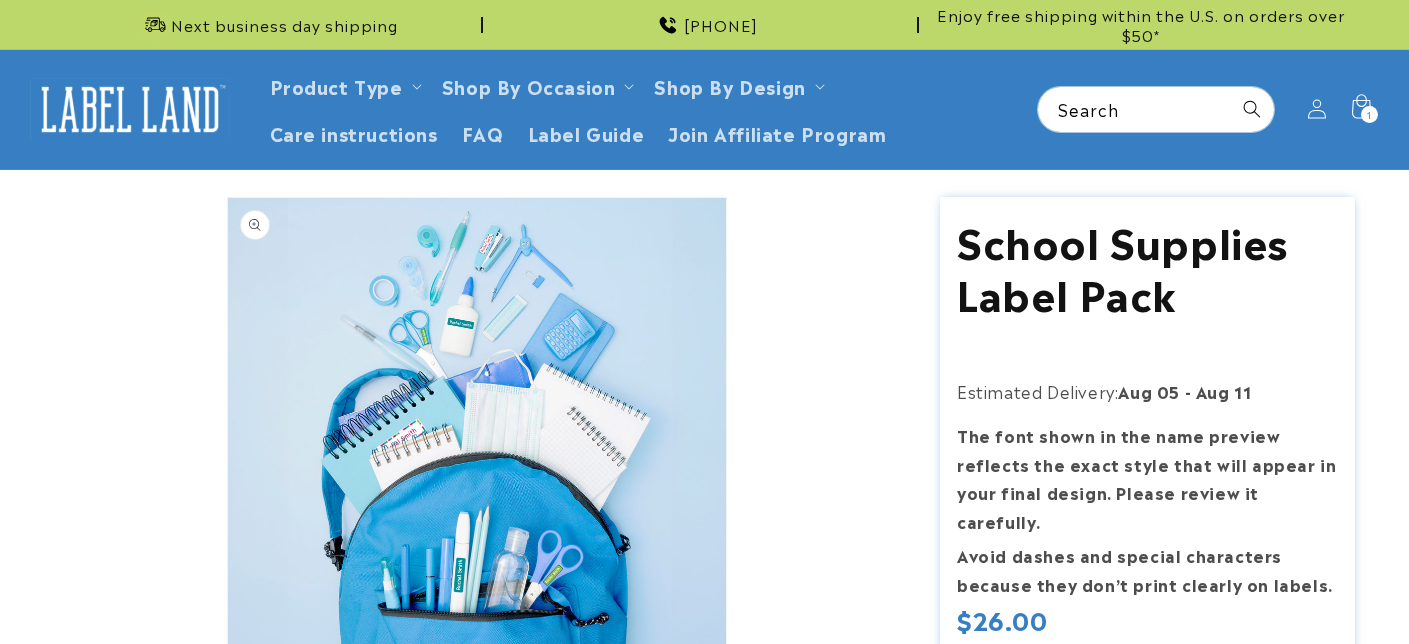 scroll, scrollTop: 0, scrollLeft: 0, axis: both 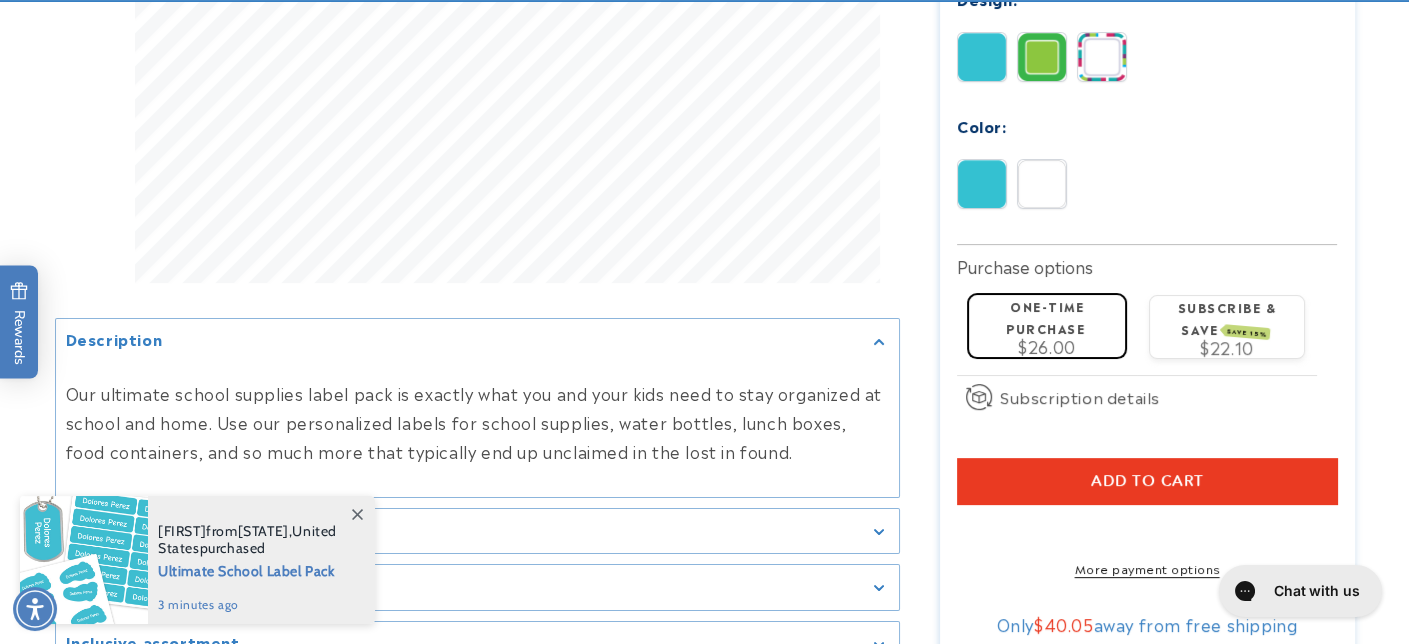 drag, startPoint x: 234, startPoint y: 564, endPoint x: 284, endPoint y: 573, distance: 50.803543 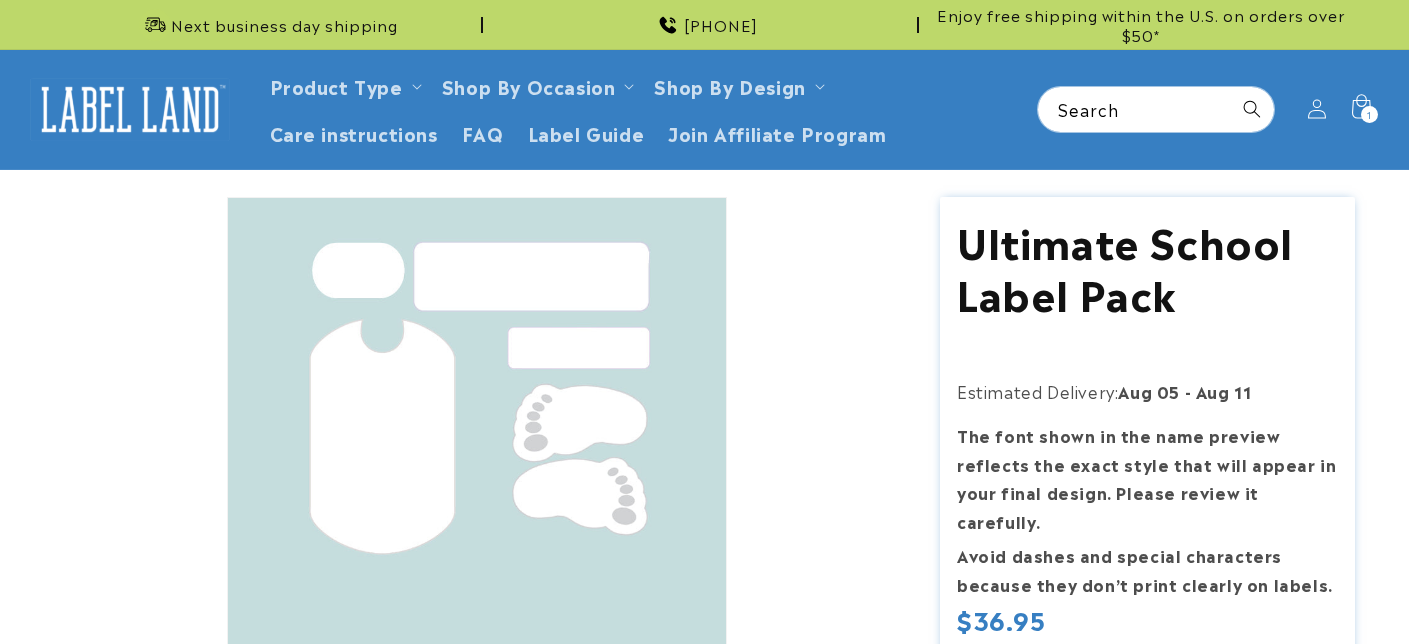 scroll, scrollTop: 0, scrollLeft: 0, axis: both 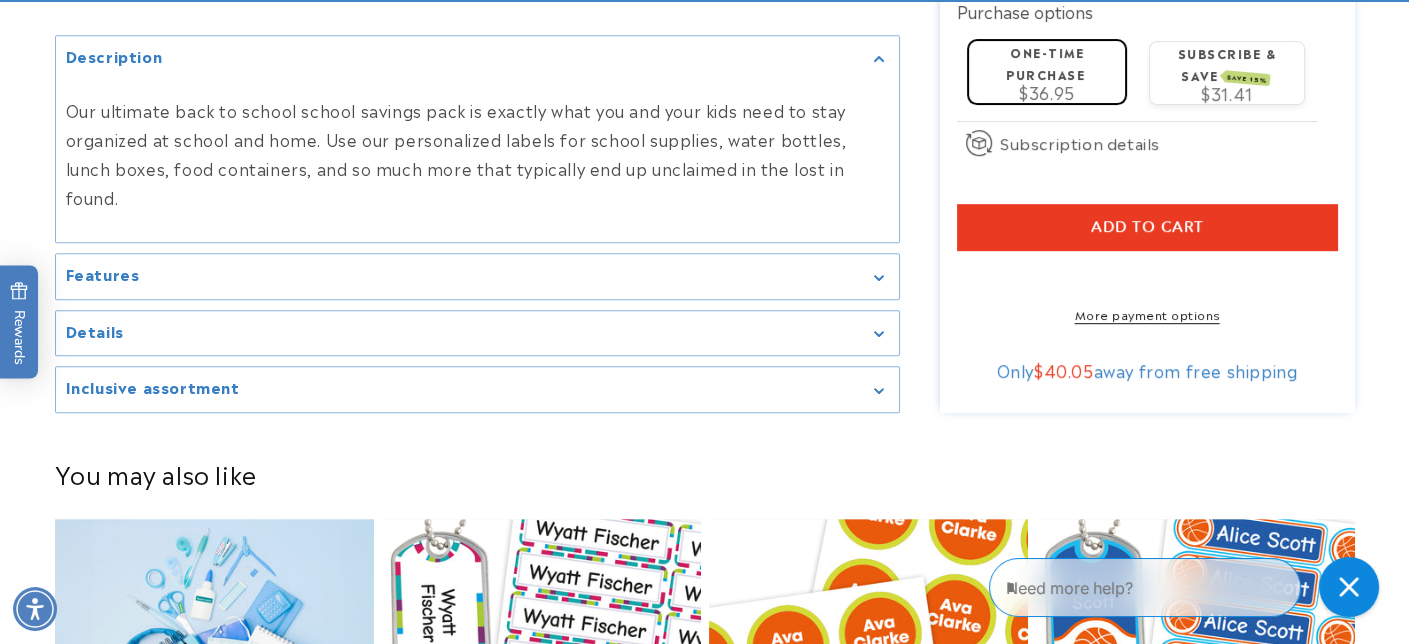 click on "Inclusive assortment" at bounding box center (477, 390) 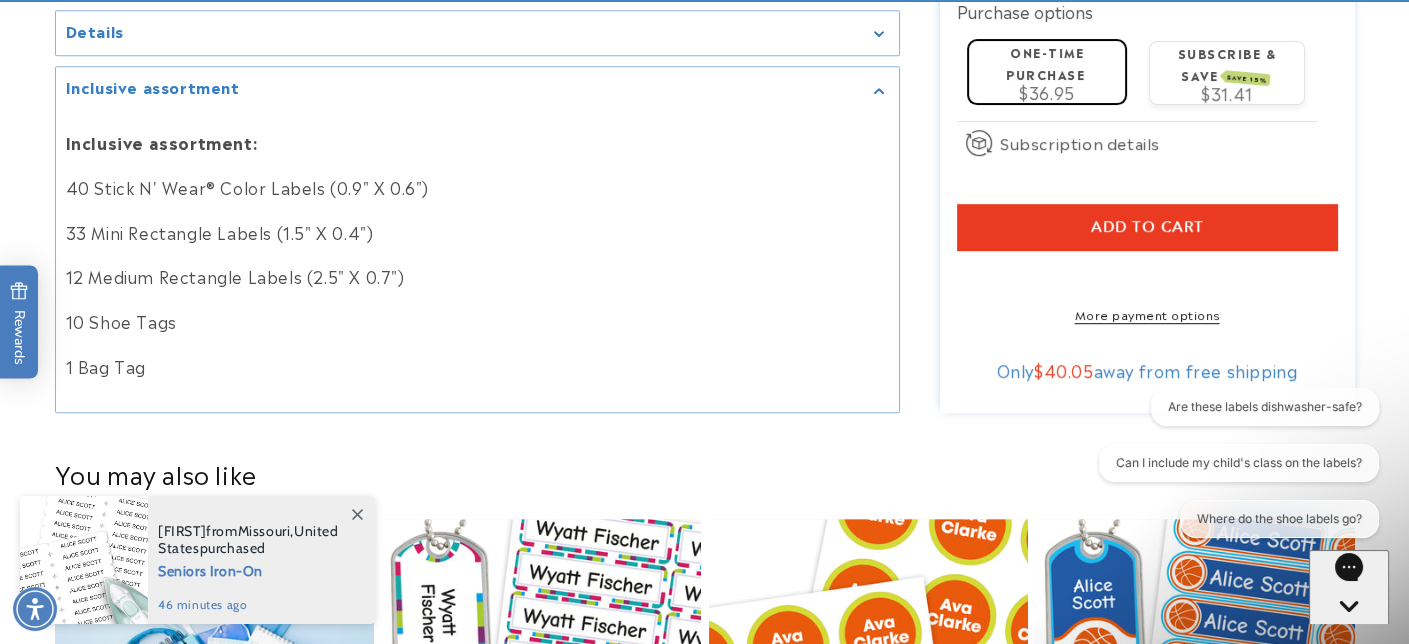 scroll, scrollTop: 0, scrollLeft: 0, axis: both 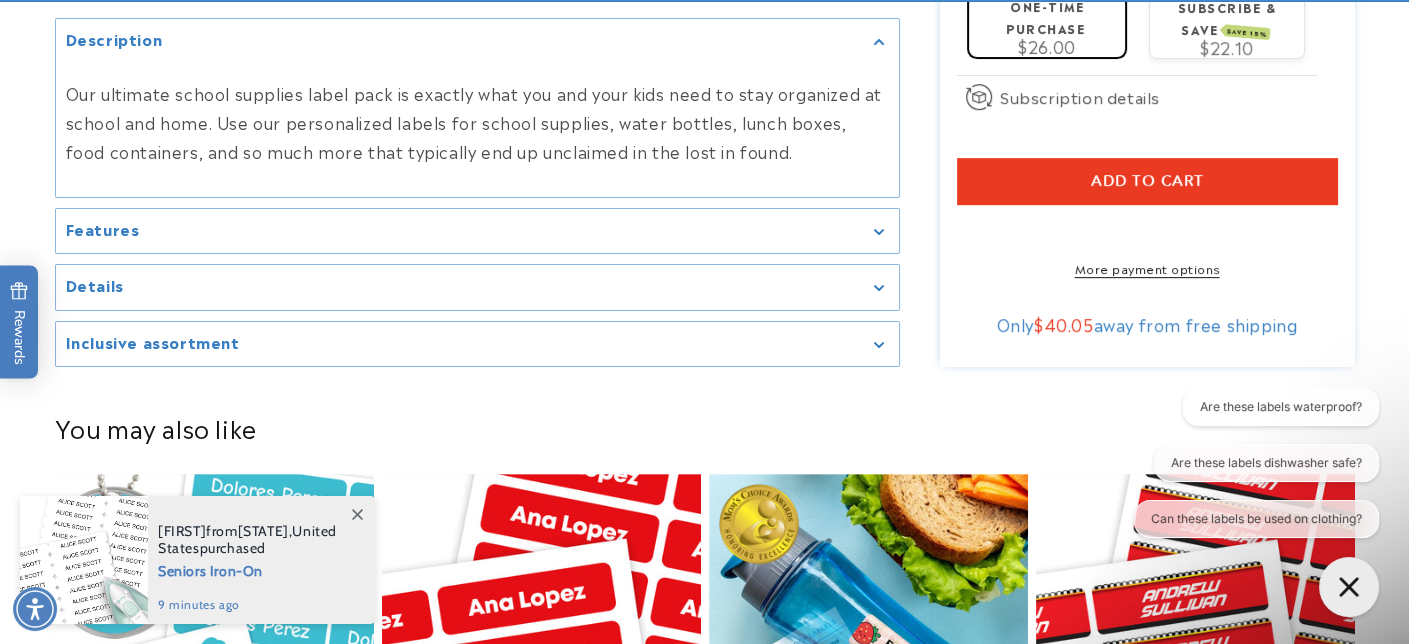 click on "Details" at bounding box center [477, 287] 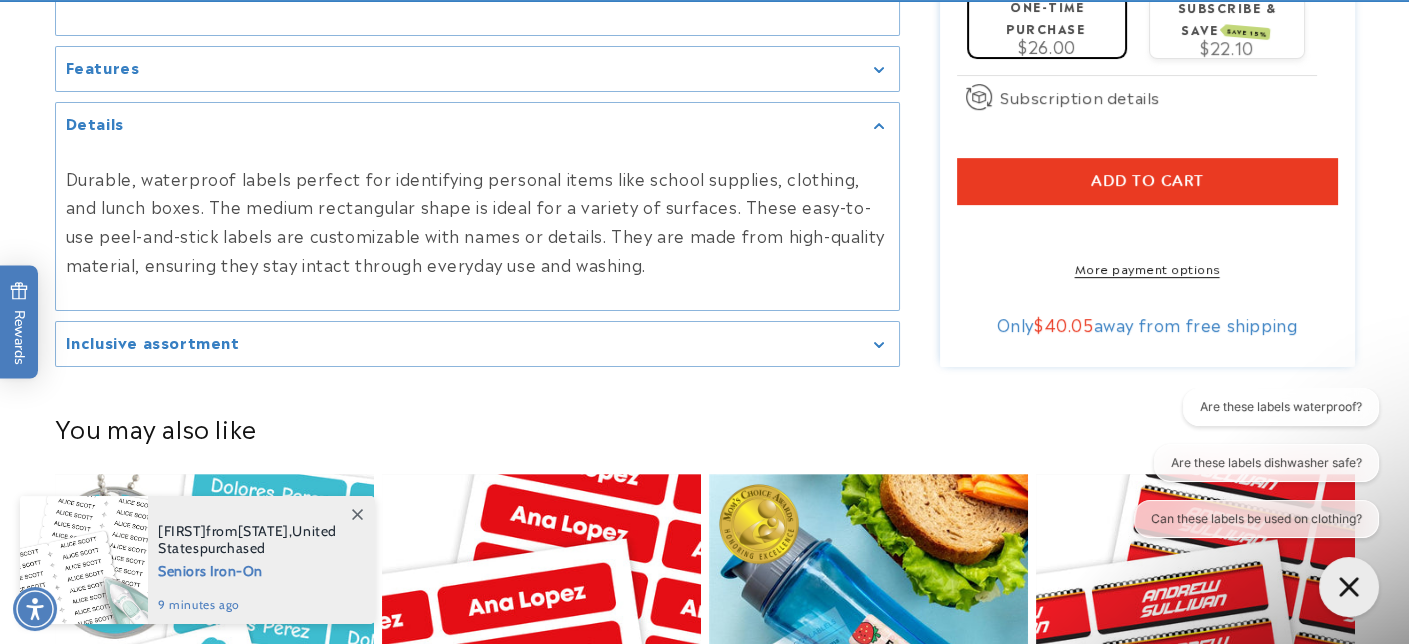 click on "Inclusive assortment" at bounding box center [477, 344] 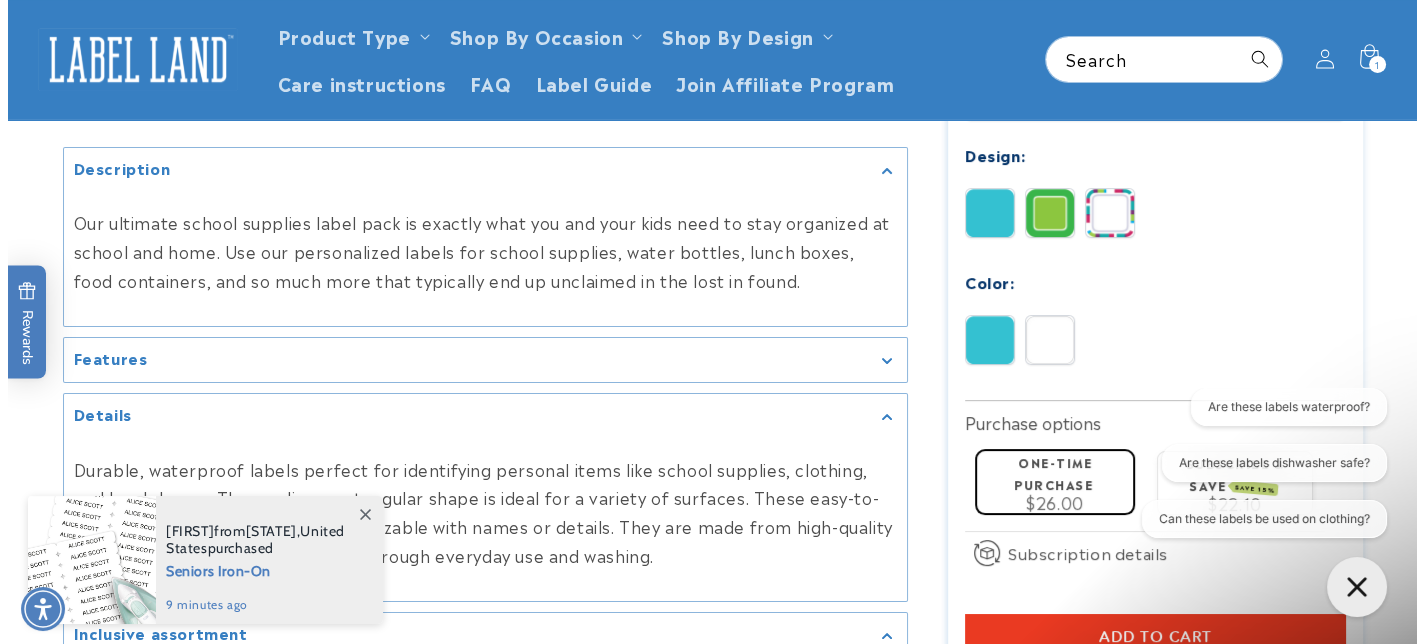 scroll, scrollTop: 800, scrollLeft: 0, axis: vertical 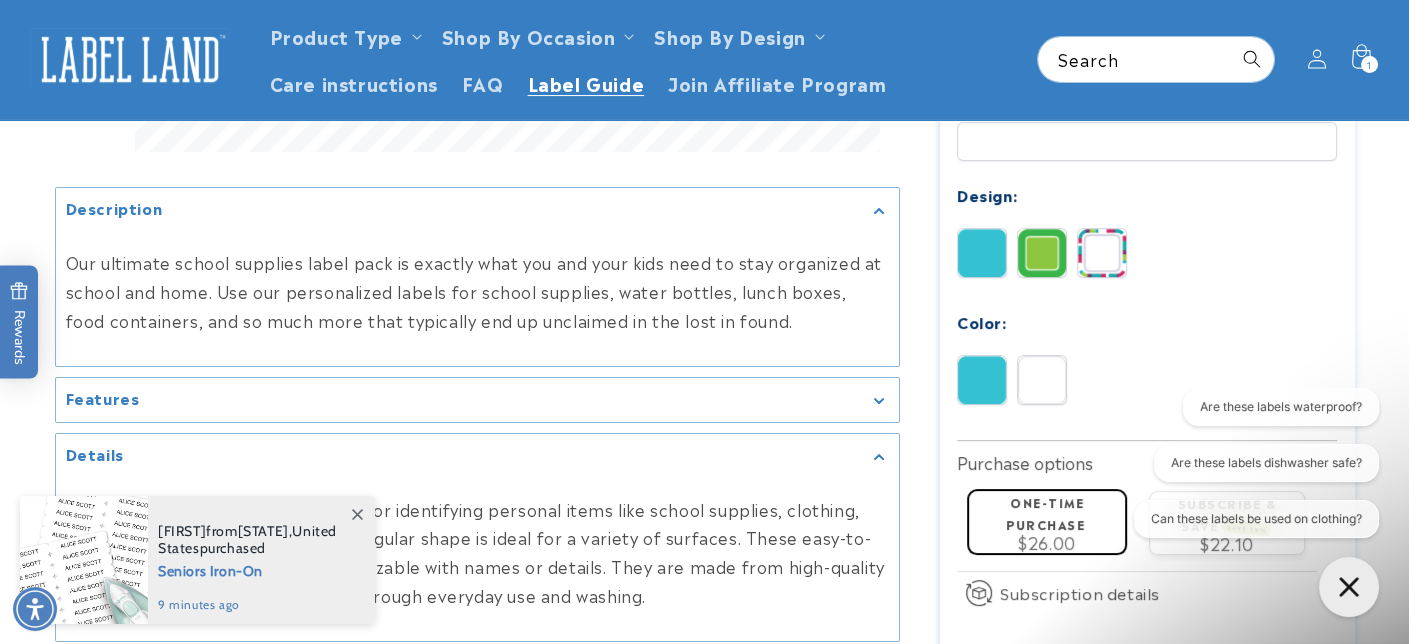 click on "Label Guide" at bounding box center (586, 82) 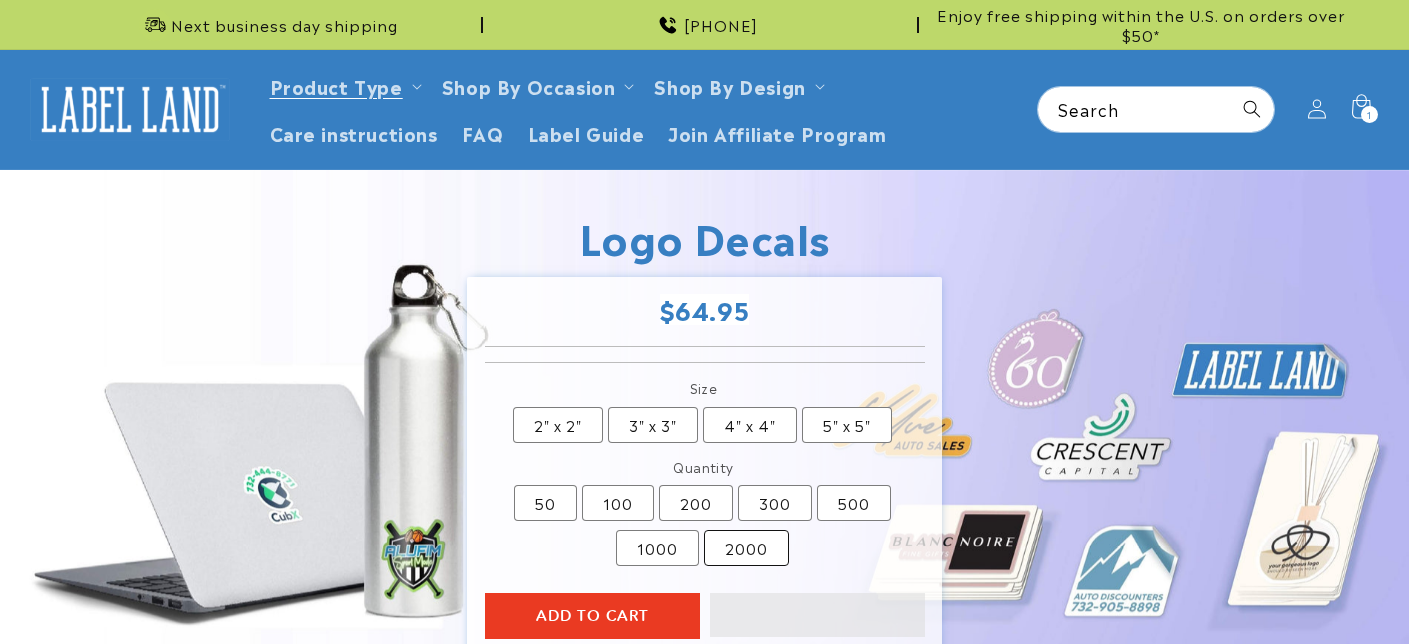 scroll, scrollTop: 0, scrollLeft: 0, axis: both 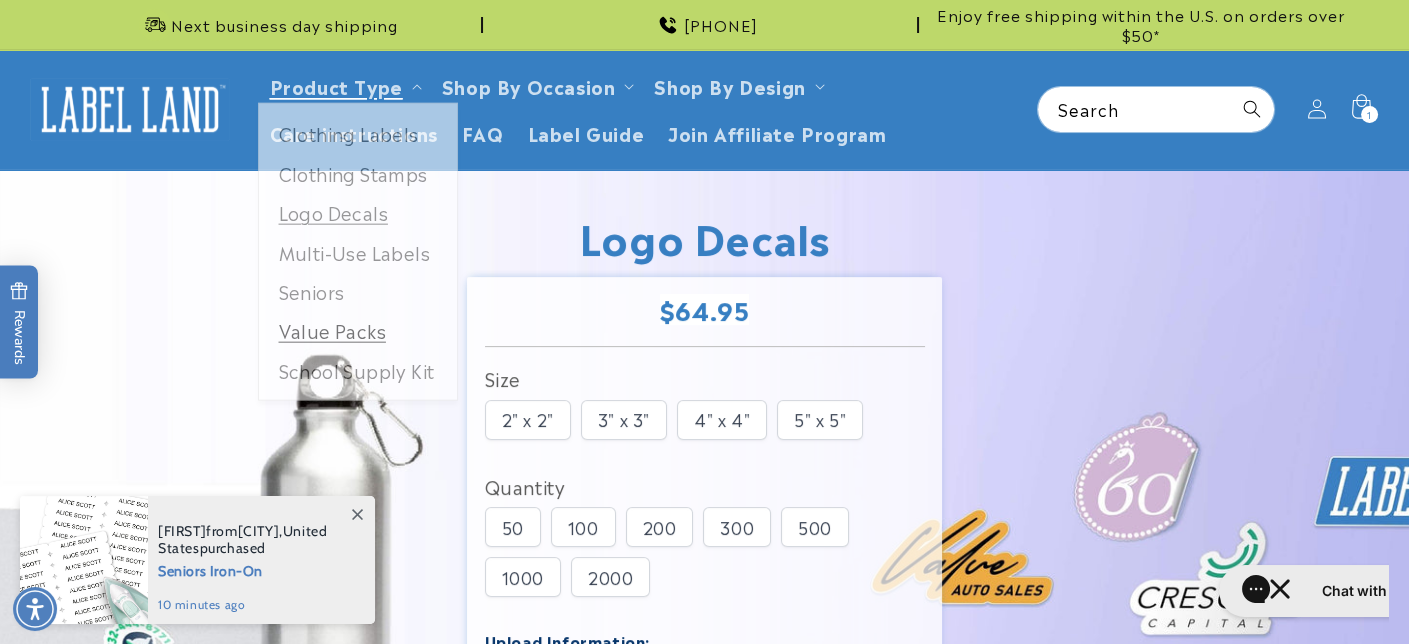 click on "Value Packs" at bounding box center [358, 336] 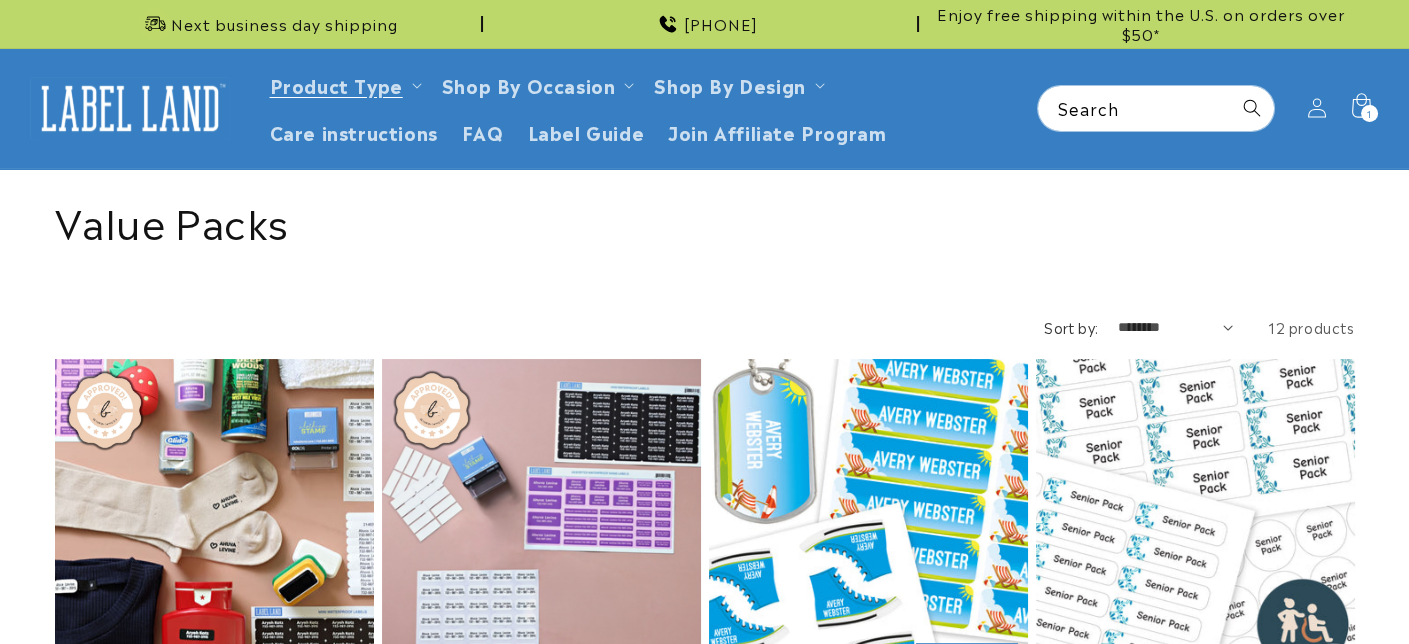 scroll, scrollTop: 94, scrollLeft: 0, axis: vertical 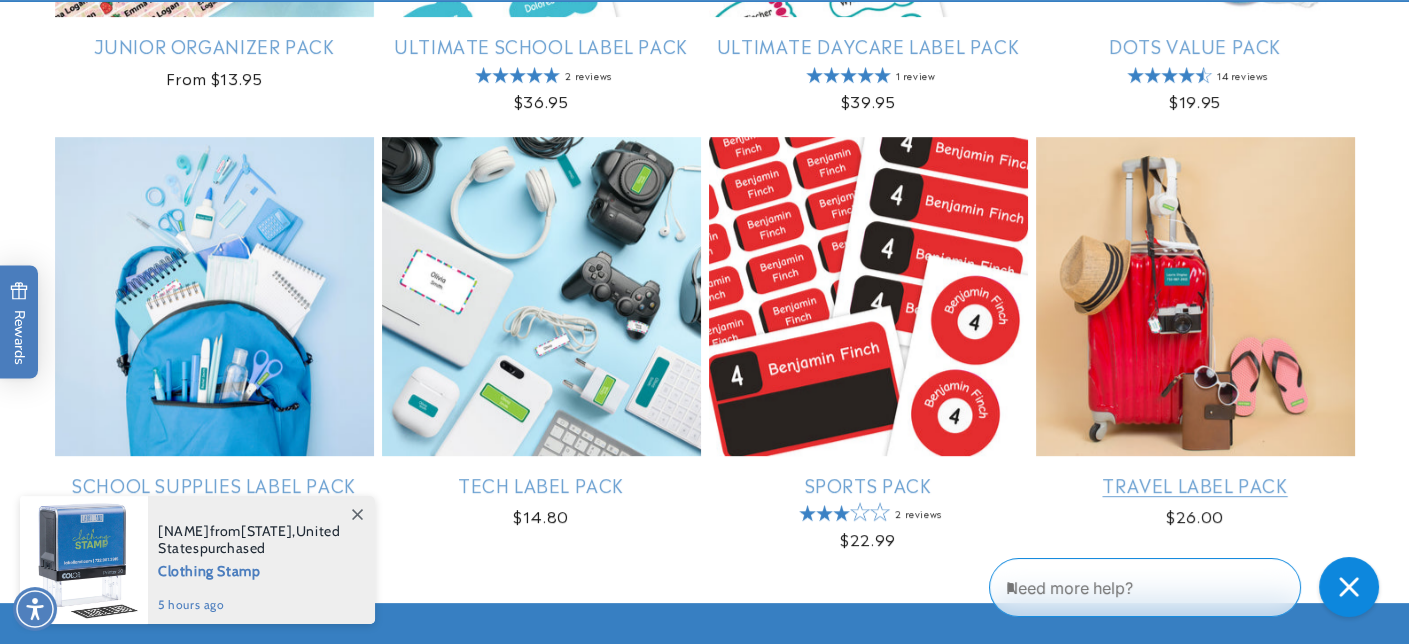 click on "Travel Label Pack" at bounding box center (1195, 484) 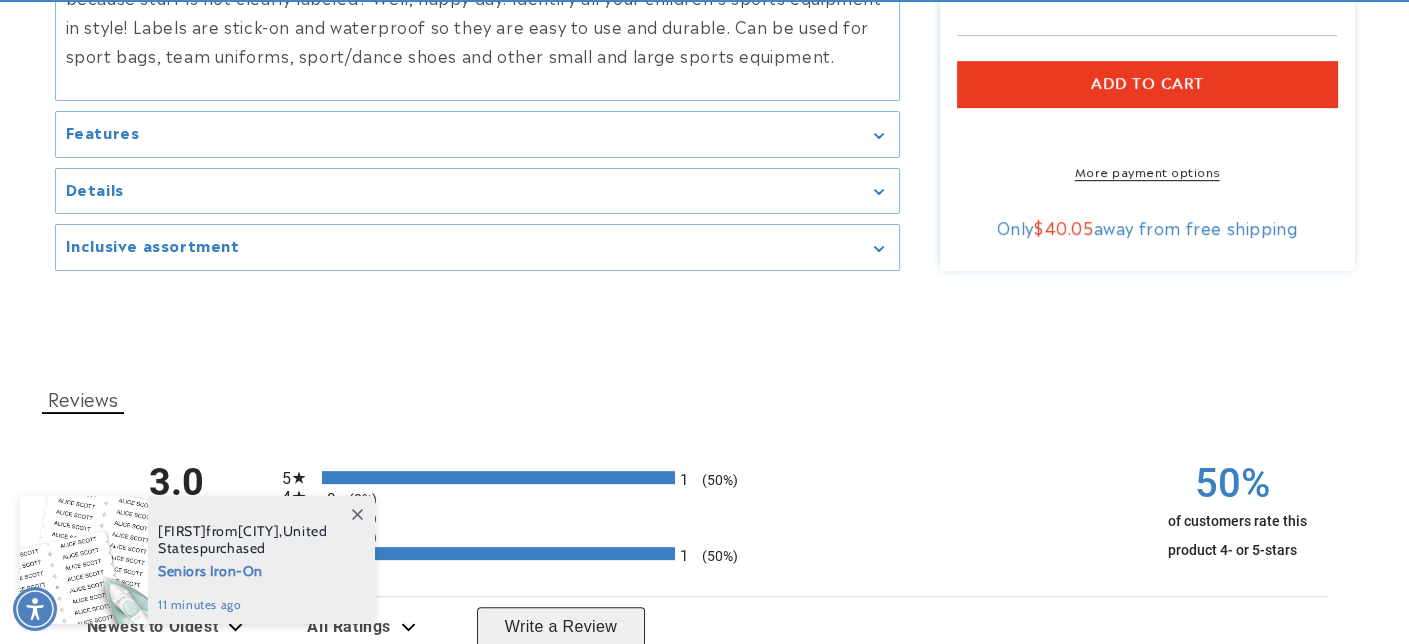 scroll, scrollTop: 1300, scrollLeft: 0, axis: vertical 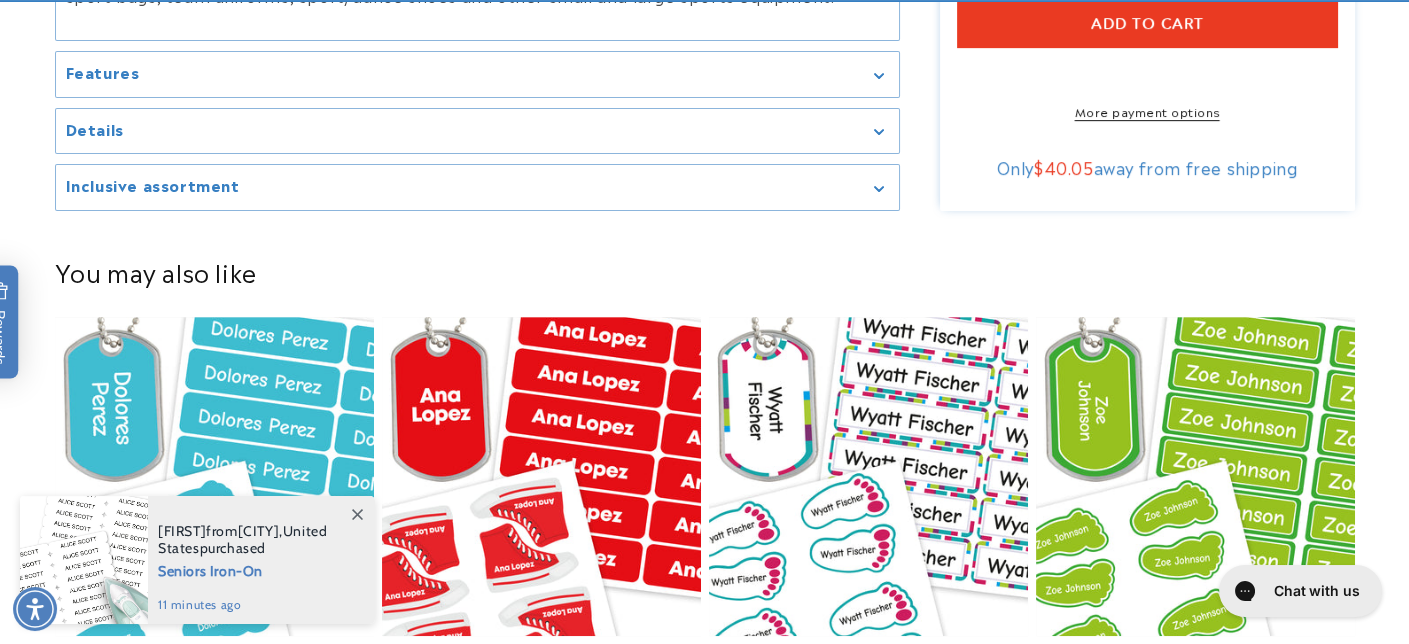 click on "Inclusive assortment" at bounding box center [477, 187] 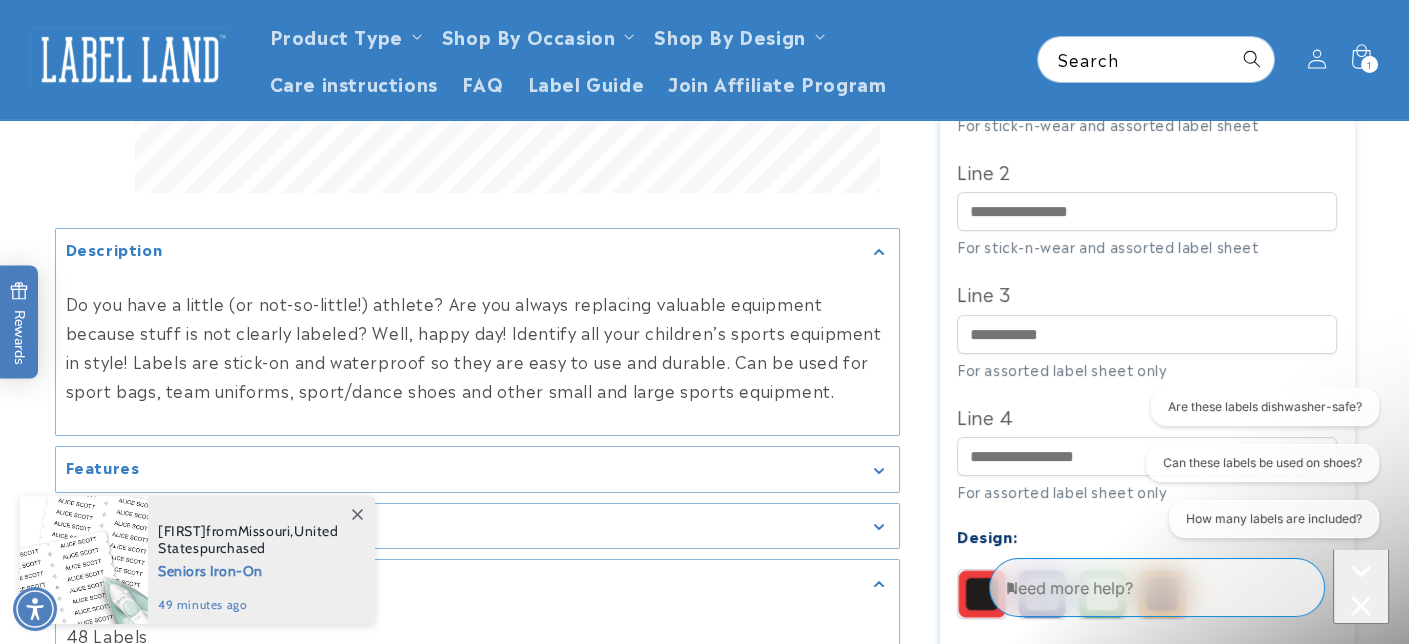 scroll, scrollTop: 700, scrollLeft: 0, axis: vertical 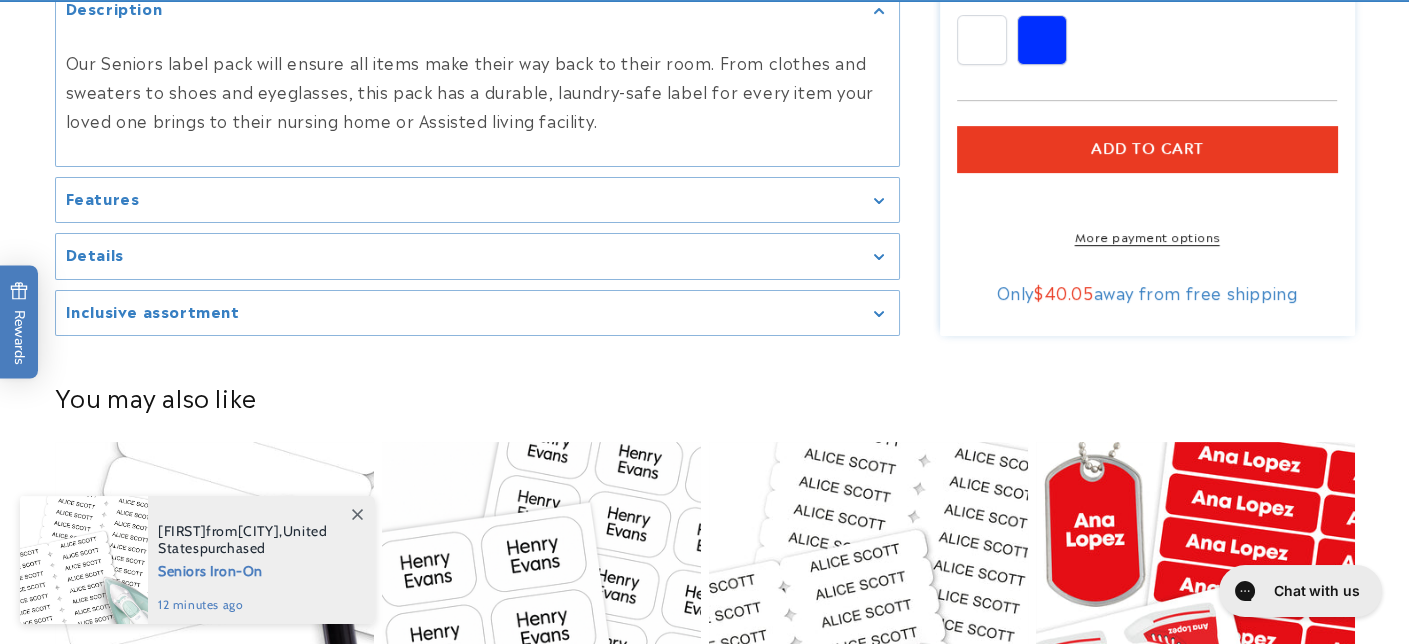 click on "Inclusive assortment" at bounding box center [477, 313] 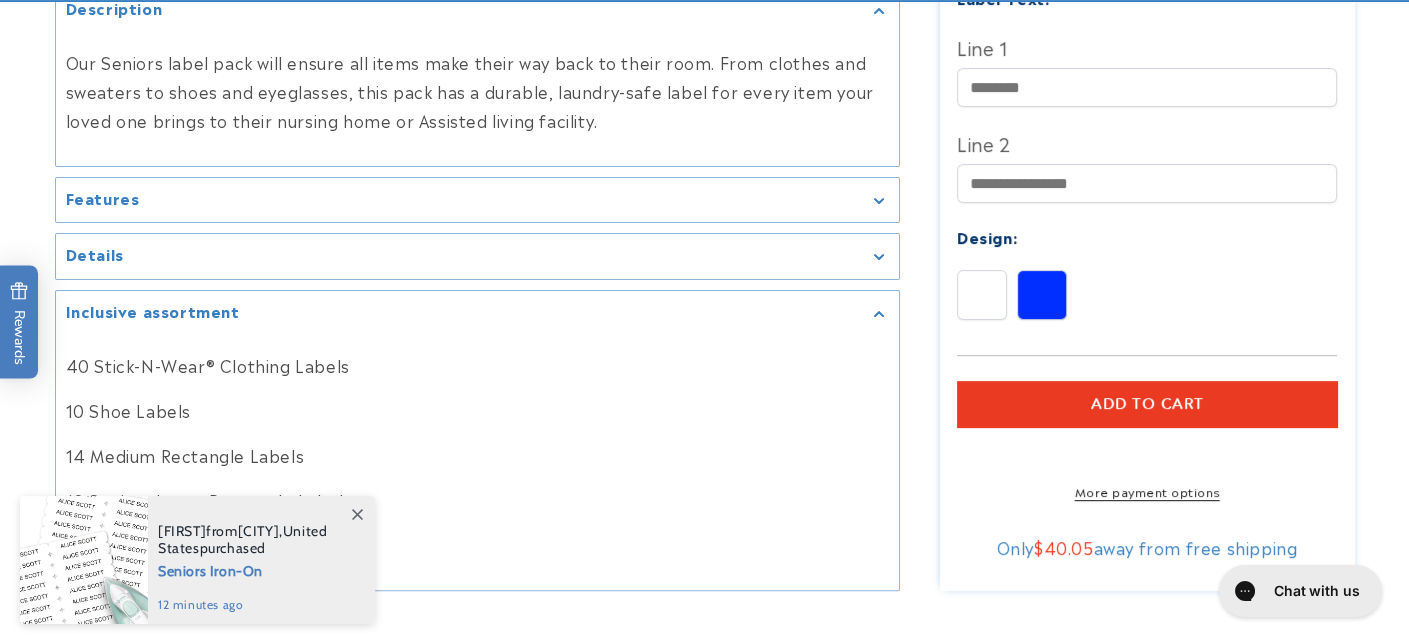scroll, scrollTop: 1100, scrollLeft: 0, axis: vertical 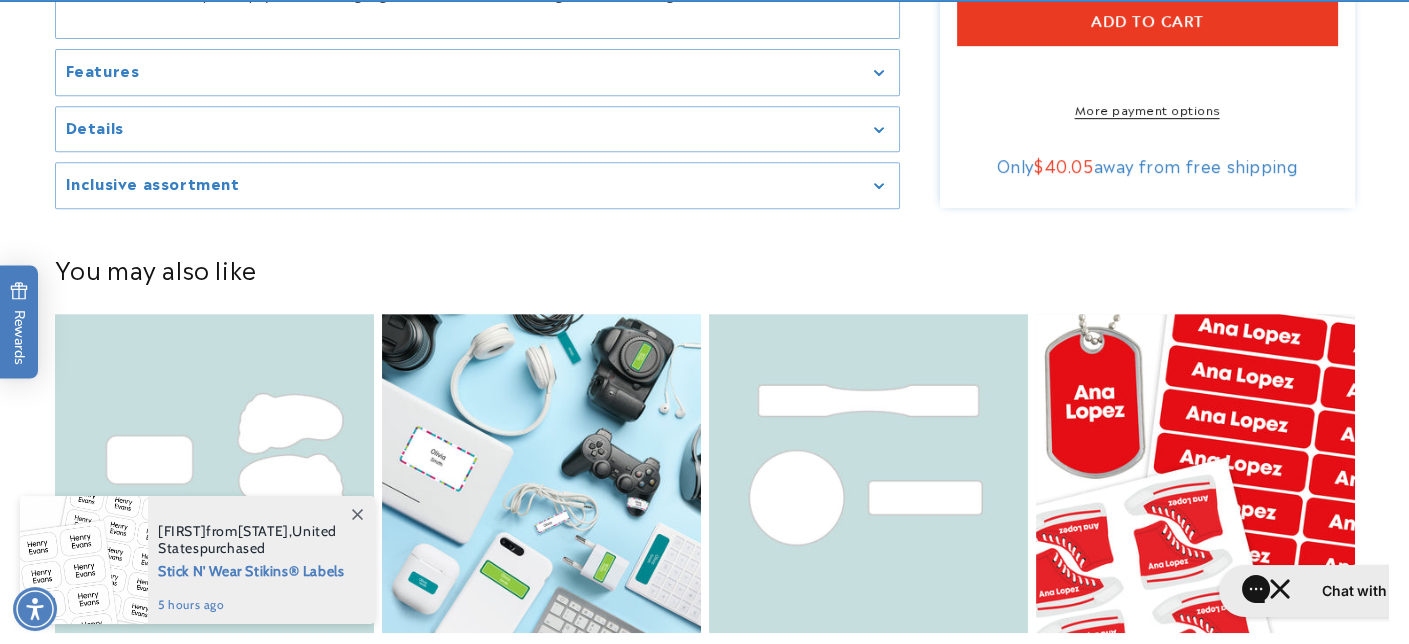 click on "Inclusive assortment
Label Qty: 18+2 tags   15 Medium Rectangle  3 Duffle bag labels 2 Bagtags" at bounding box center (477, 185) 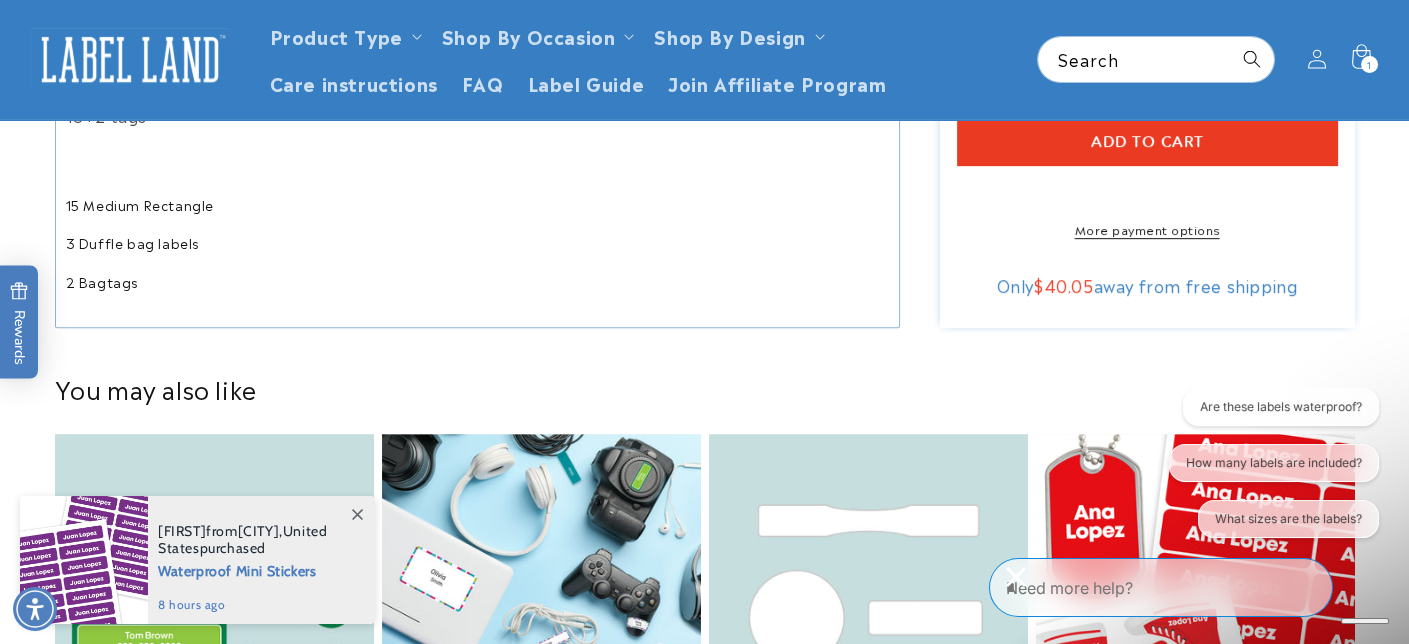 scroll, scrollTop: 1200, scrollLeft: 0, axis: vertical 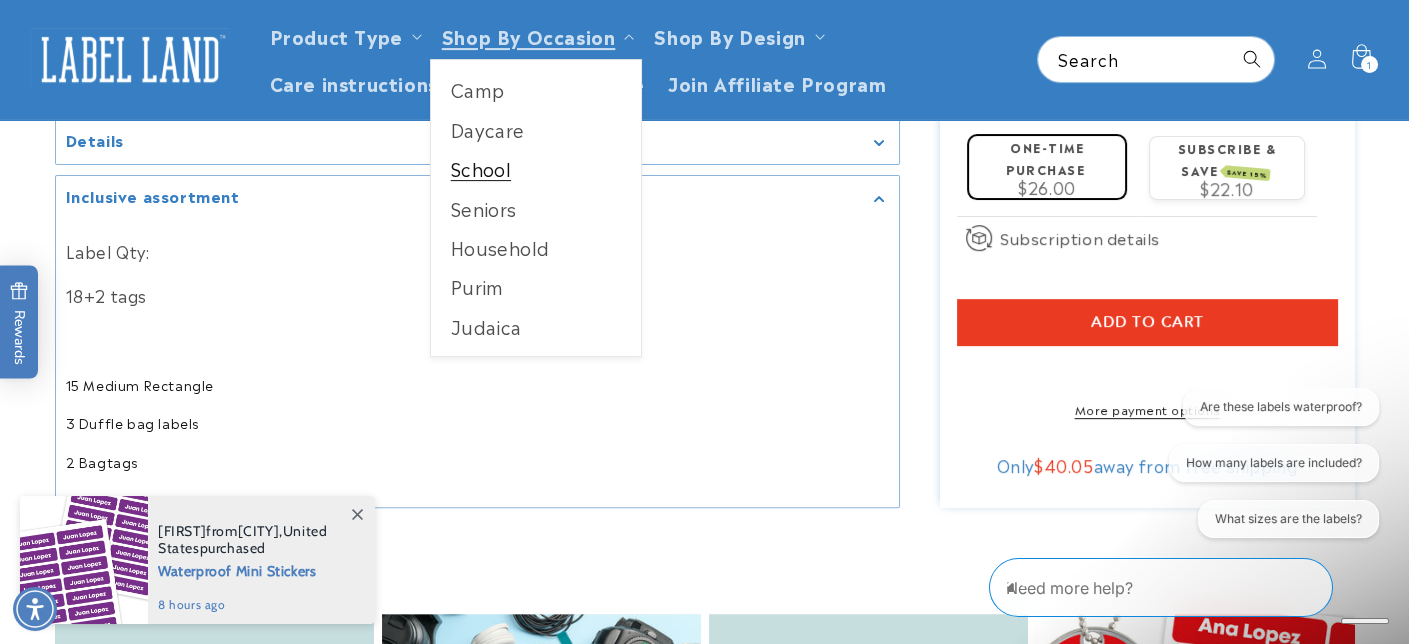 click on "School" at bounding box center [536, 168] 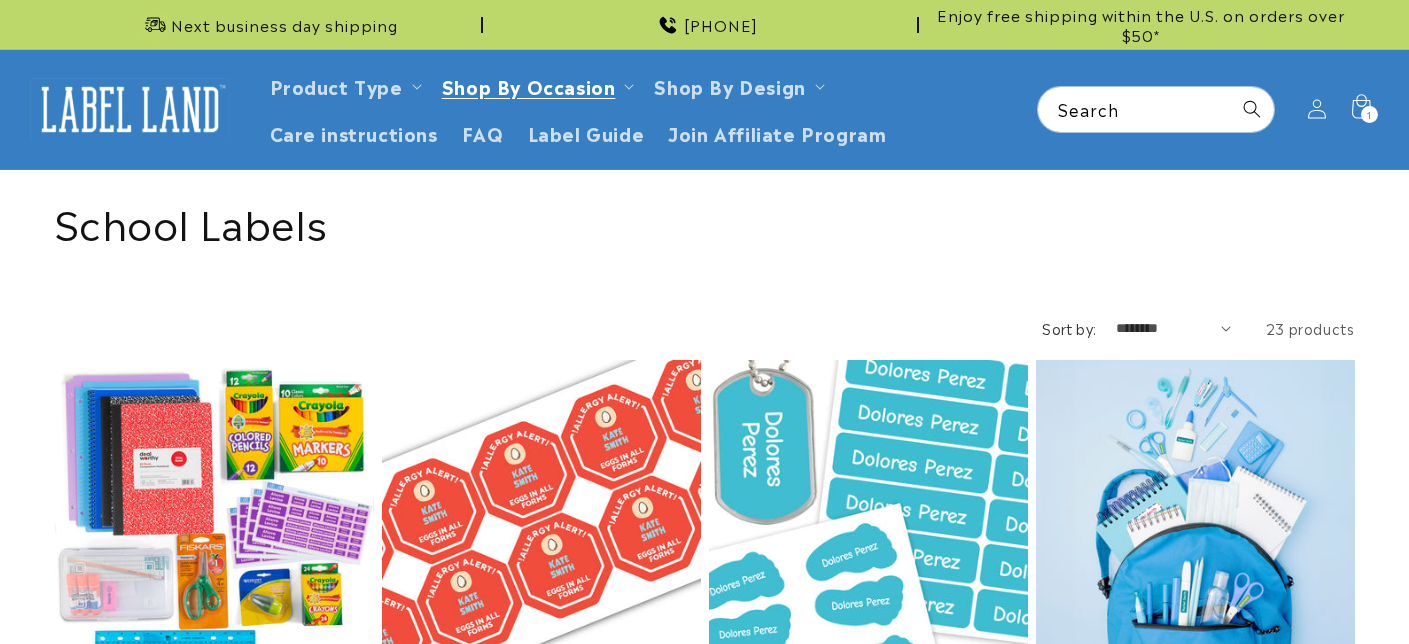 scroll, scrollTop: 0, scrollLeft: 0, axis: both 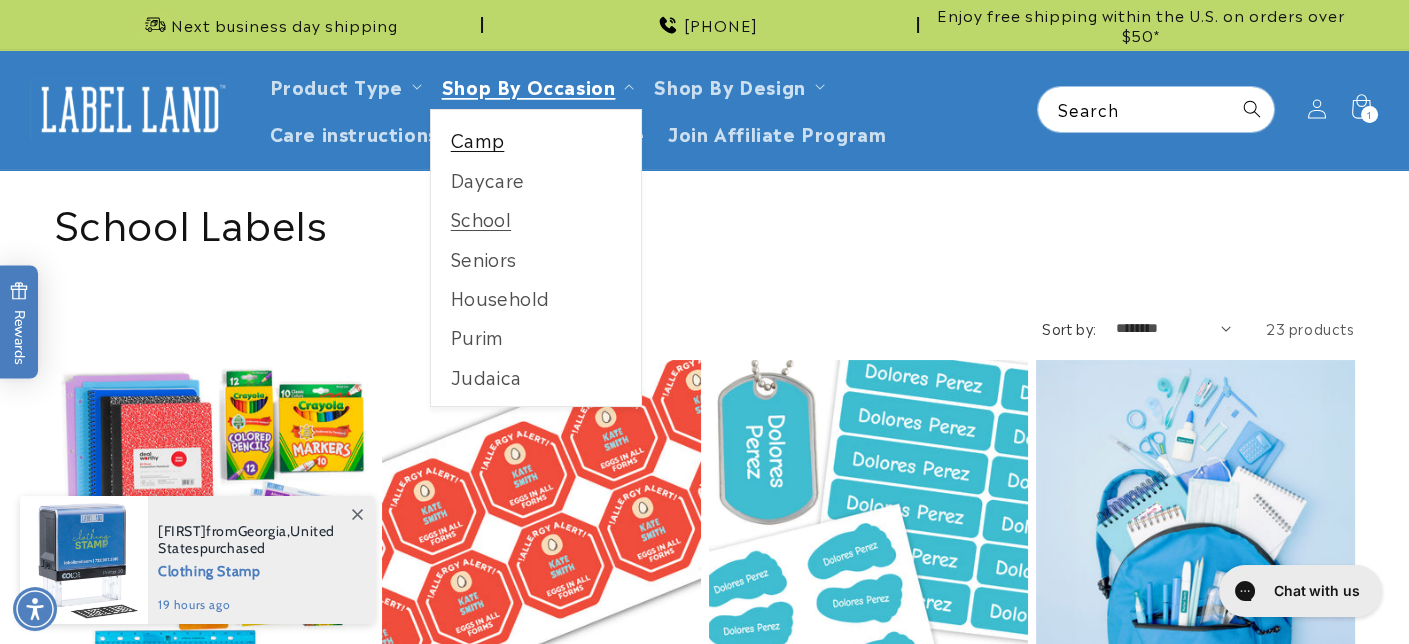 click on "Camp" at bounding box center [536, 139] 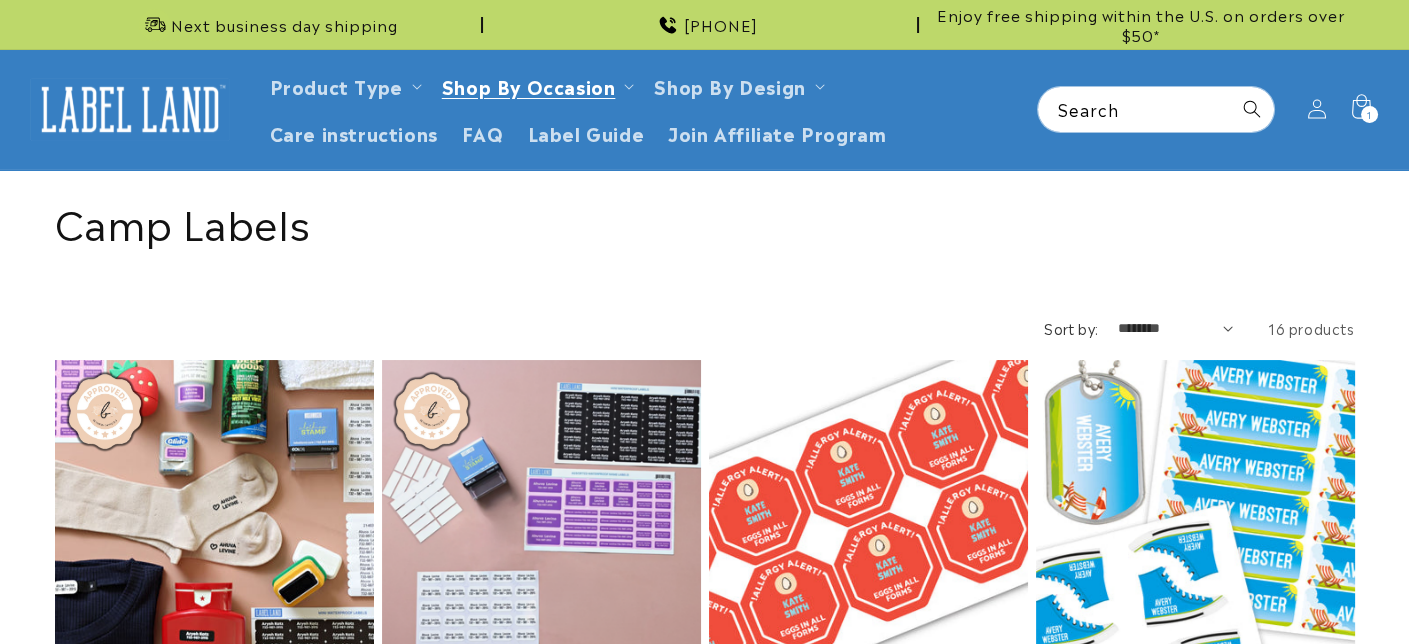 scroll, scrollTop: 125, scrollLeft: 0, axis: vertical 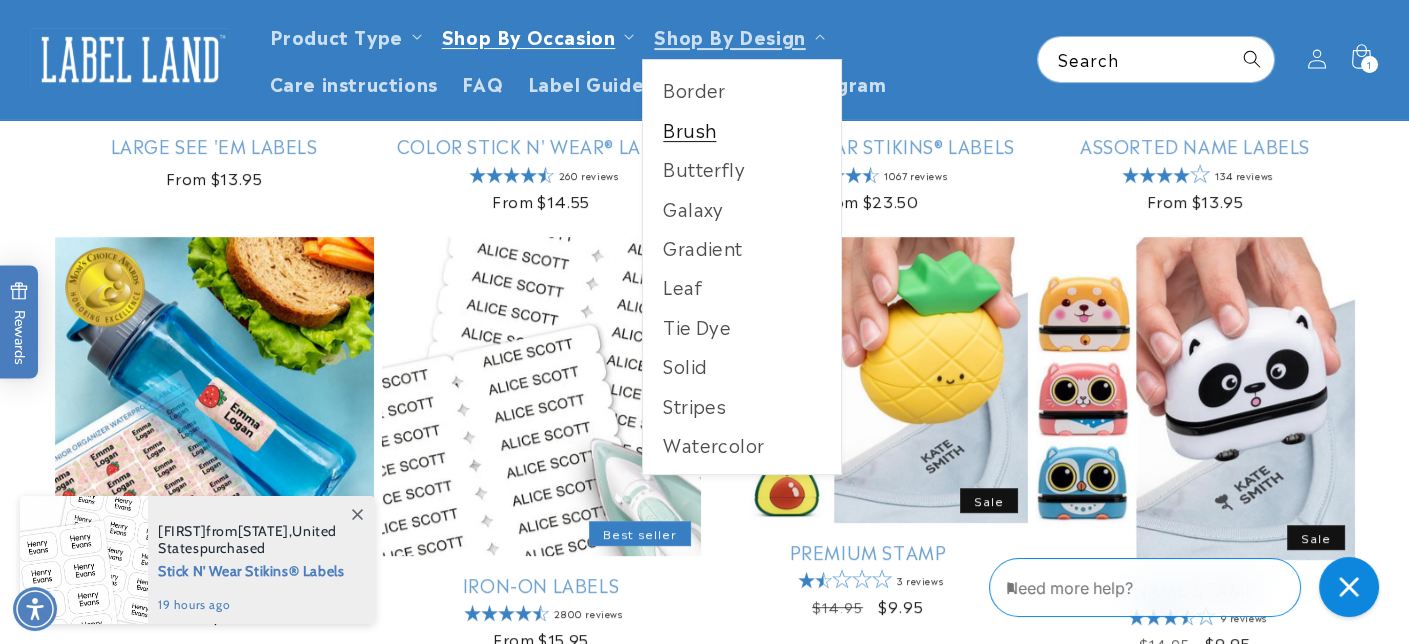 click on "Brush" at bounding box center (742, 129) 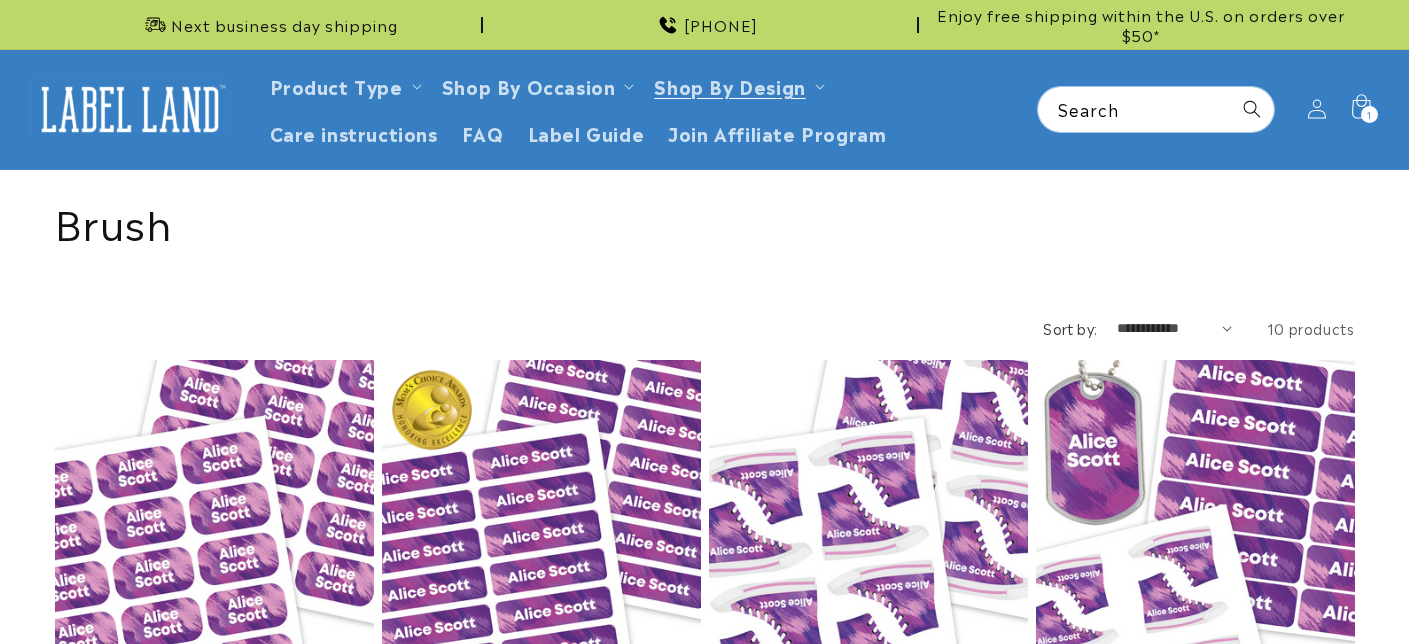scroll, scrollTop: 0, scrollLeft: 0, axis: both 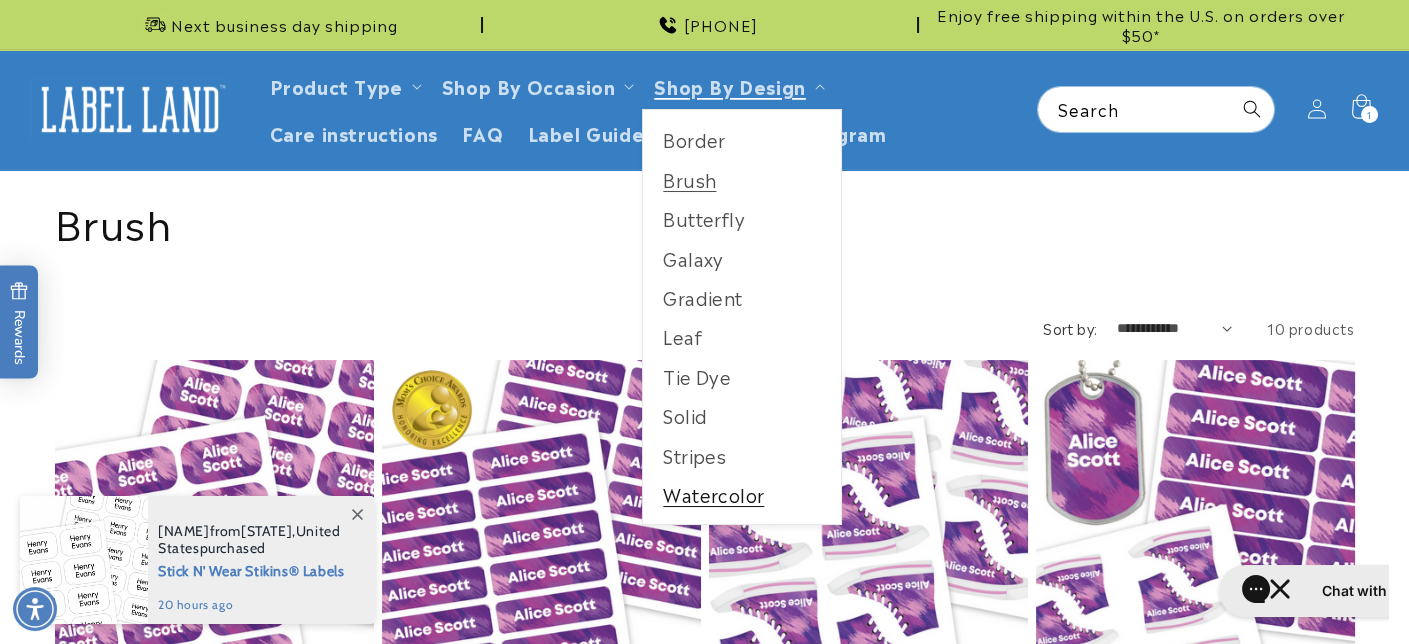 click on "Watercolor" at bounding box center (742, 494) 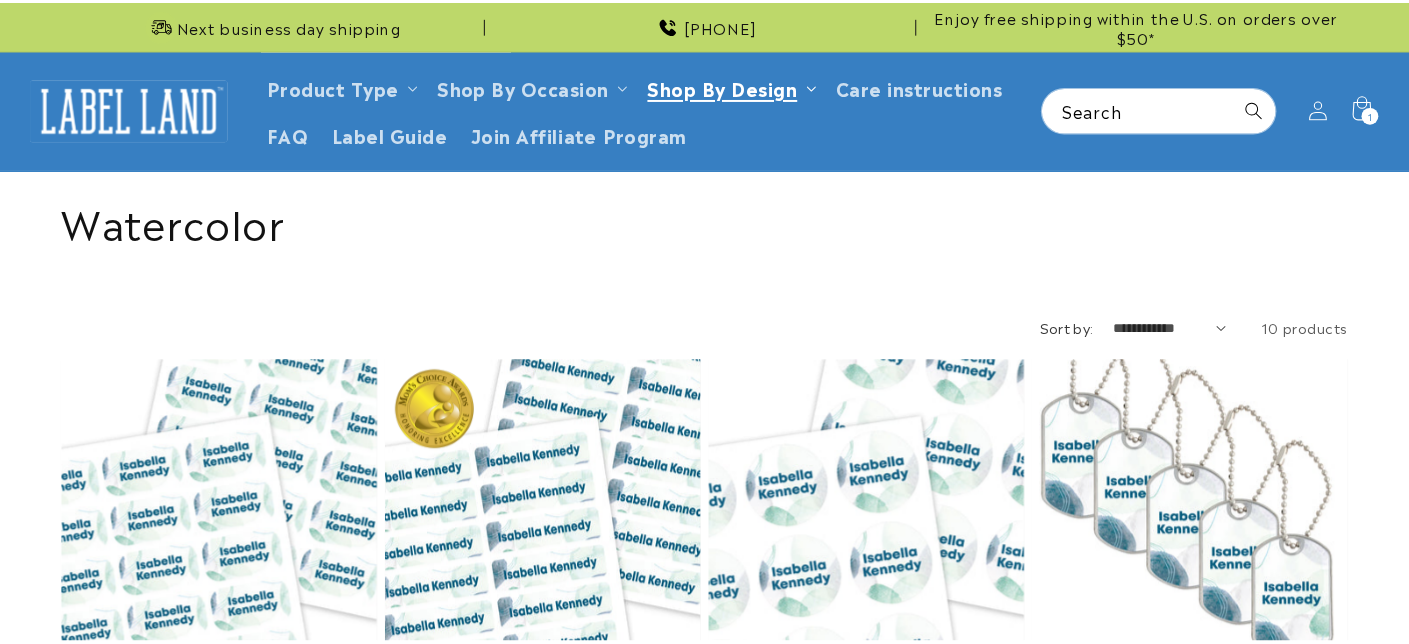 scroll, scrollTop: 0, scrollLeft: 0, axis: both 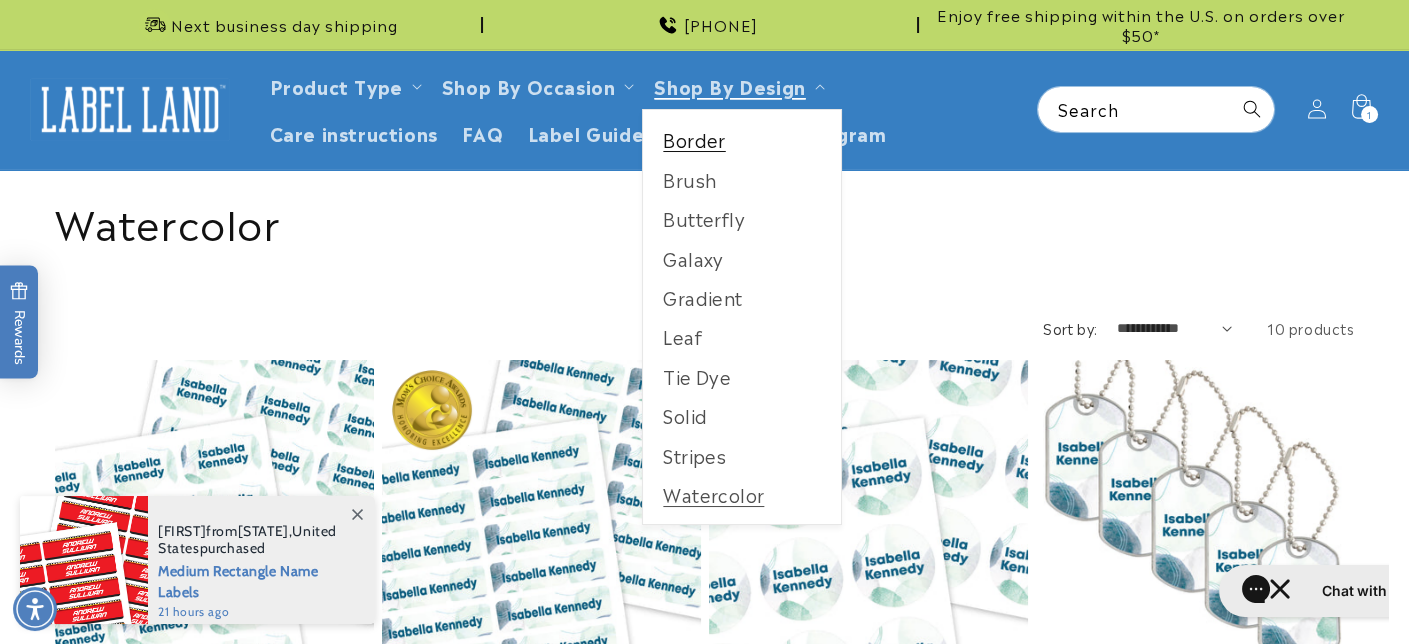 click on "Border" at bounding box center [742, 139] 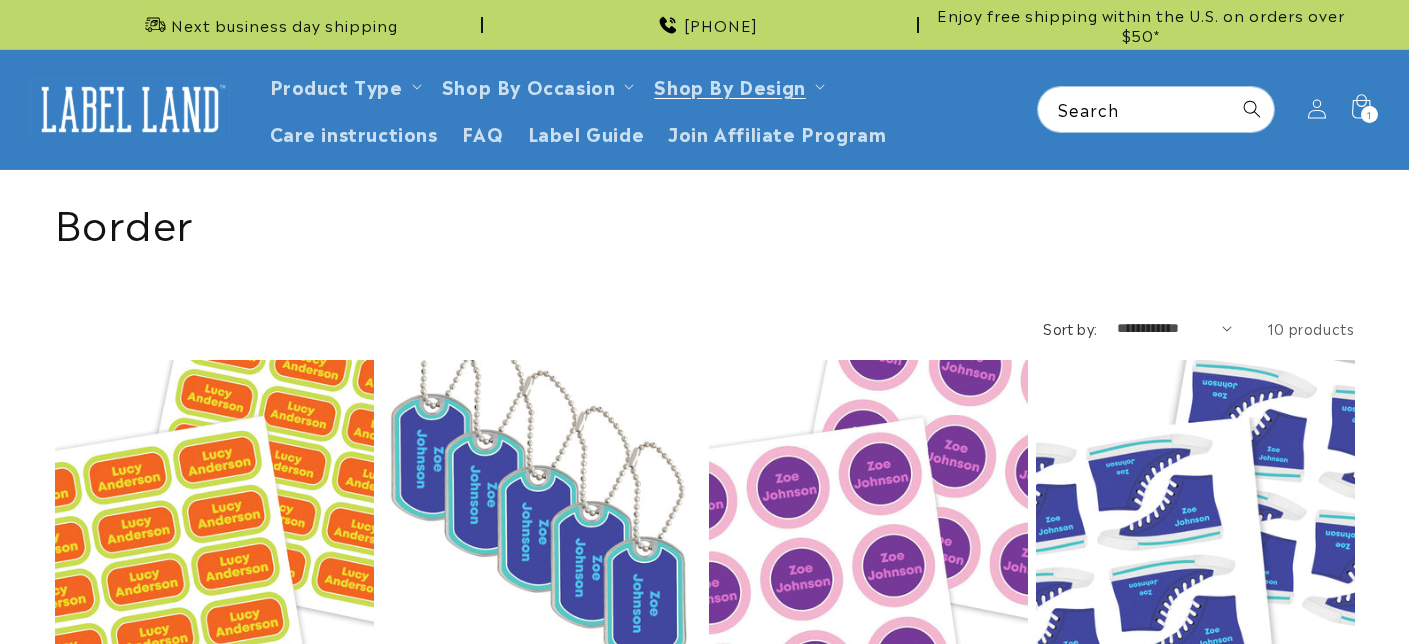 scroll, scrollTop: 0, scrollLeft: 0, axis: both 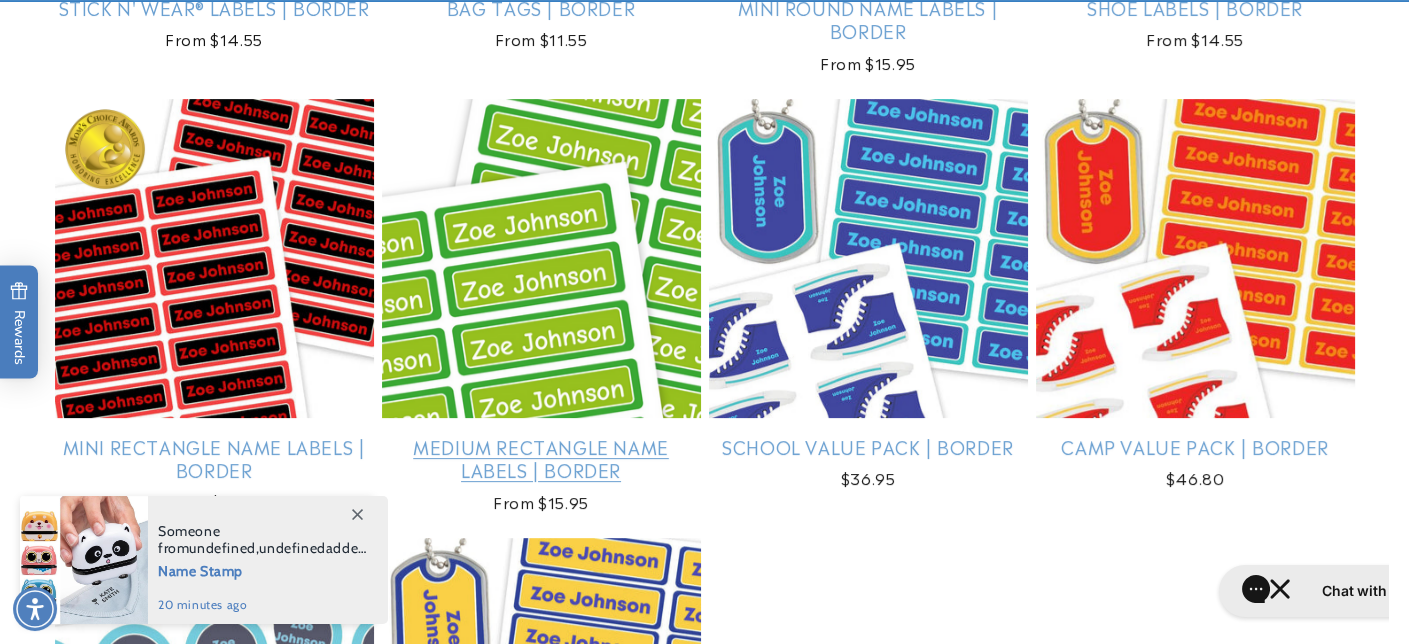 click on "Medium Rectangle Name Labels | Border" at bounding box center (541, 458) 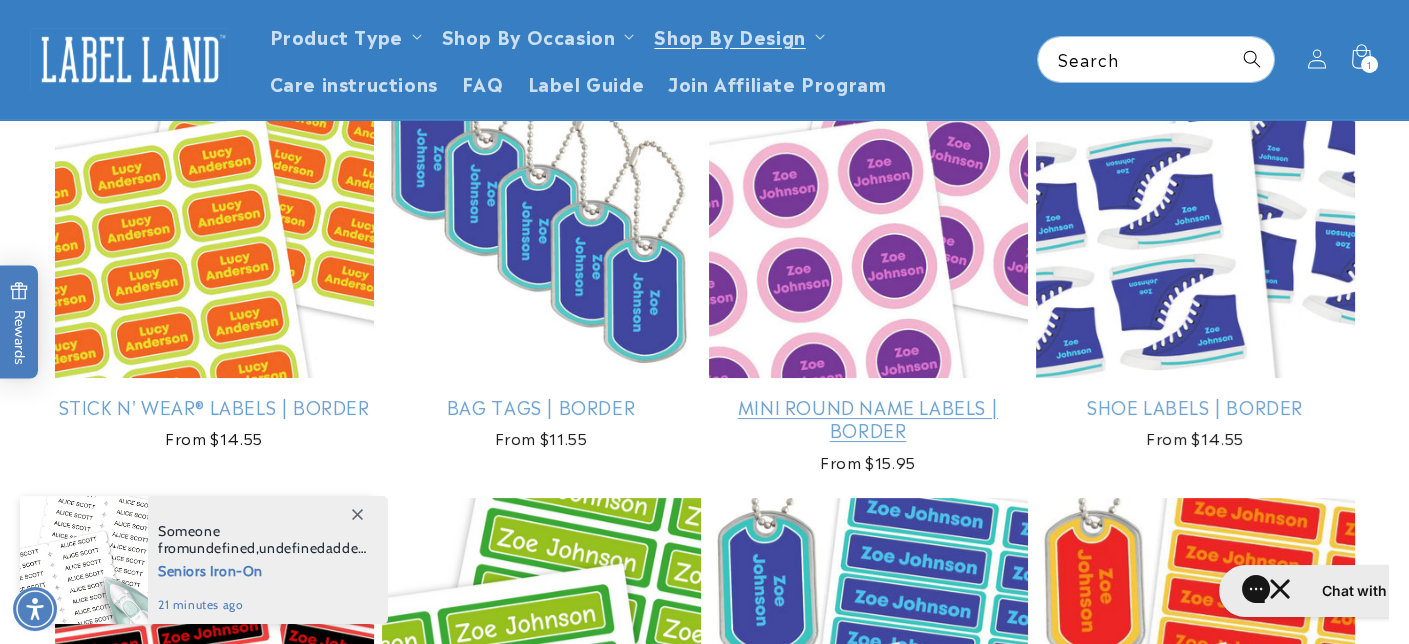 scroll, scrollTop: 300, scrollLeft: 0, axis: vertical 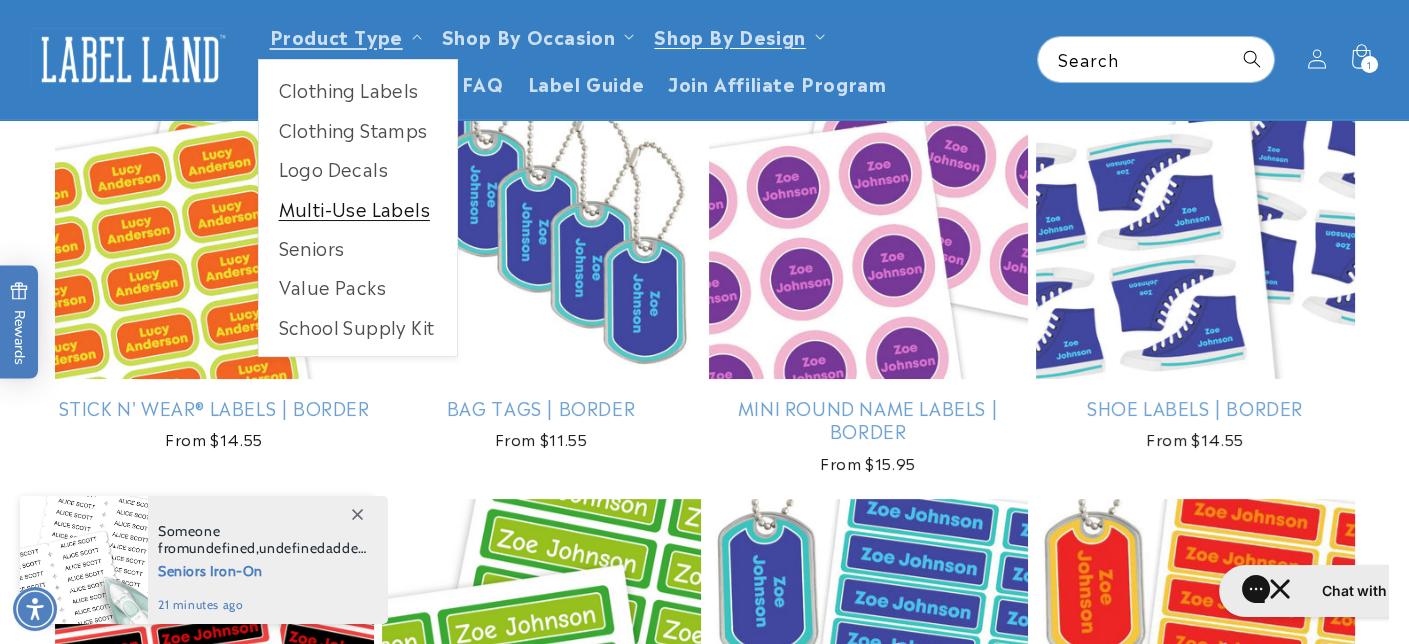 click on "Multi-Use Labels" at bounding box center (358, 208) 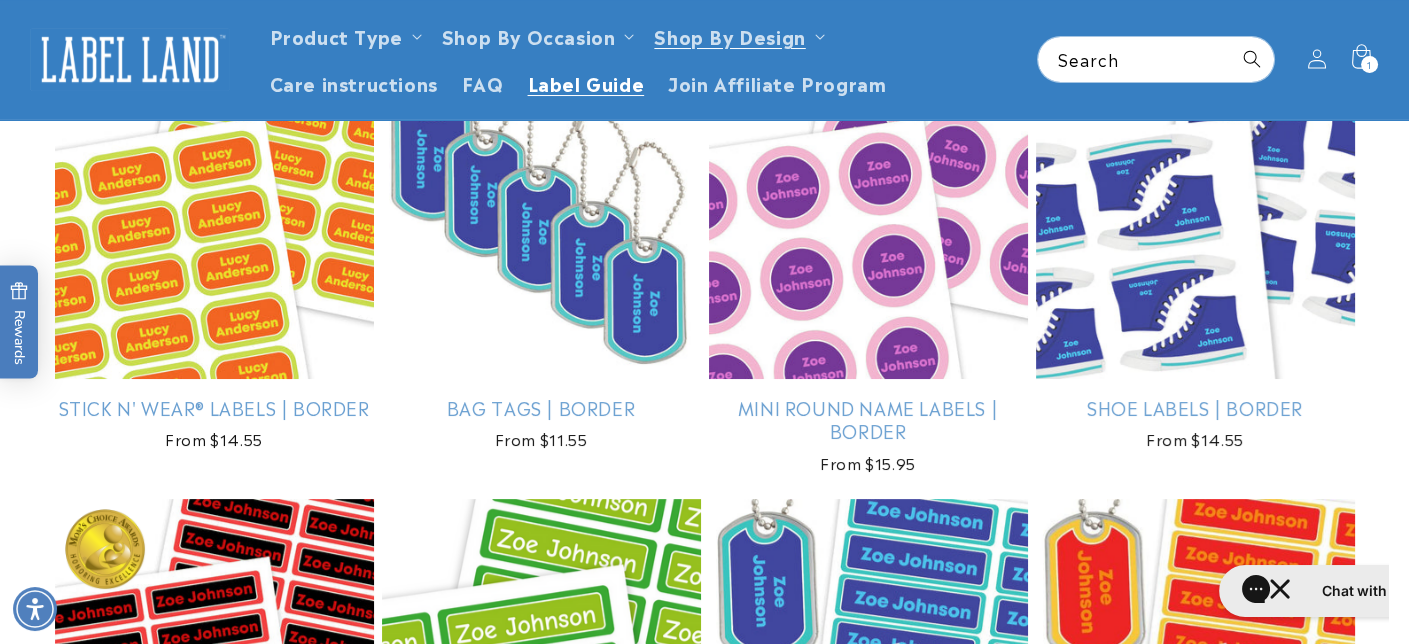 click on "Label Guide" at bounding box center [586, 82] 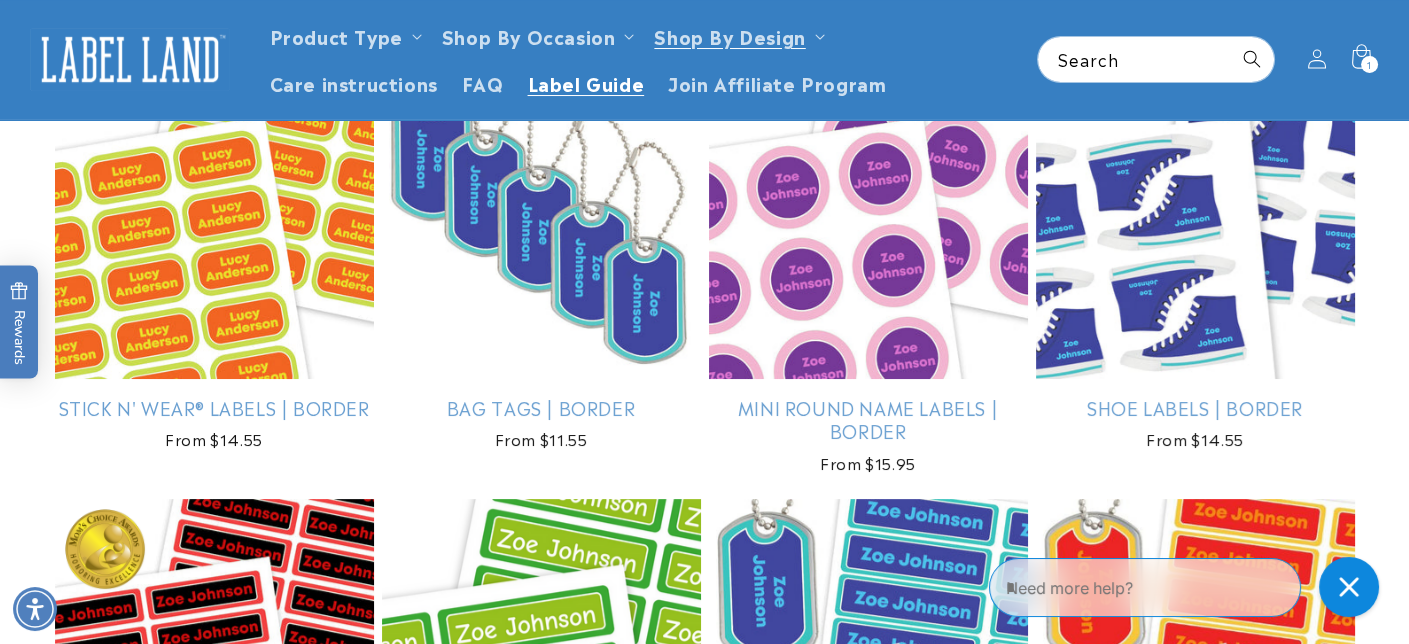 click on "Label Guide" at bounding box center (586, 82) 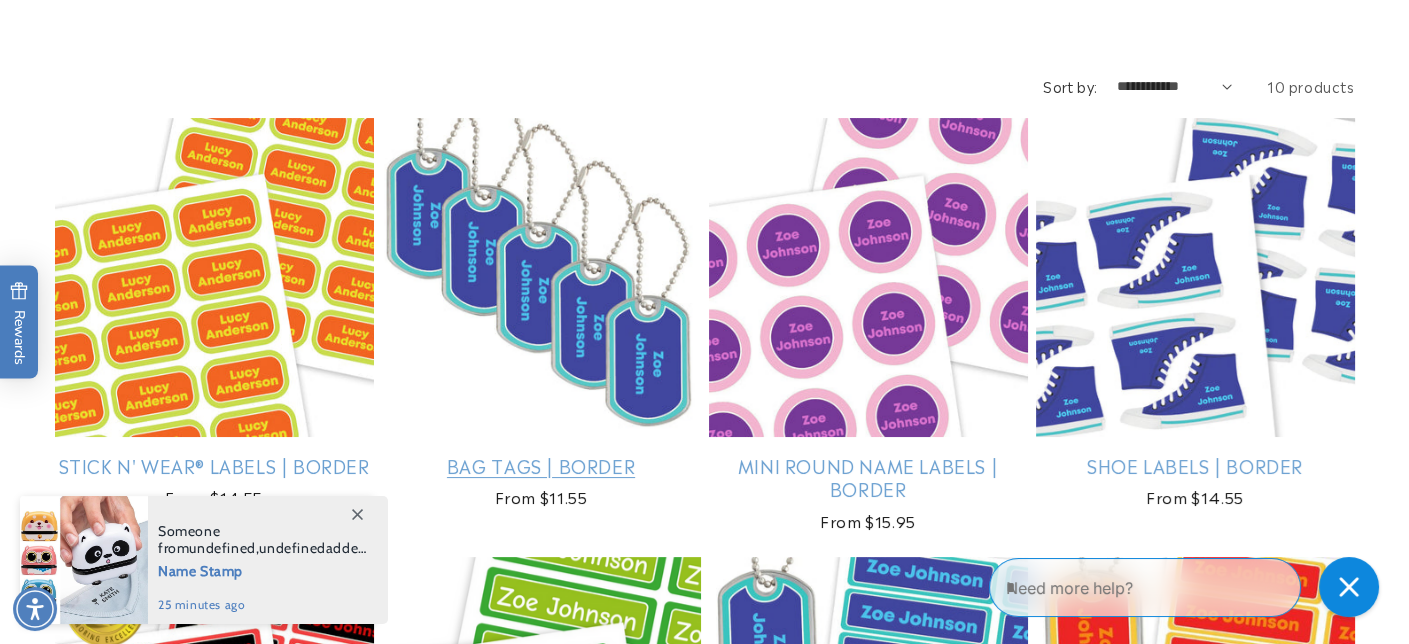 scroll, scrollTop: 0, scrollLeft: 0, axis: both 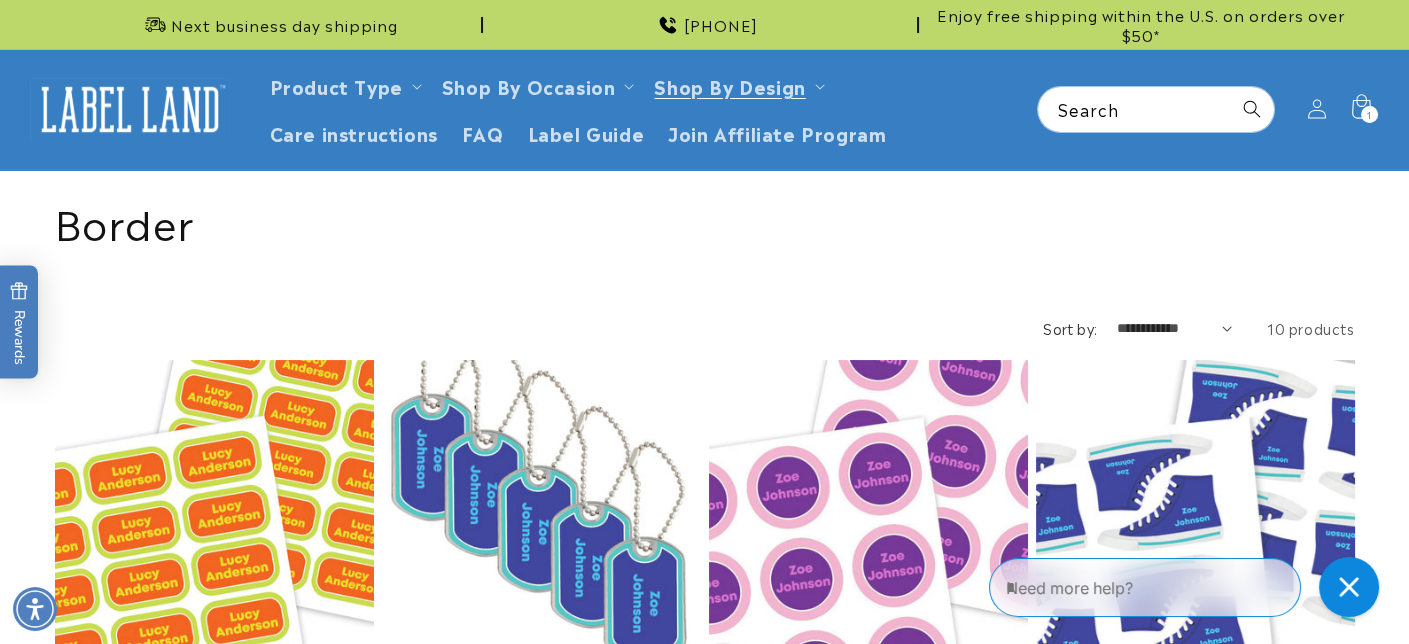 click at bounding box center (130, 109) 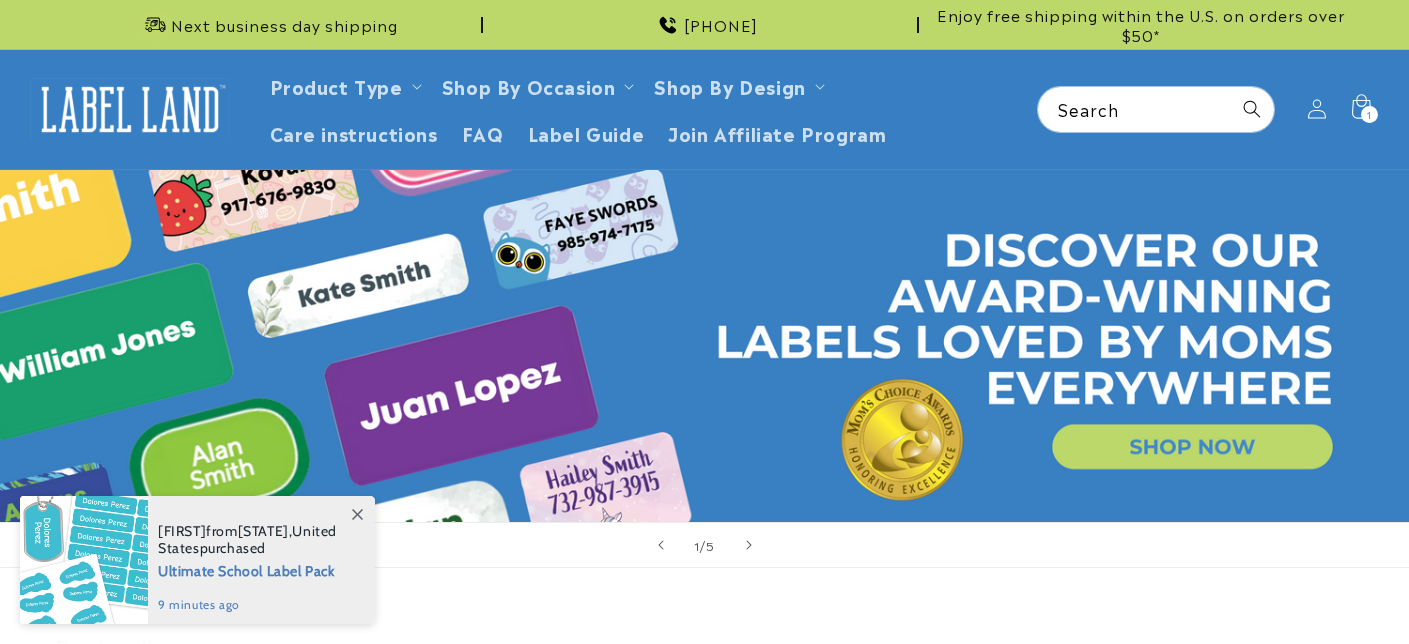 scroll, scrollTop: 0, scrollLeft: 0, axis: both 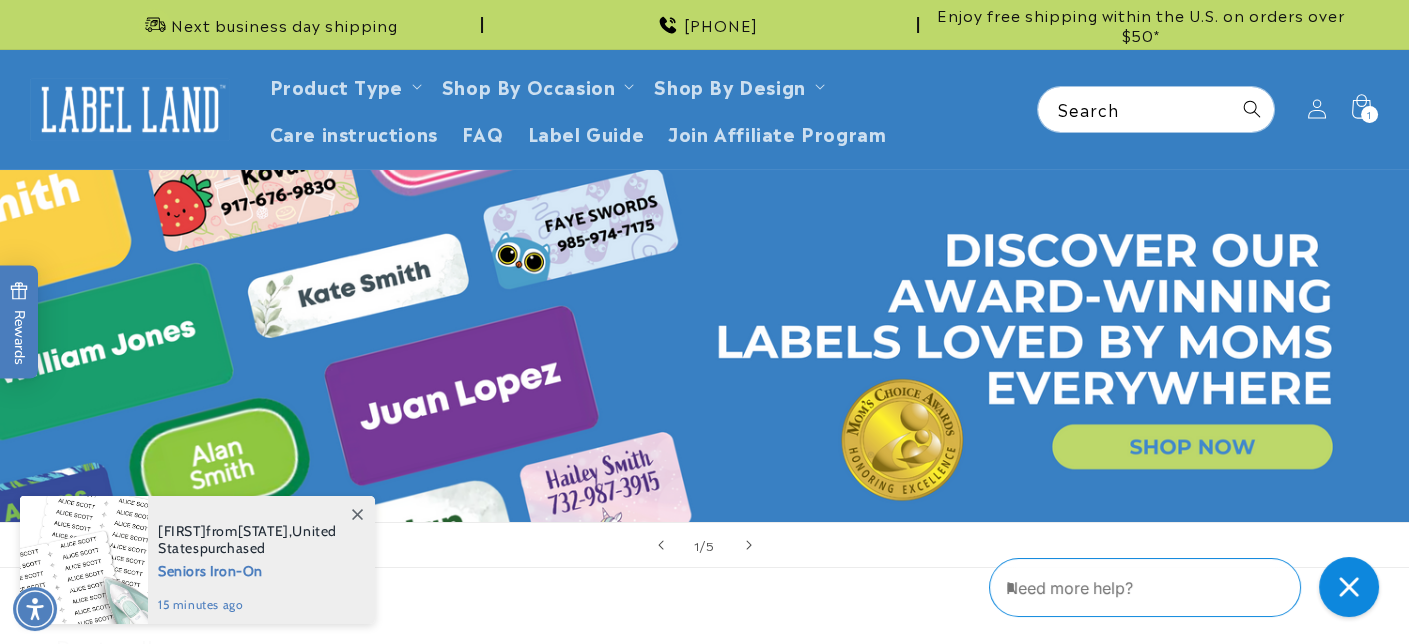 drag, startPoint x: 1262, startPoint y: 1, endPoint x: 760, endPoint y: 627, distance: 802.4213 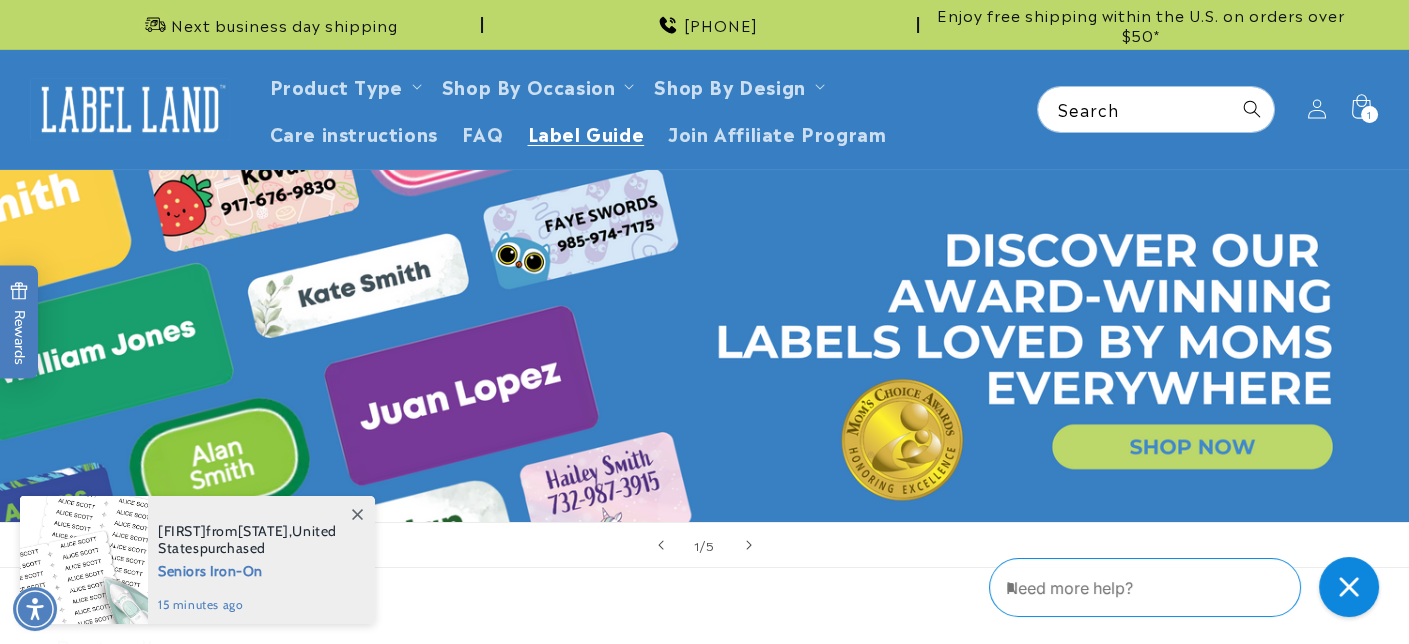 click on "Label Guide" at bounding box center [586, 132] 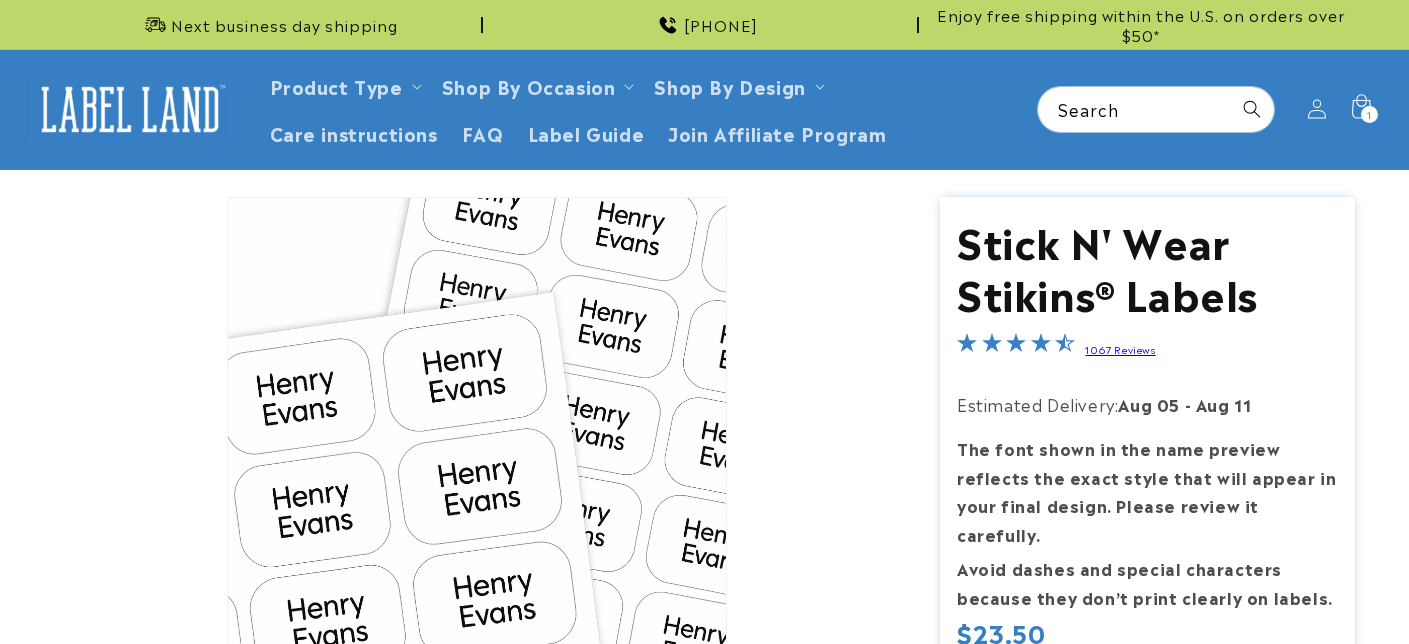 scroll, scrollTop: 0, scrollLeft: 0, axis: both 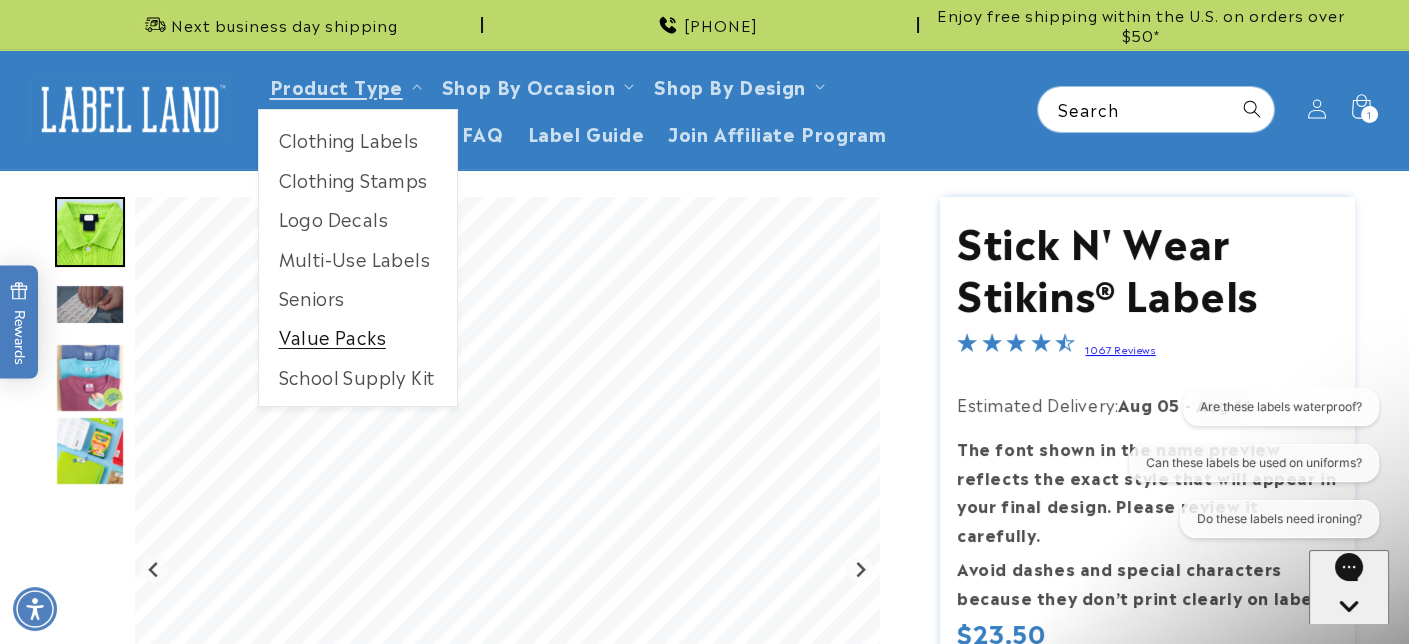 click on "Value Packs" at bounding box center [358, 336] 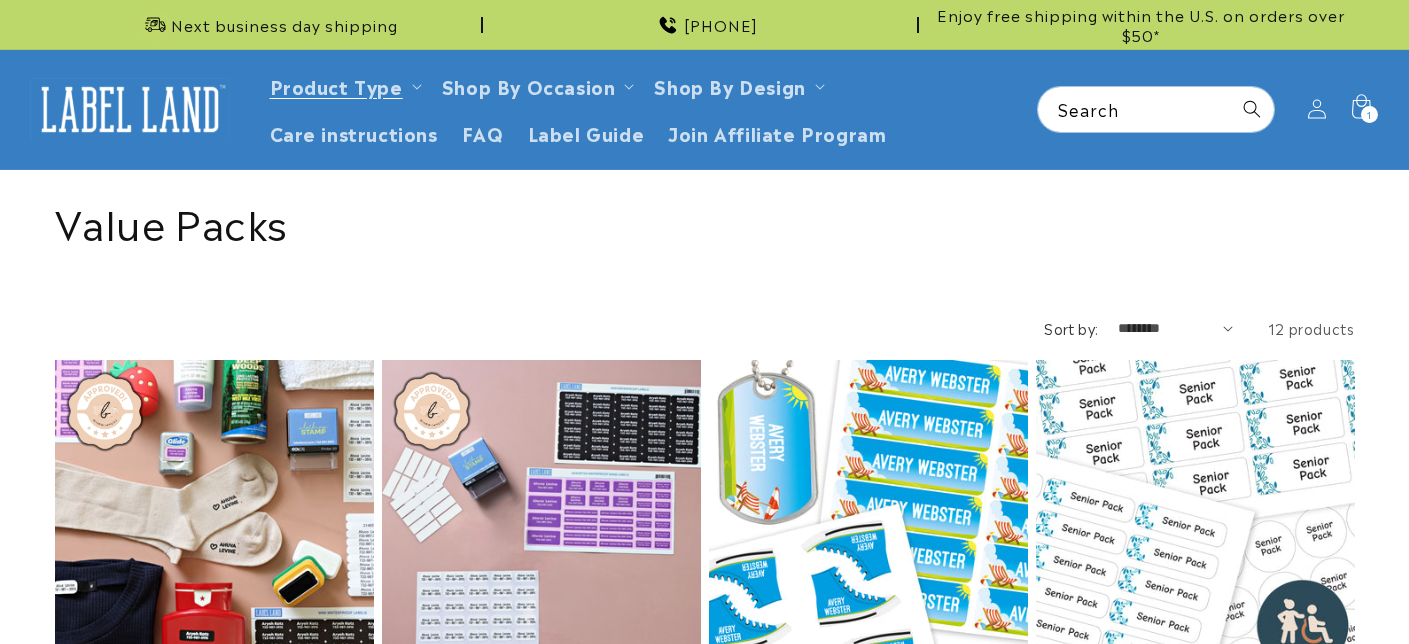 scroll, scrollTop: 0, scrollLeft: 0, axis: both 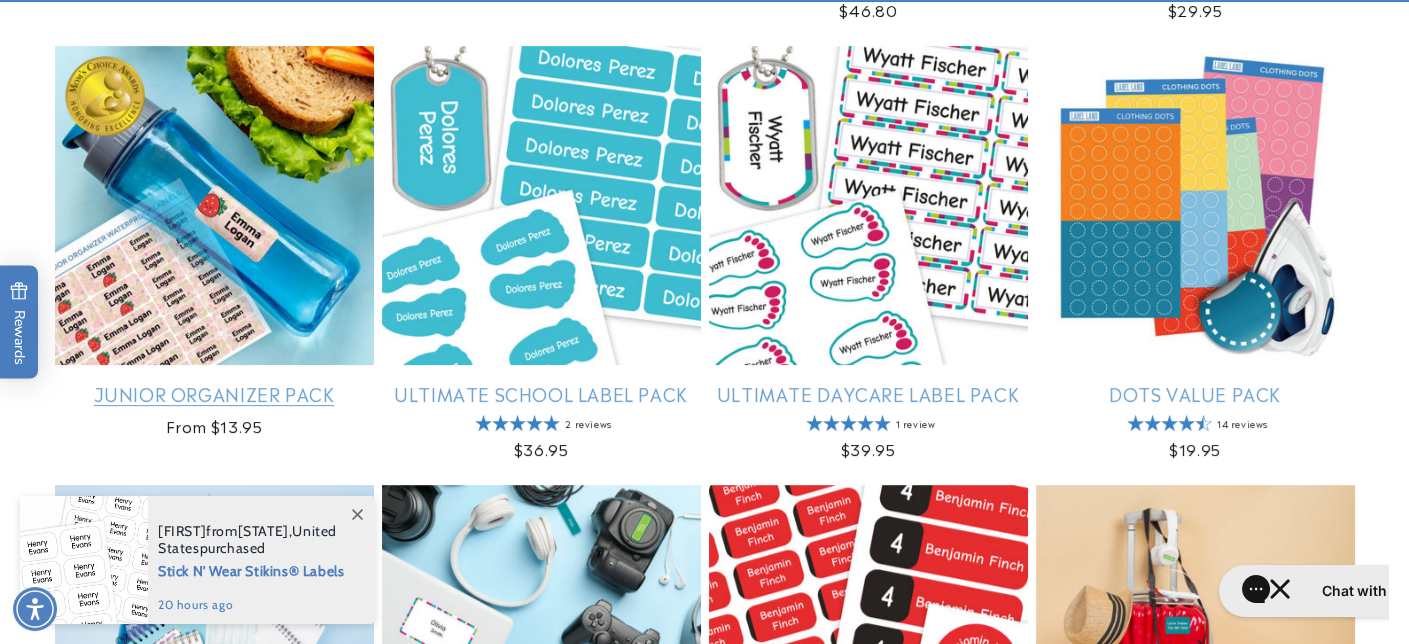 click on "Junior Organizer Pack" at bounding box center [214, 393] 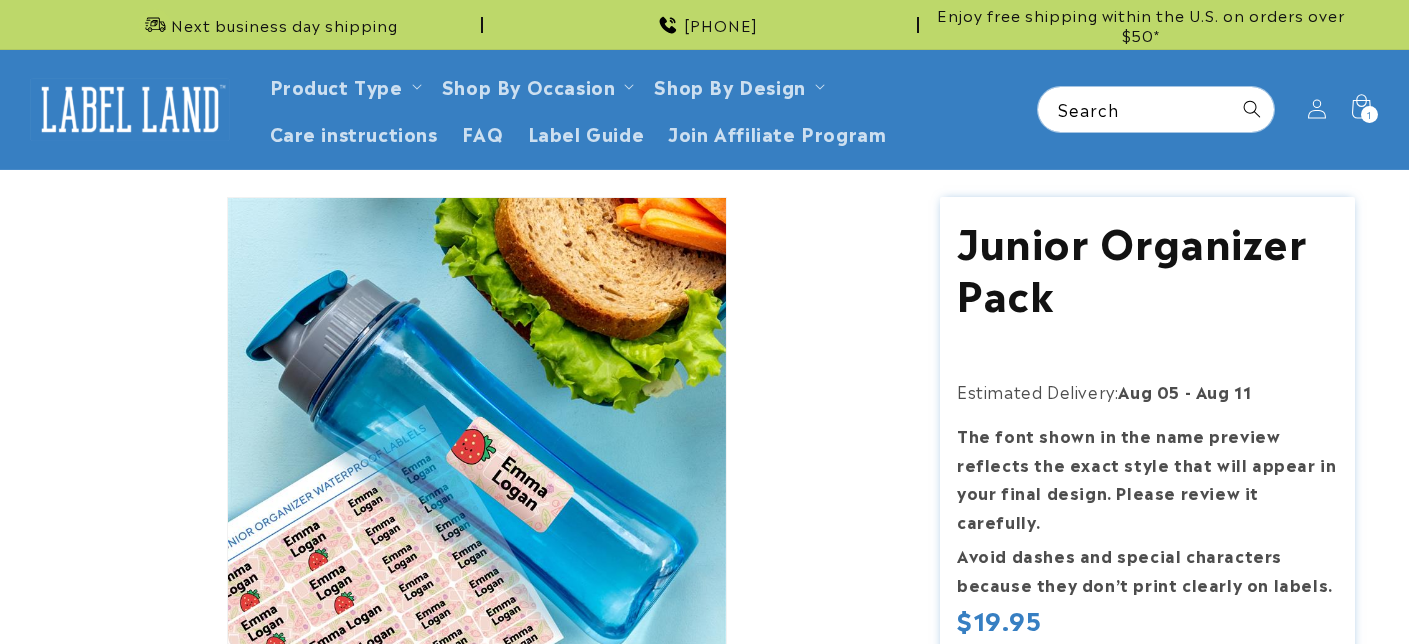 scroll, scrollTop: 0, scrollLeft: 0, axis: both 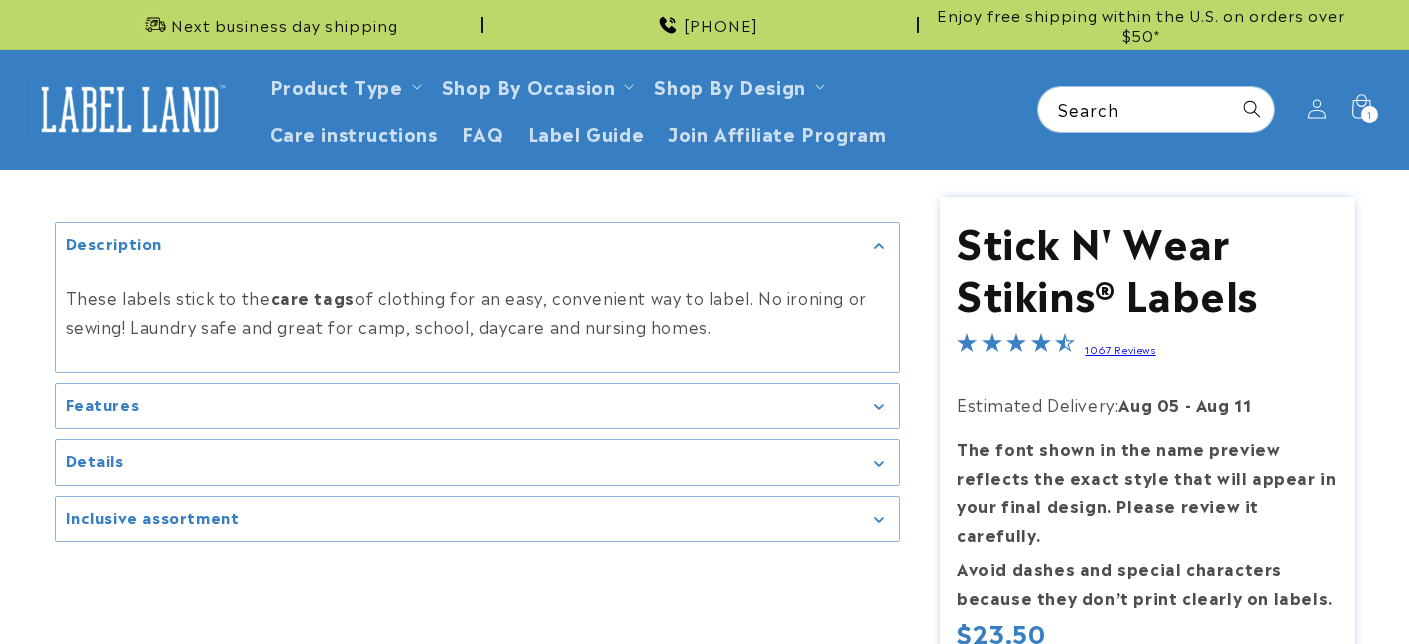 click at bounding box center [130, 109] 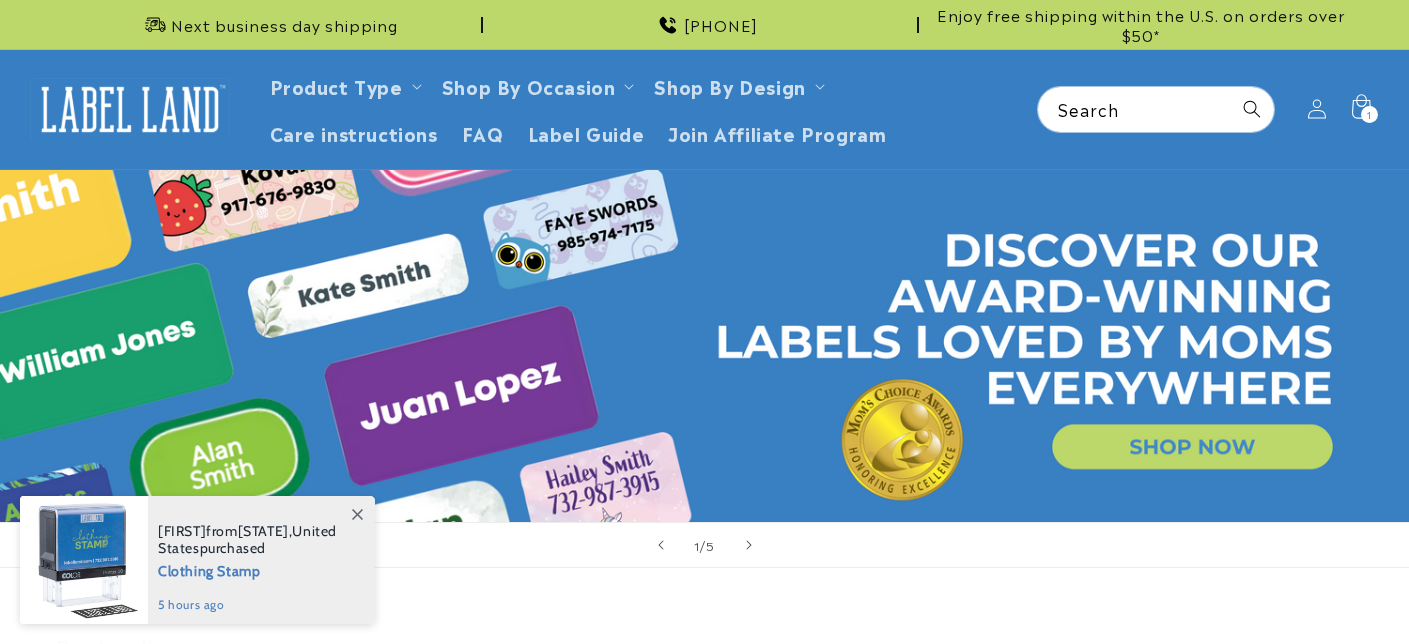 scroll, scrollTop: 0, scrollLeft: 0, axis: both 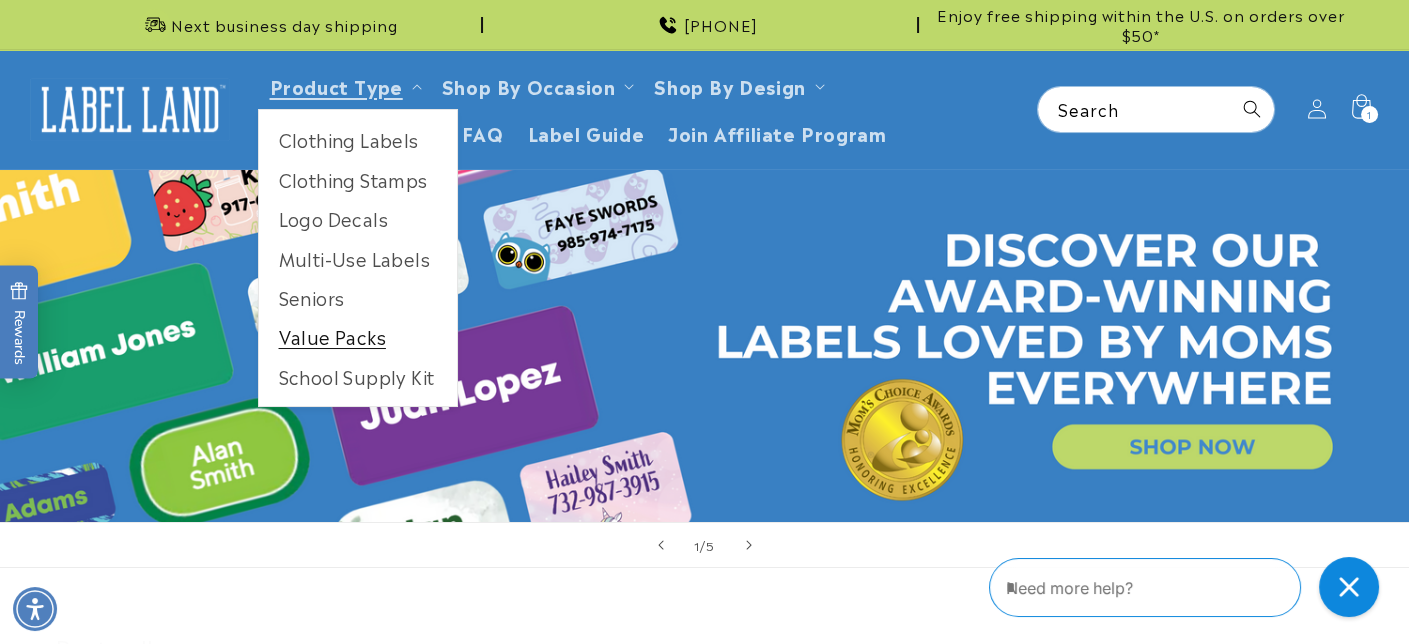 click on "Value Packs" at bounding box center (358, 336) 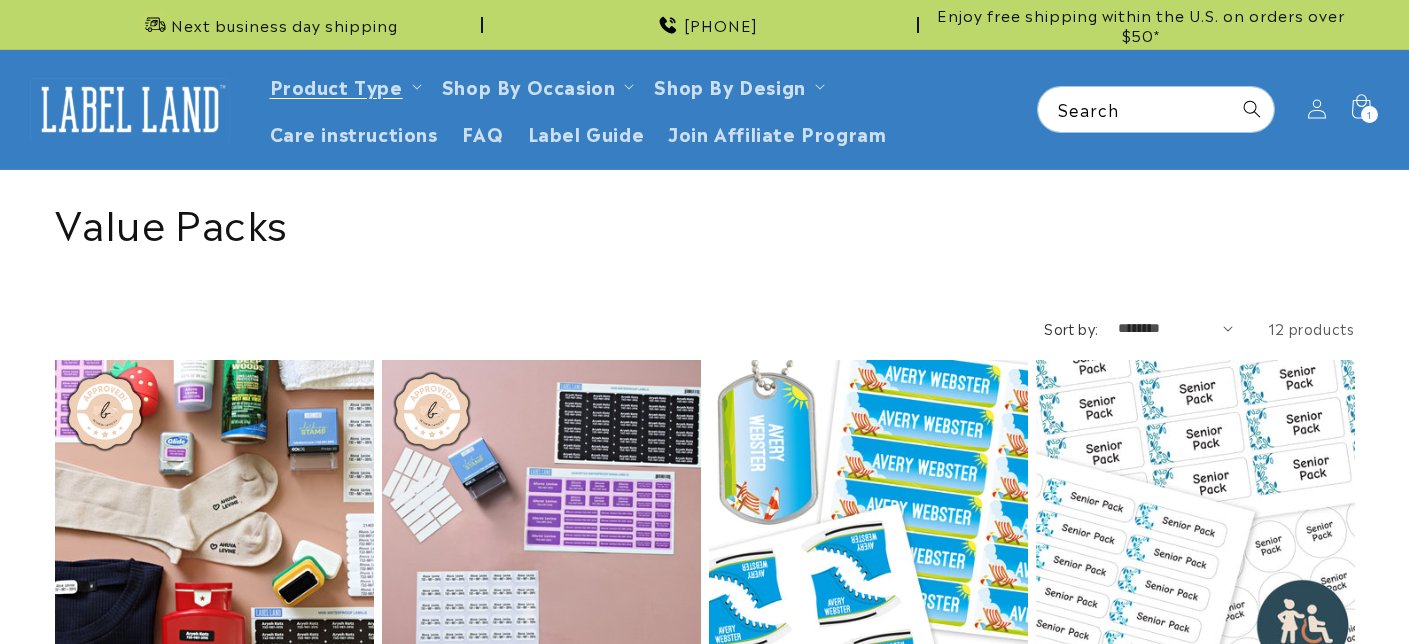 scroll, scrollTop: 0, scrollLeft: 0, axis: both 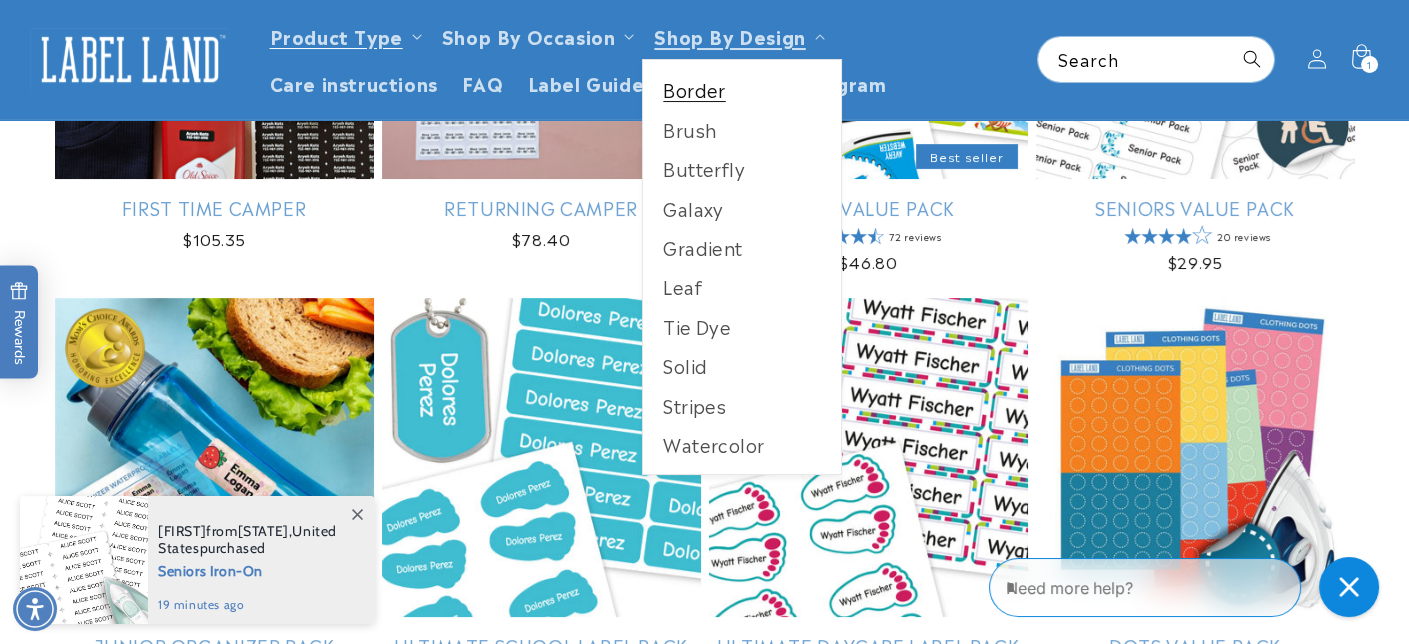 click on "Border" at bounding box center [742, 89] 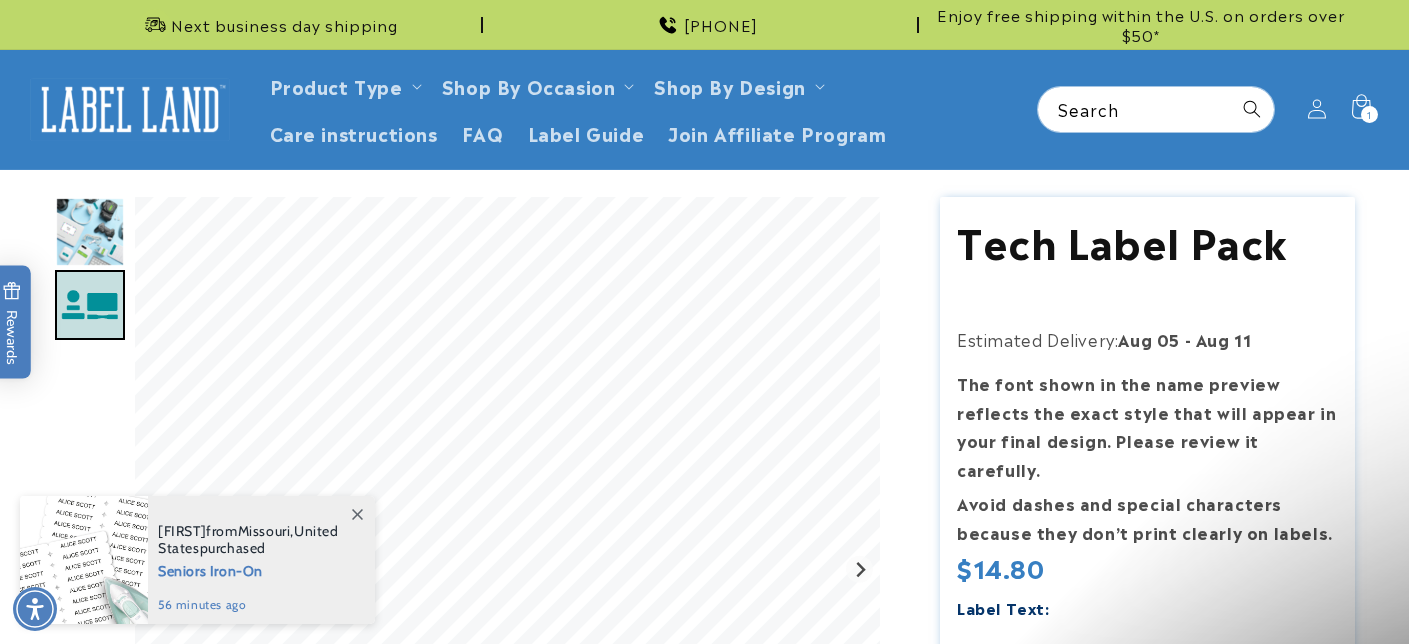 scroll, scrollTop: 0, scrollLeft: 0, axis: both 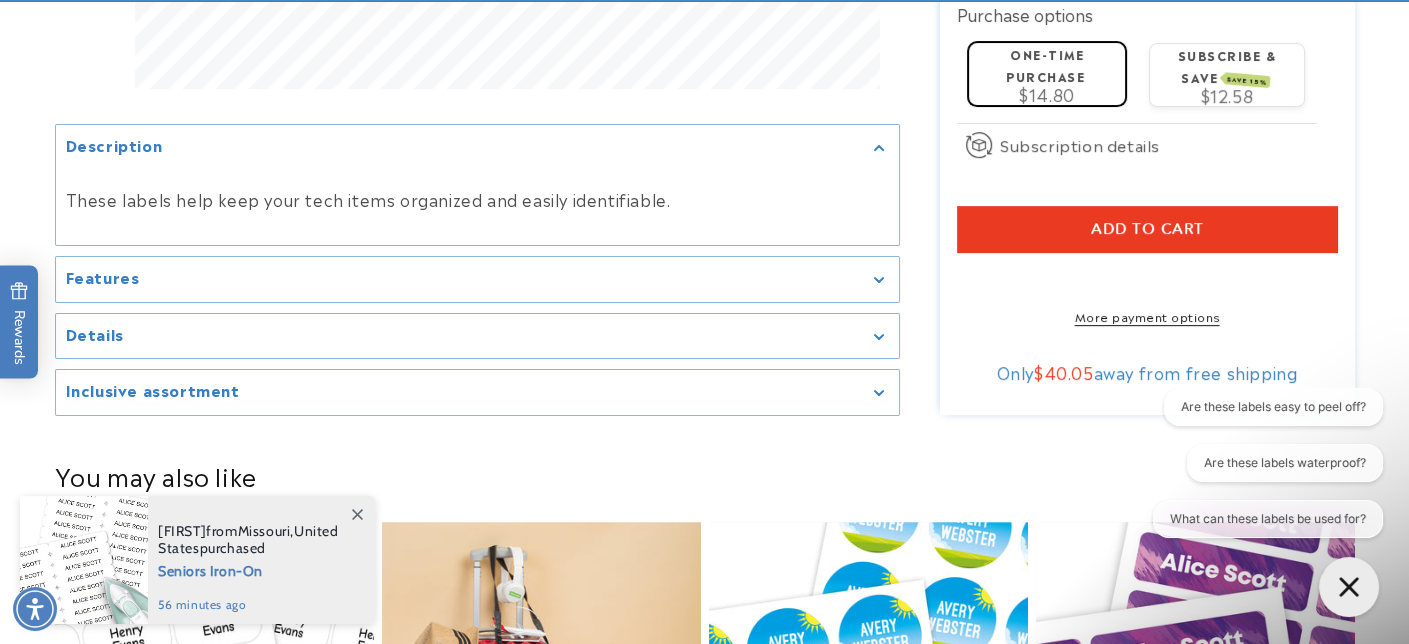 click on "Inclusive assortment" at bounding box center [477, 392] 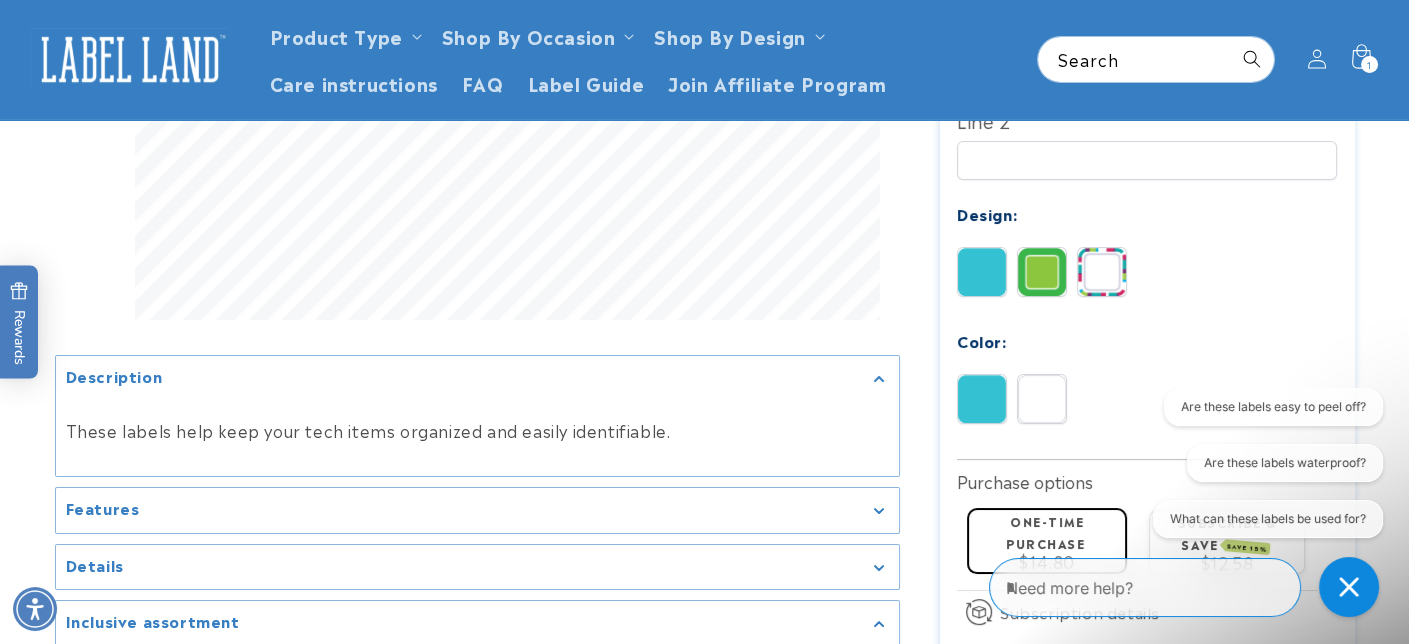 scroll, scrollTop: 600, scrollLeft: 0, axis: vertical 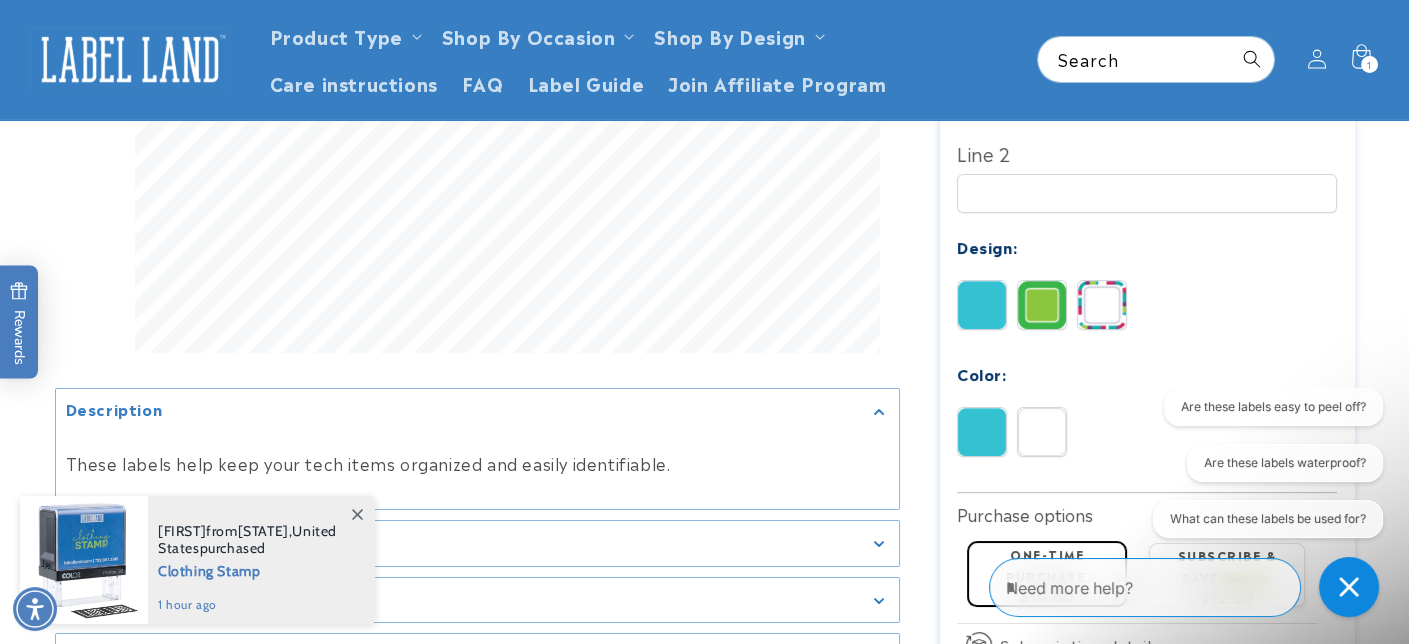 click at bounding box center [1042, 305] 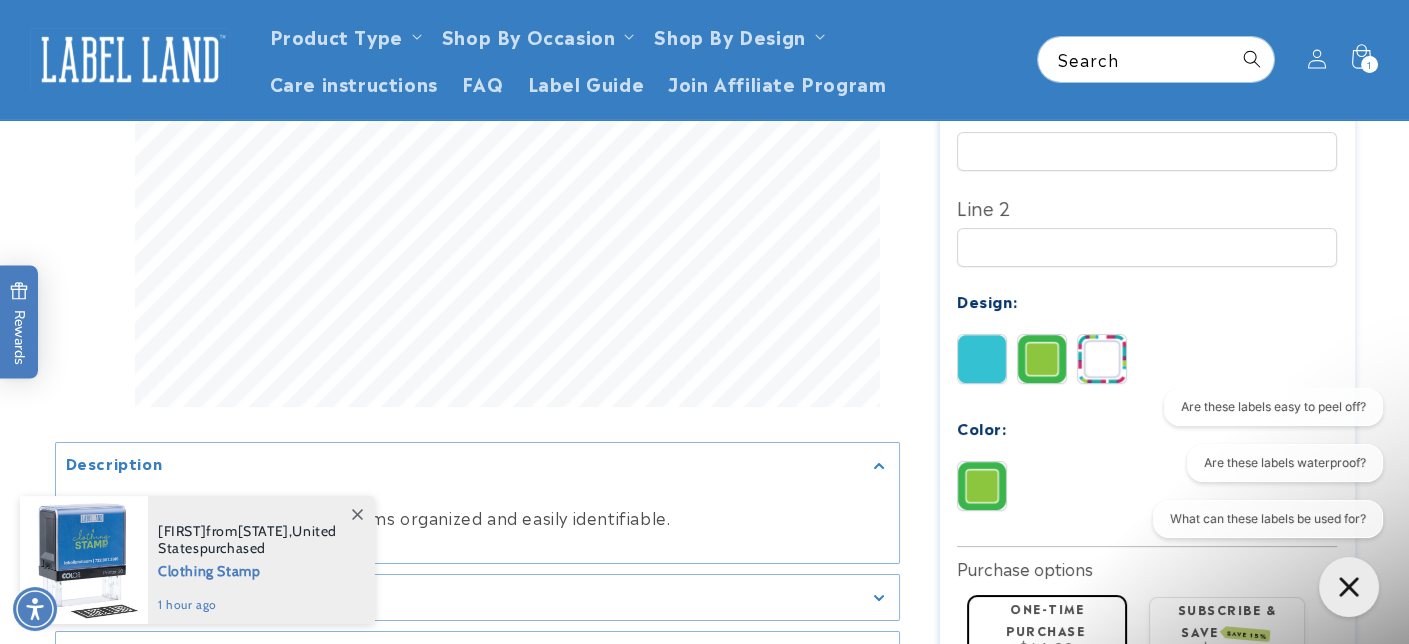 scroll, scrollTop: 500, scrollLeft: 0, axis: vertical 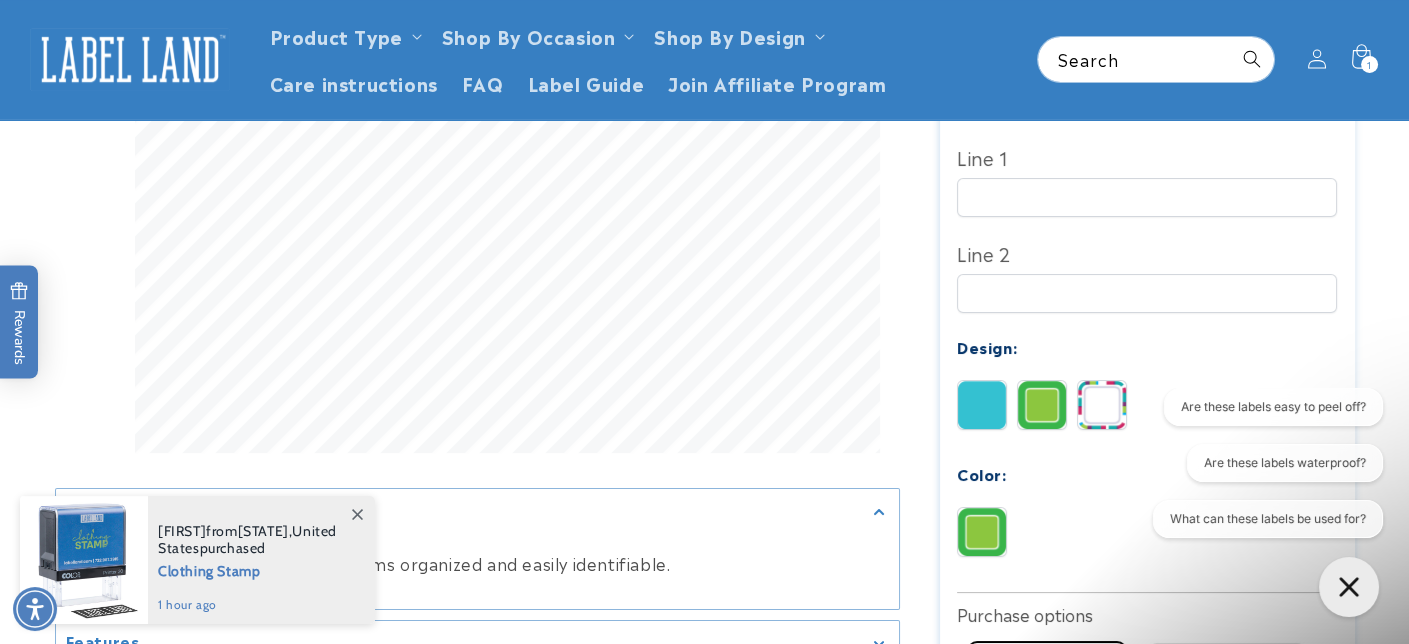 click at bounding box center (982, 532) 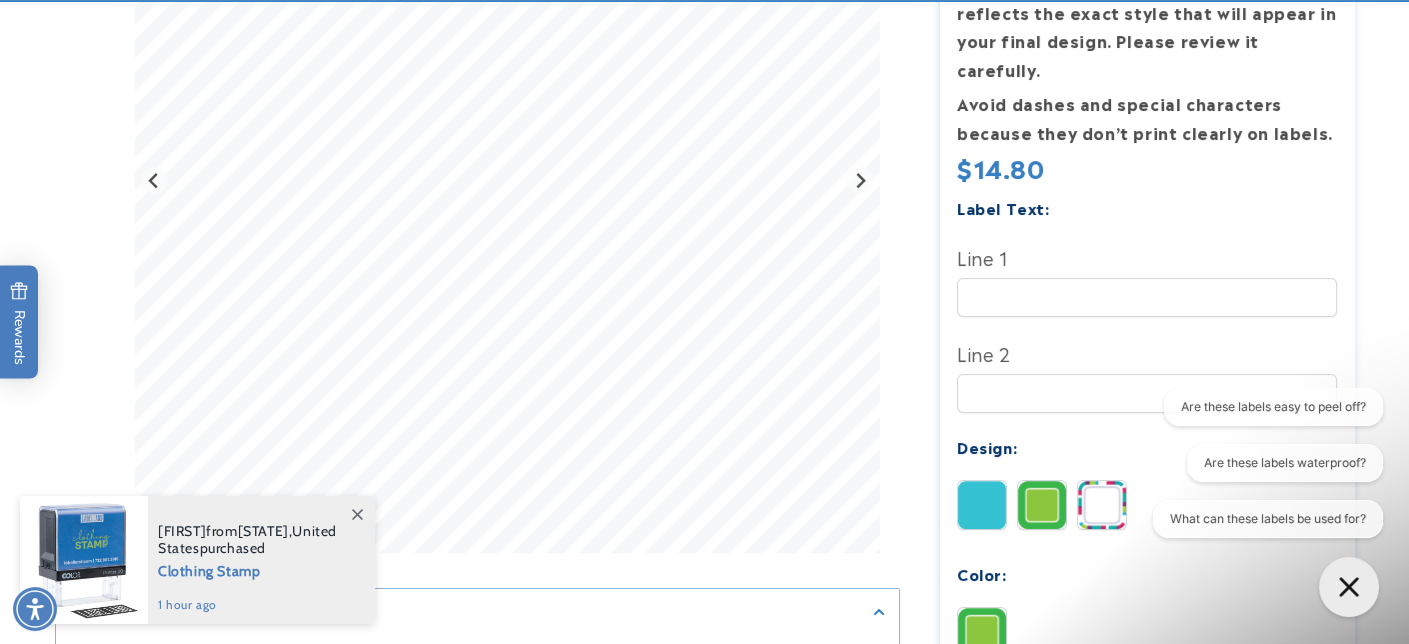 scroll, scrollTop: 500, scrollLeft: 0, axis: vertical 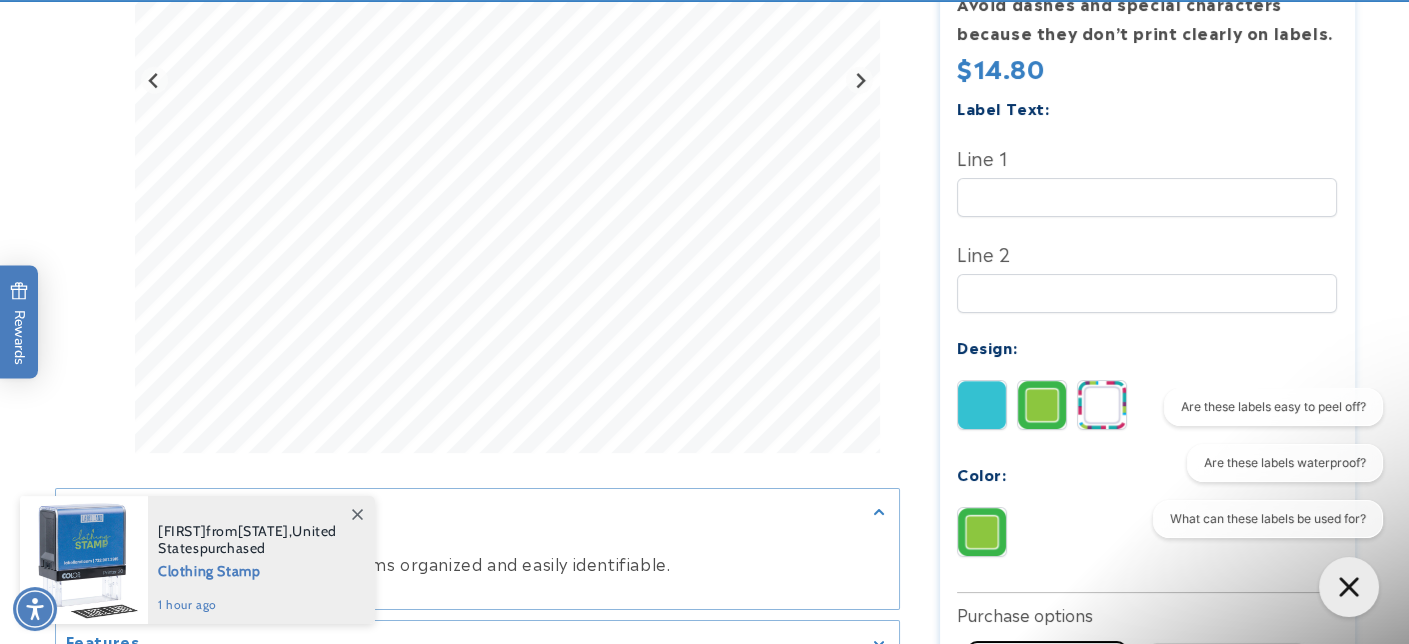 click at bounding box center [982, 405] 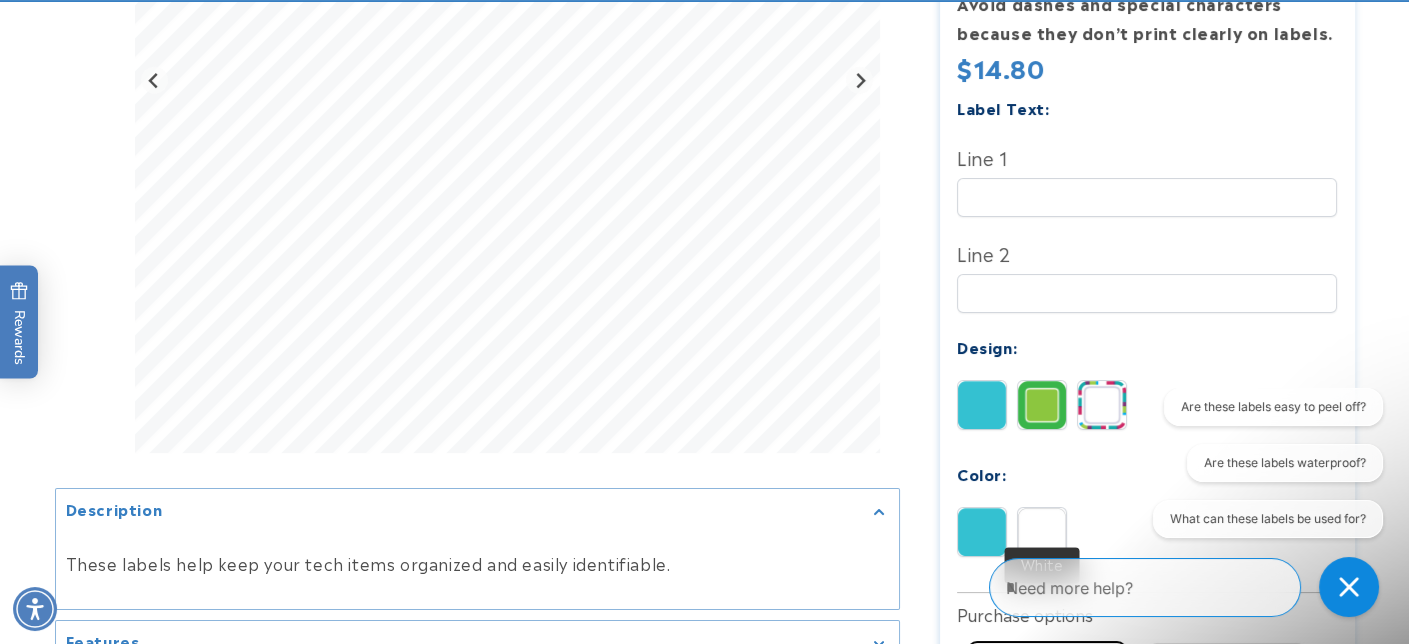 click at bounding box center [1042, 532] 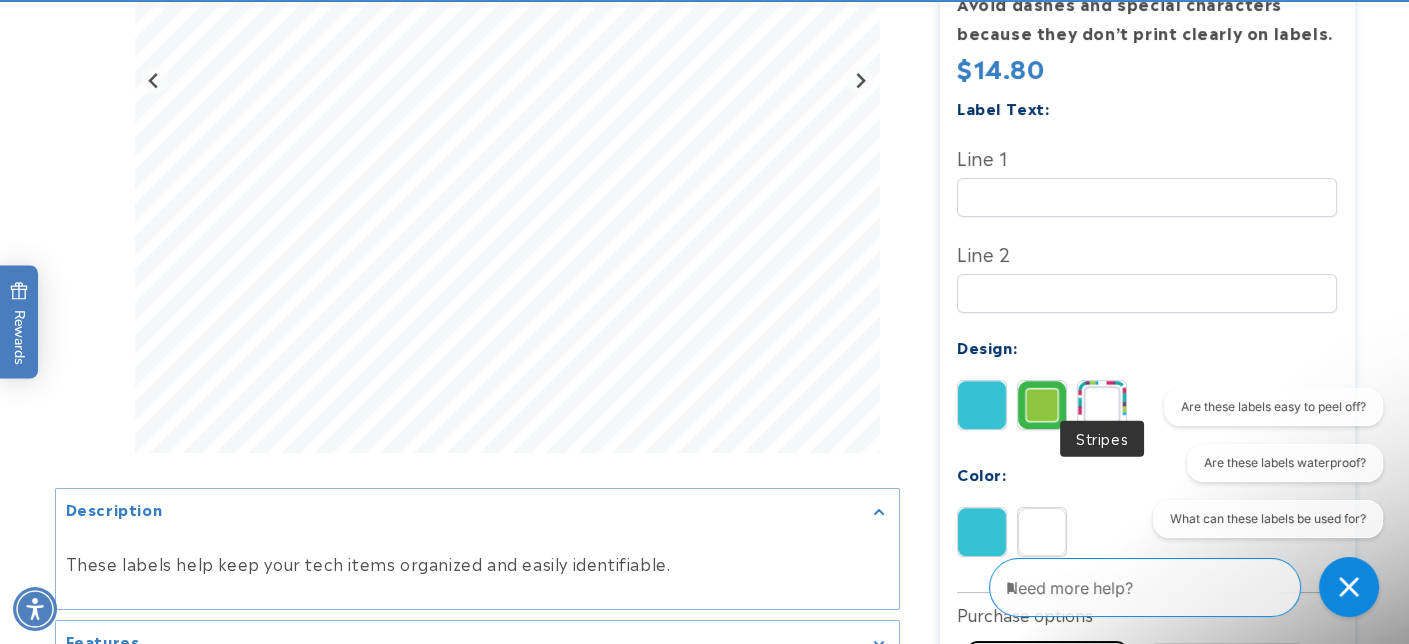 click at bounding box center (1102, 405) 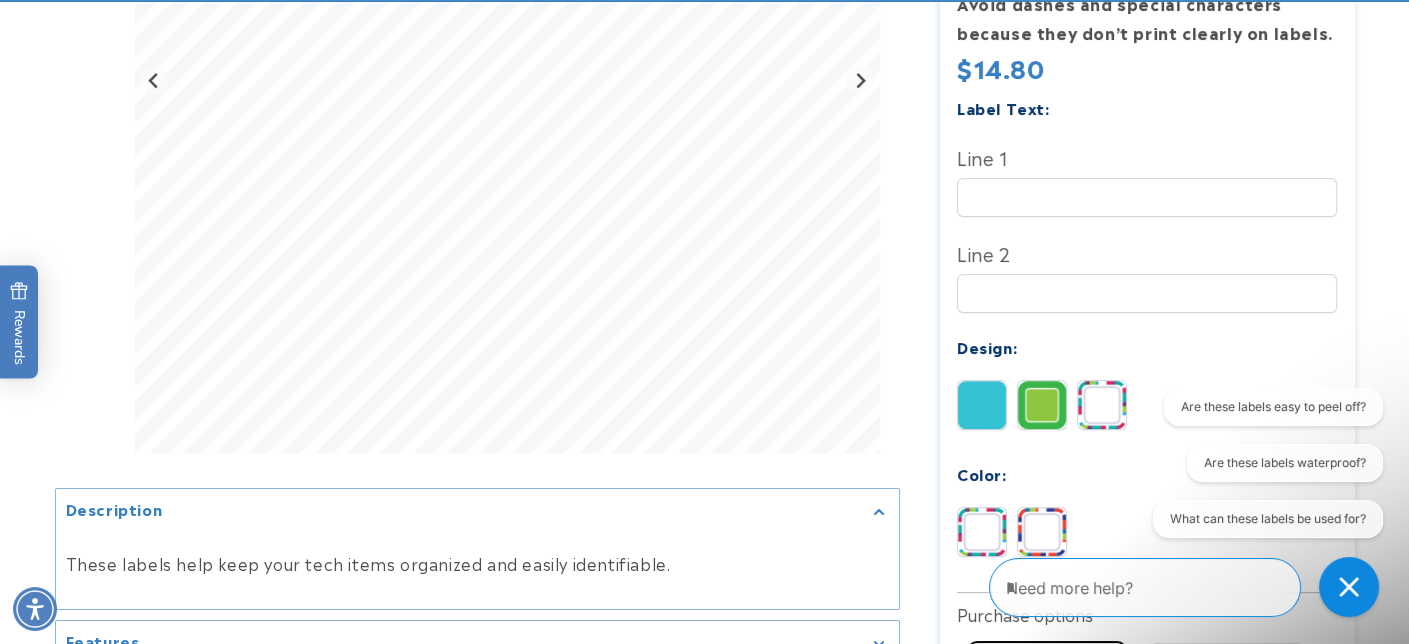 click at bounding box center (1042, 532) 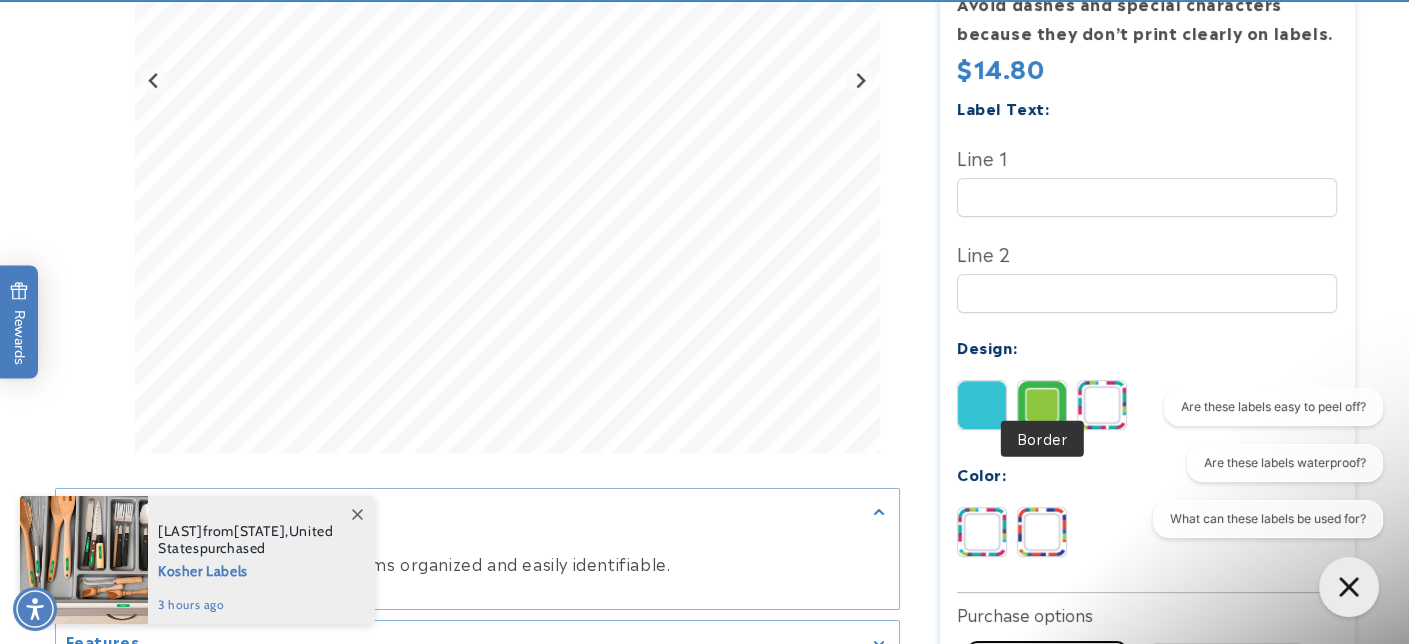 click at bounding box center (1042, 405) 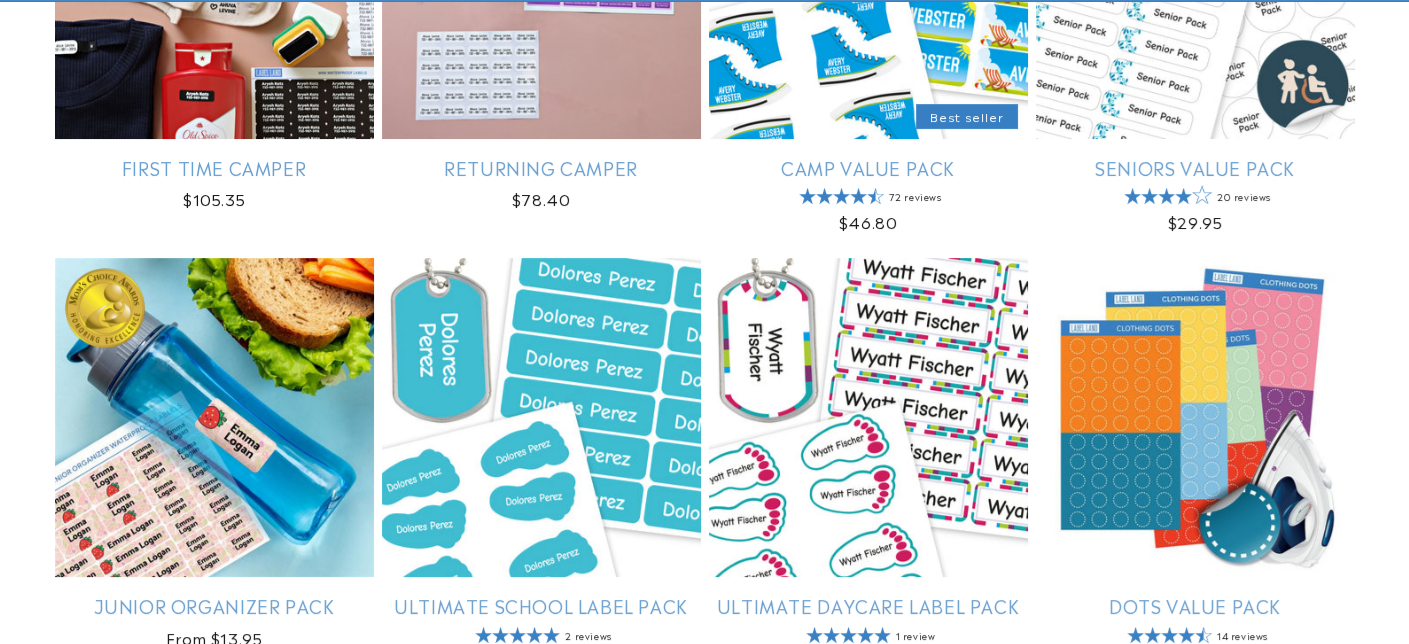 scroll, scrollTop: 58, scrollLeft: 0, axis: vertical 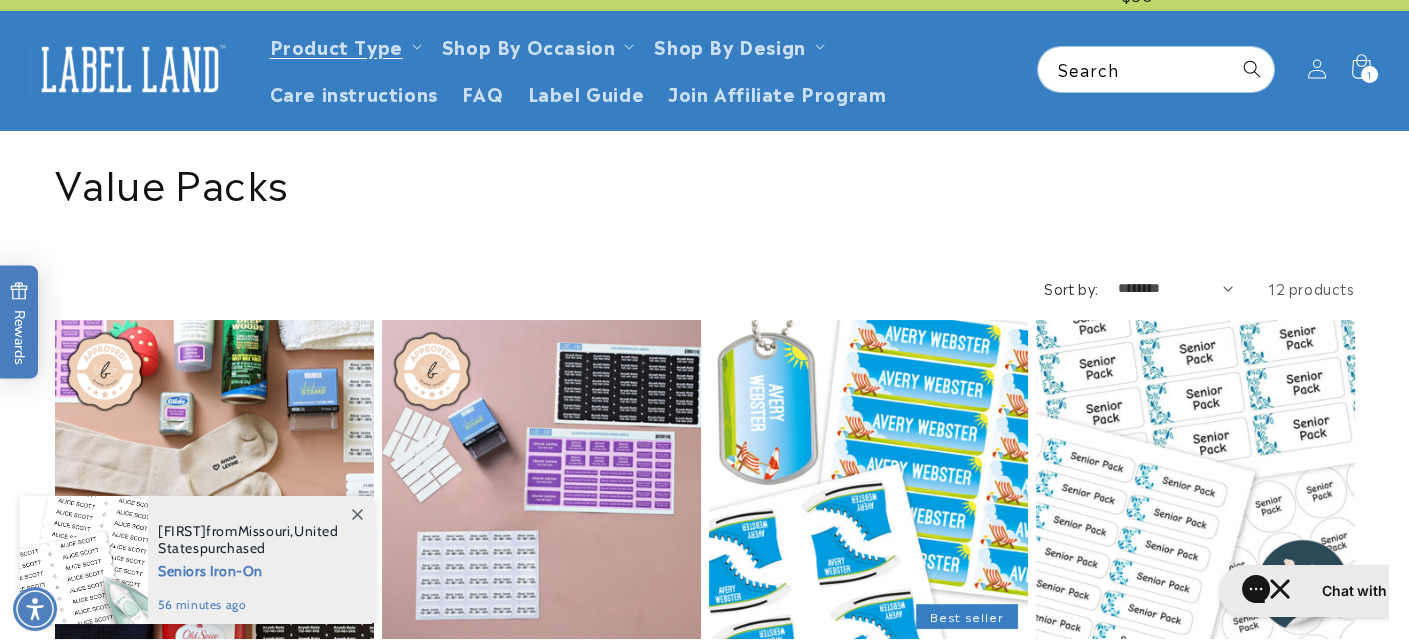 click at bounding box center (130, 69) 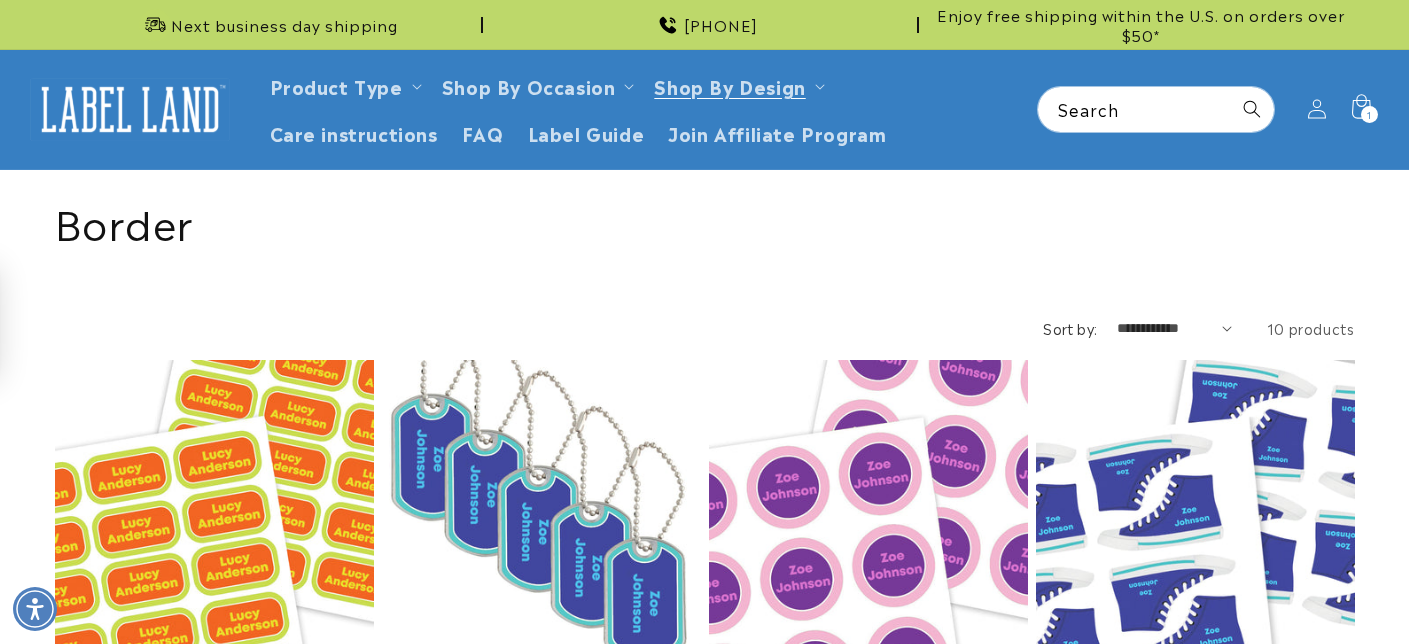 scroll, scrollTop: 0, scrollLeft: 0, axis: both 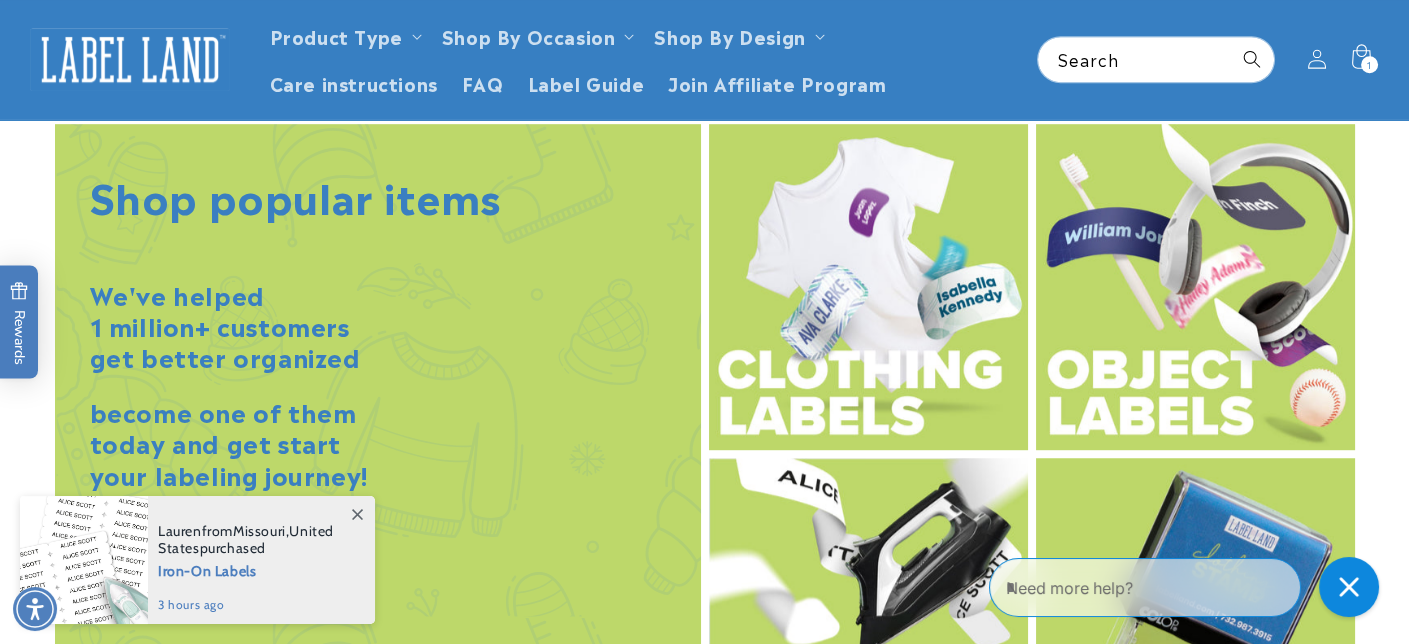 click at bounding box center [1195, 287] 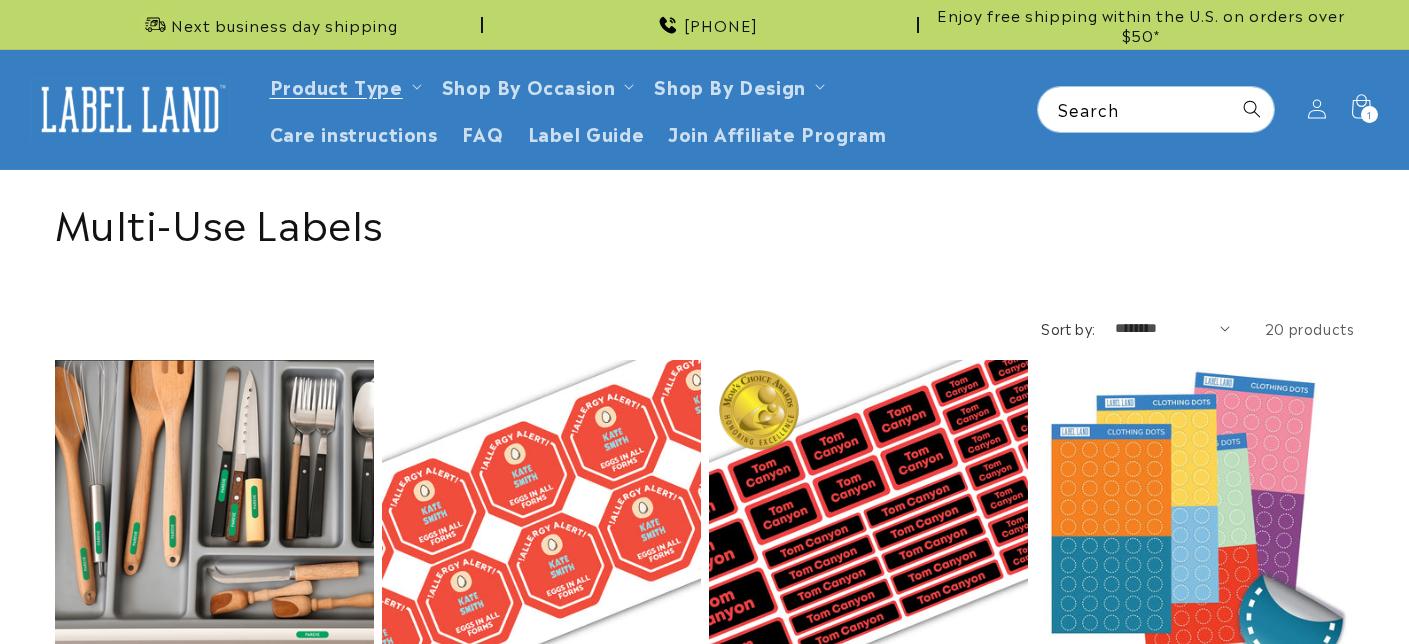 scroll, scrollTop: 0, scrollLeft: 0, axis: both 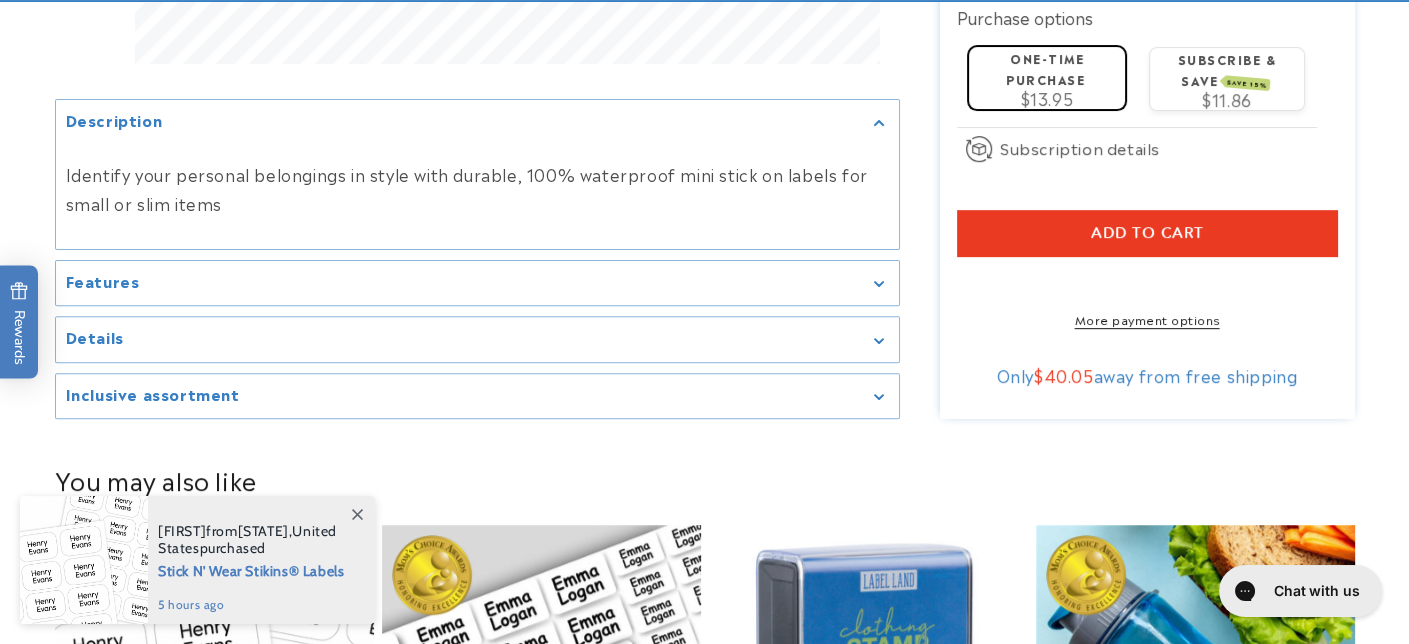 click on "Inclusive assortment" at bounding box center [477, 395] 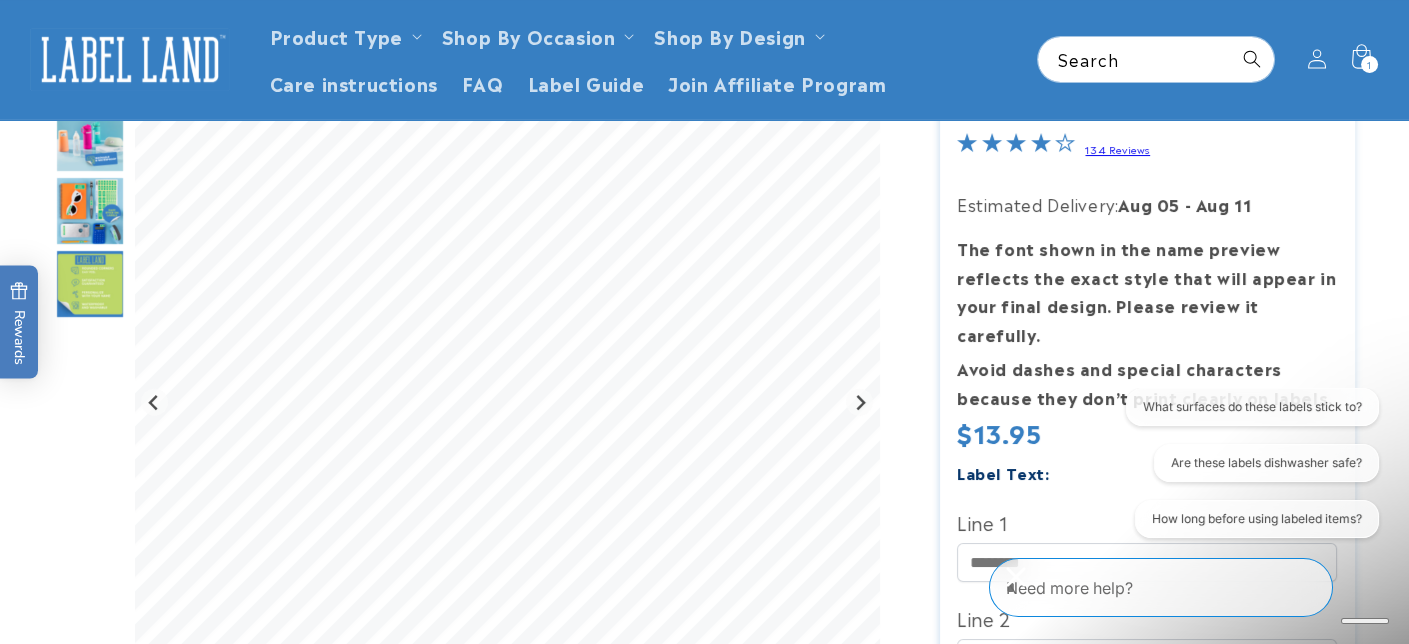 scroll, scrollTop: 0, scrollLeft: 0, axis: both 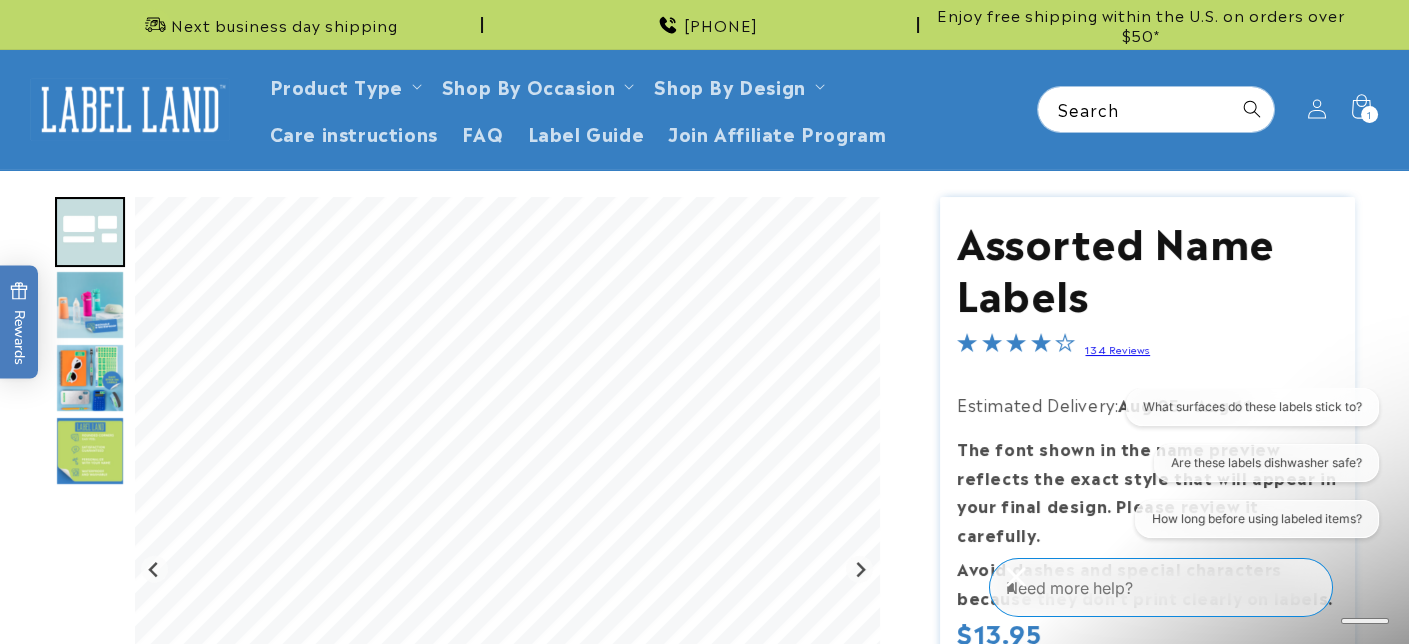 click at bounding box center [90, 232] 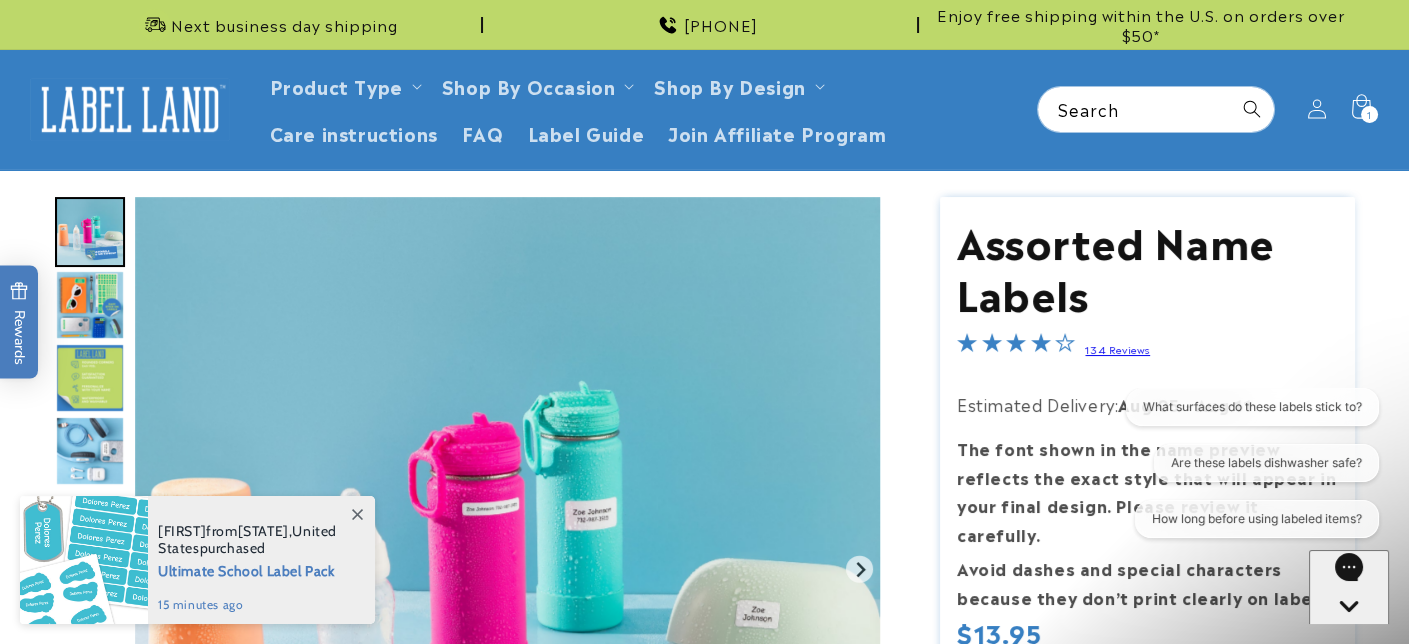 click at bounding box center [90, 378] 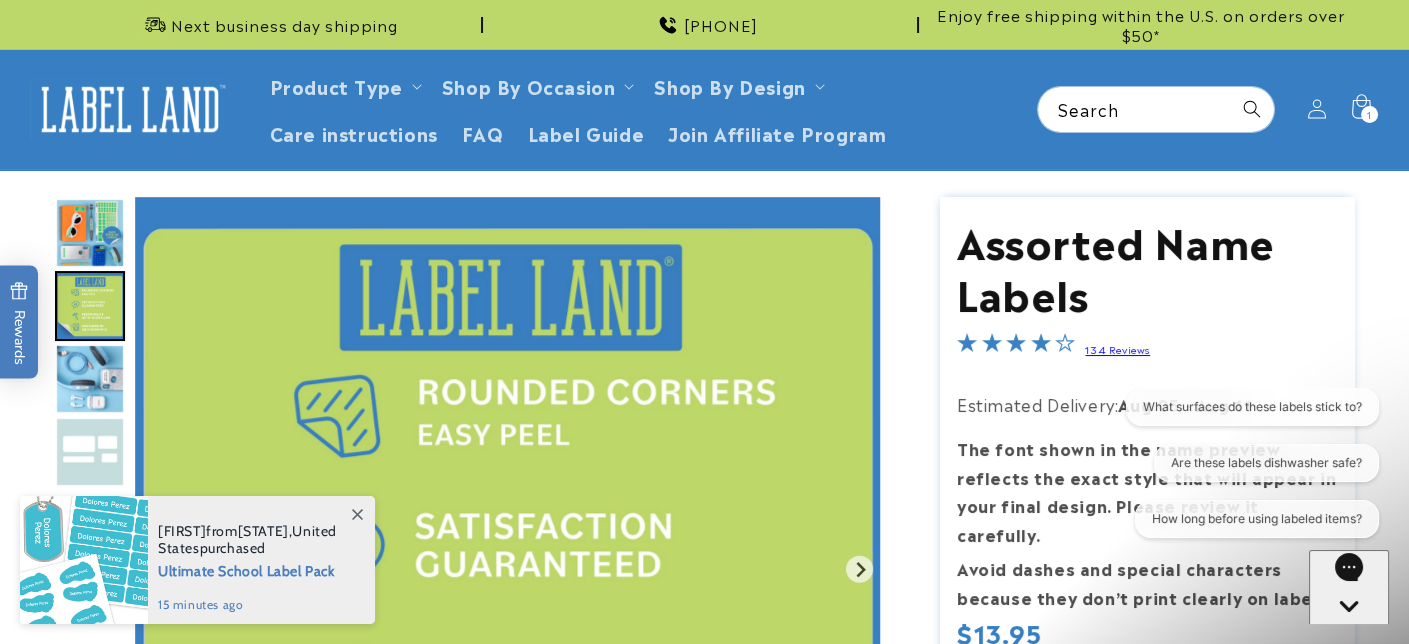 click at bounding box center (90, 233) 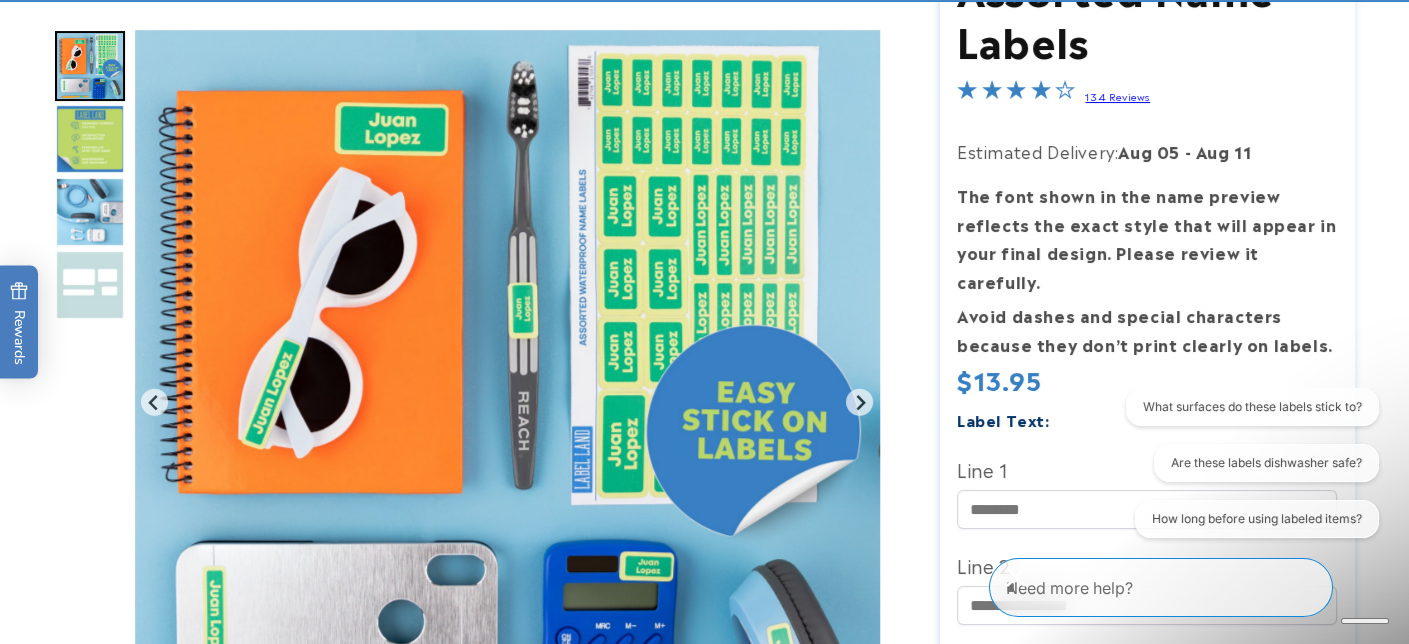 scroll, scrollTop: 300, scrollLeft: 0, axis: vertical 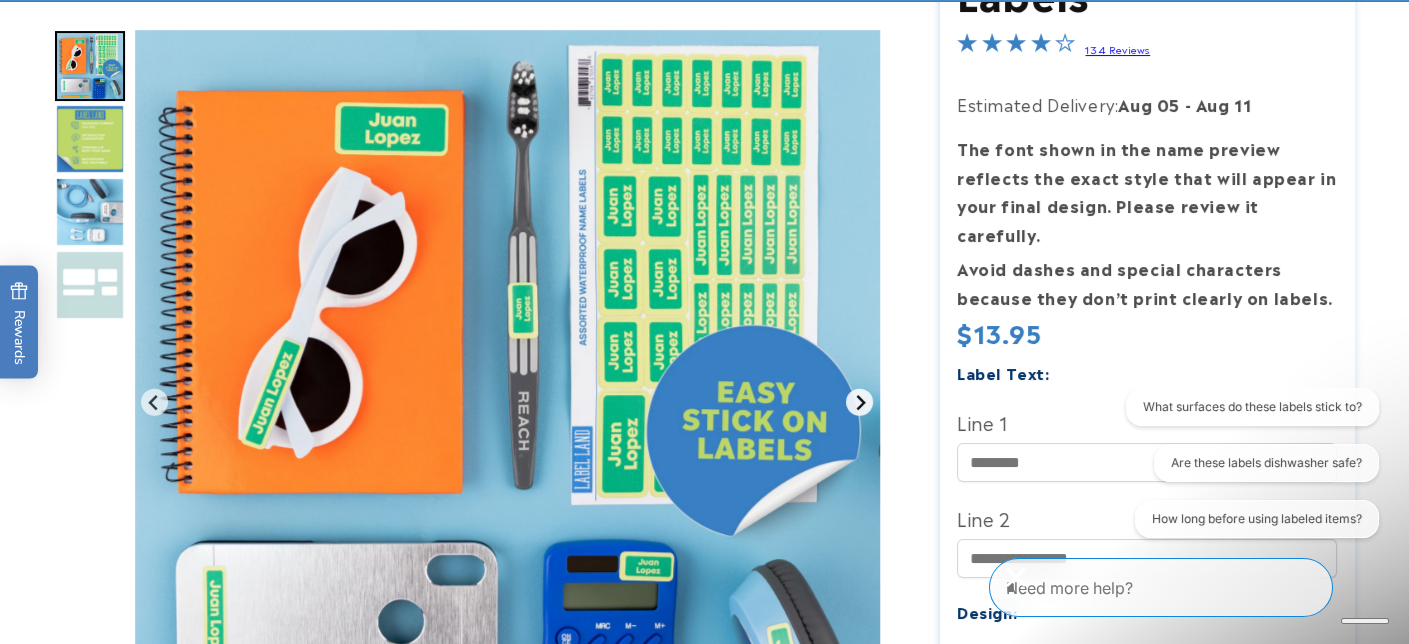 click 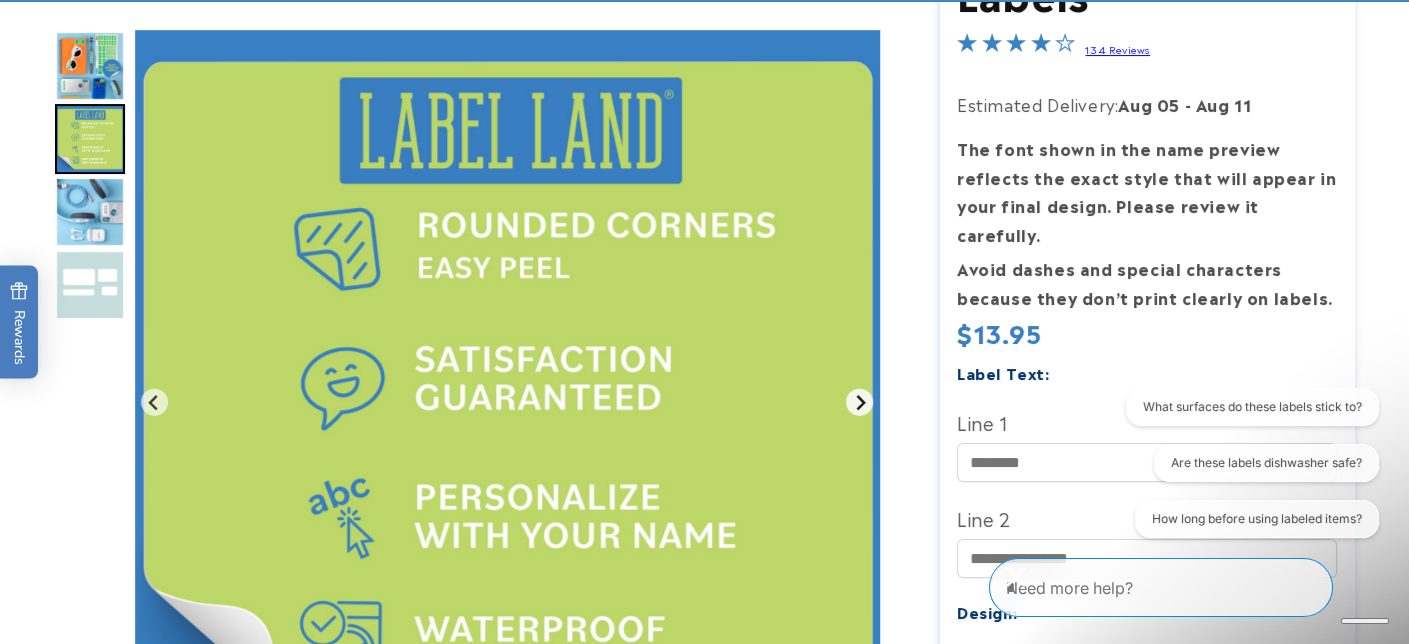 click 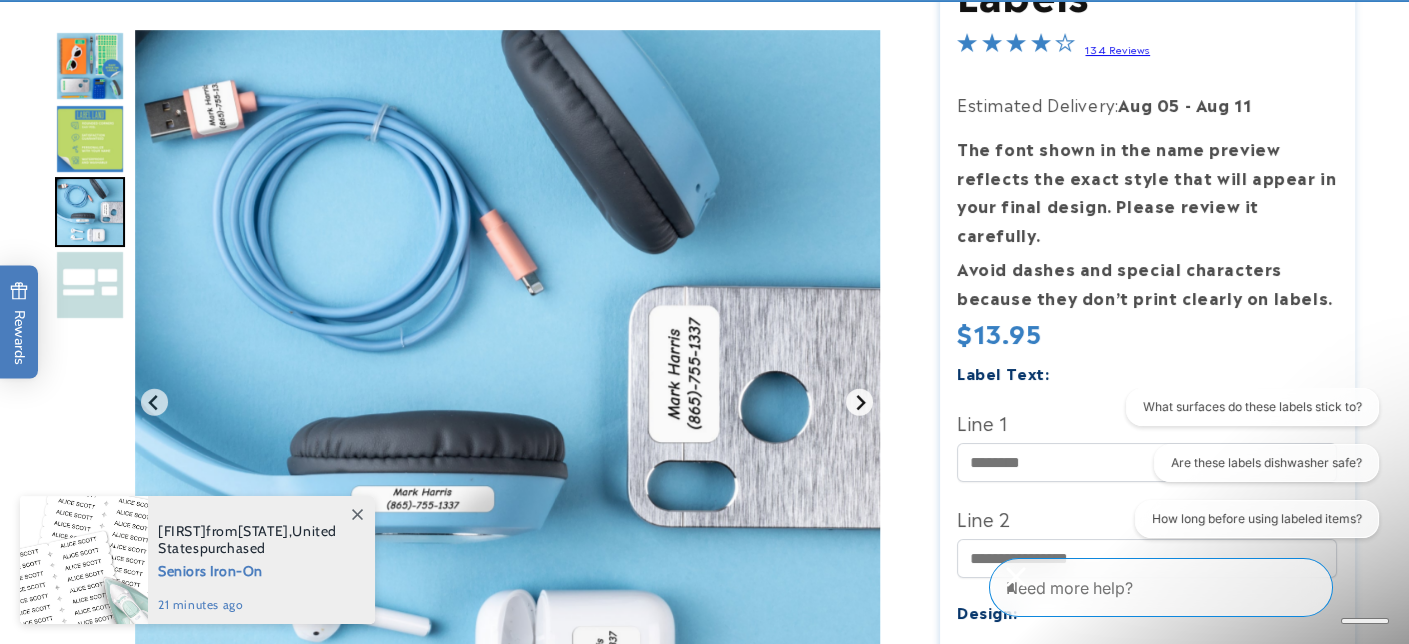 click 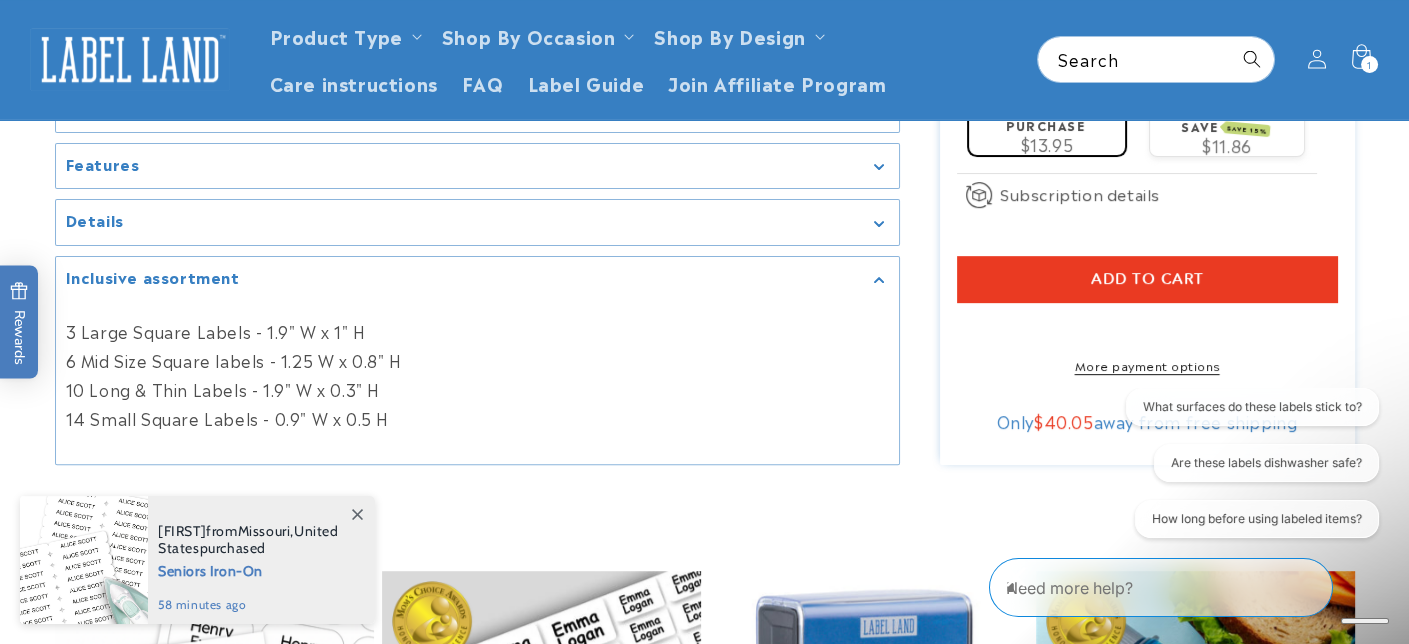 scroll, scrollTop: 1100, scrollLeft: 0, axis: vertical 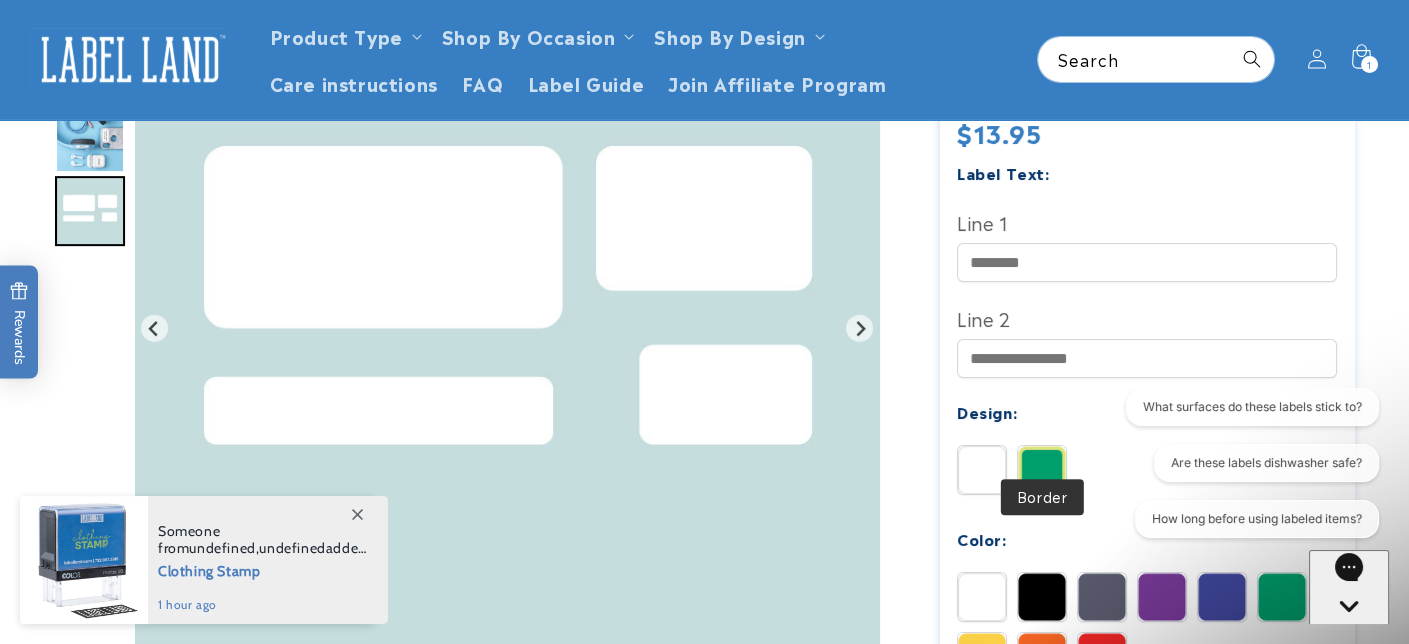 click at bounding box center (1042, 470) 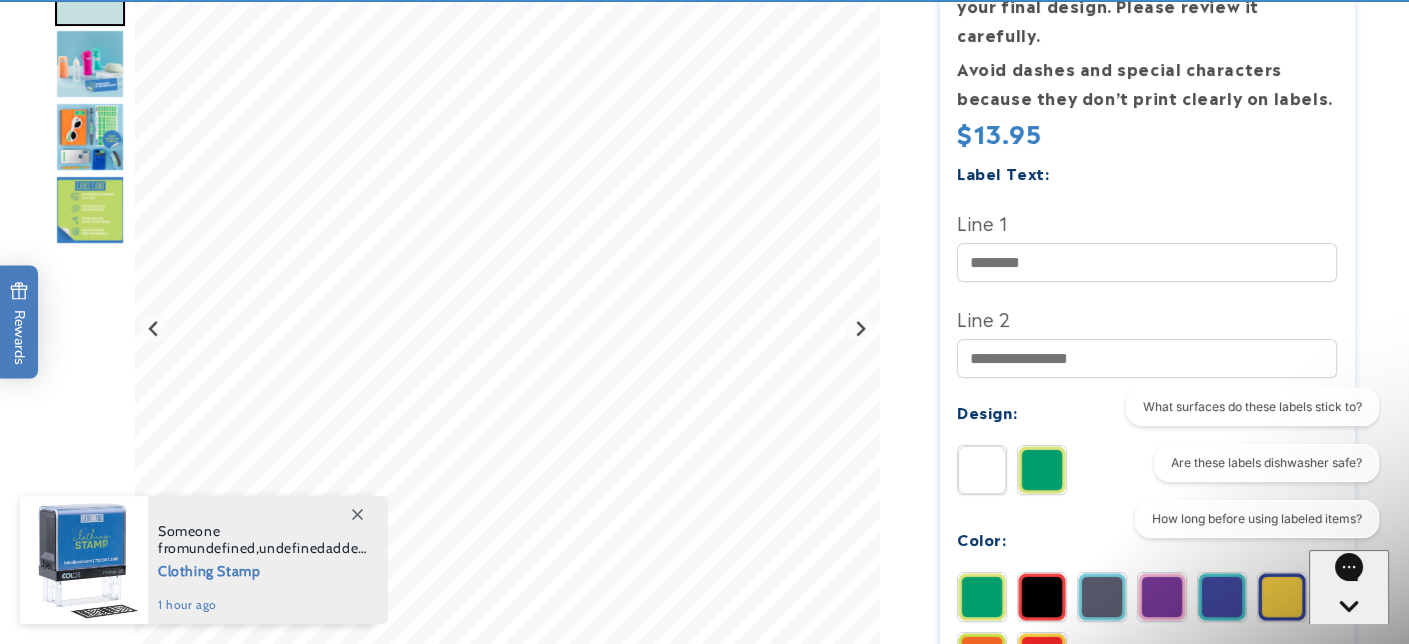 scroll, scrollTop: 600, scrollLeft: 0, axis: vertical 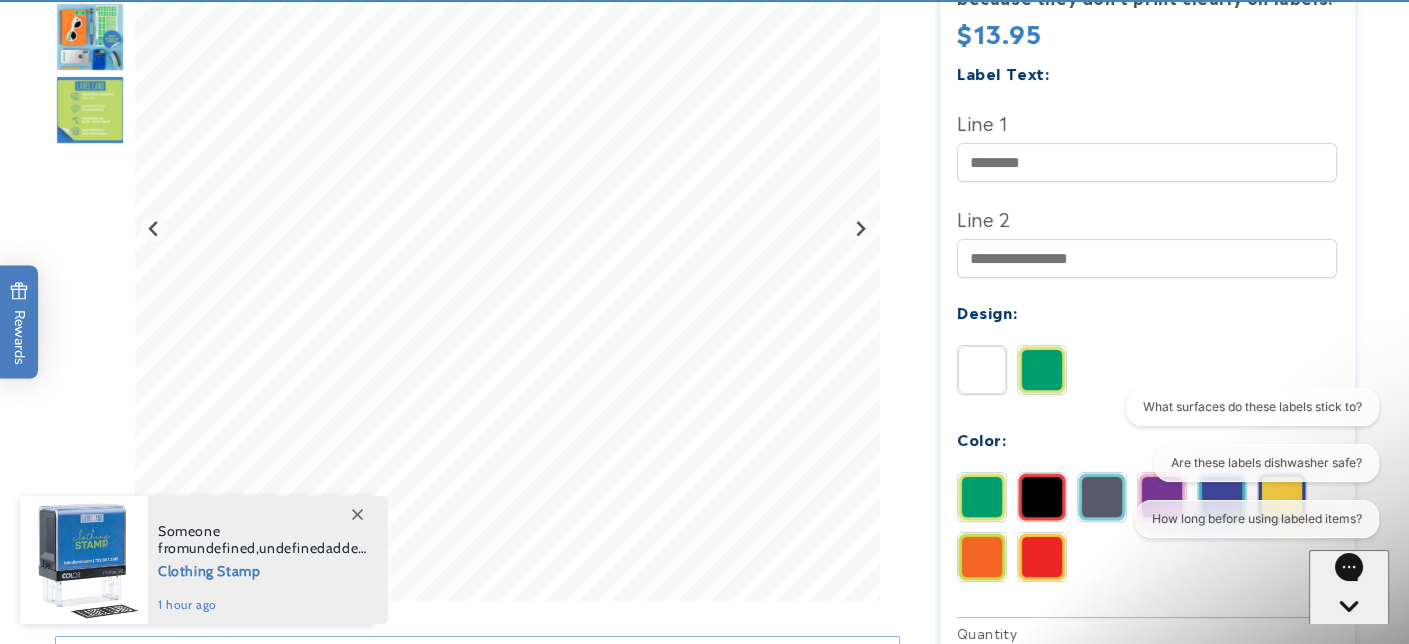 click on "What surfaces do these labels stick to? Are these labels dishwasher safe? How long before using labeled items?" at bounding box center (1250, 466) 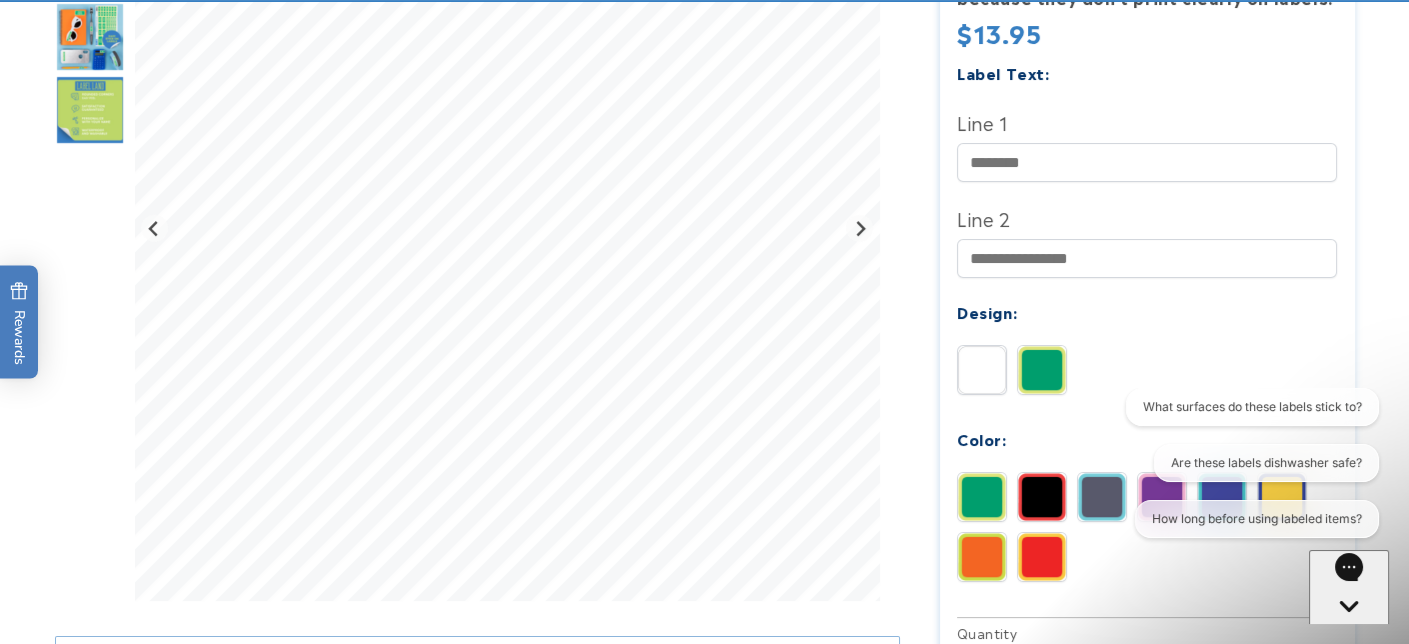 click on "What surfaces do these labels stick to? Are these labels dishwasher safe? How long before using labeled items?" at bounding box center (1250, 466) 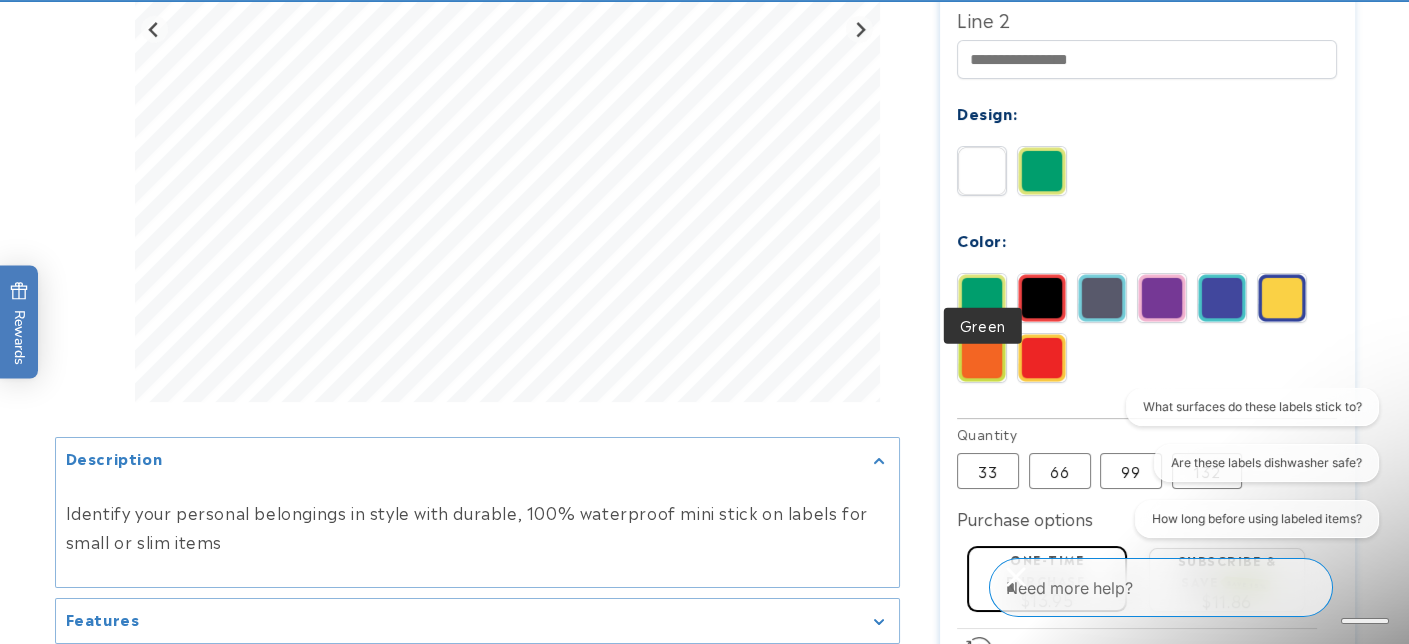 scroll, scrollTop: 800, scrollLeft: 0, axis: vertical 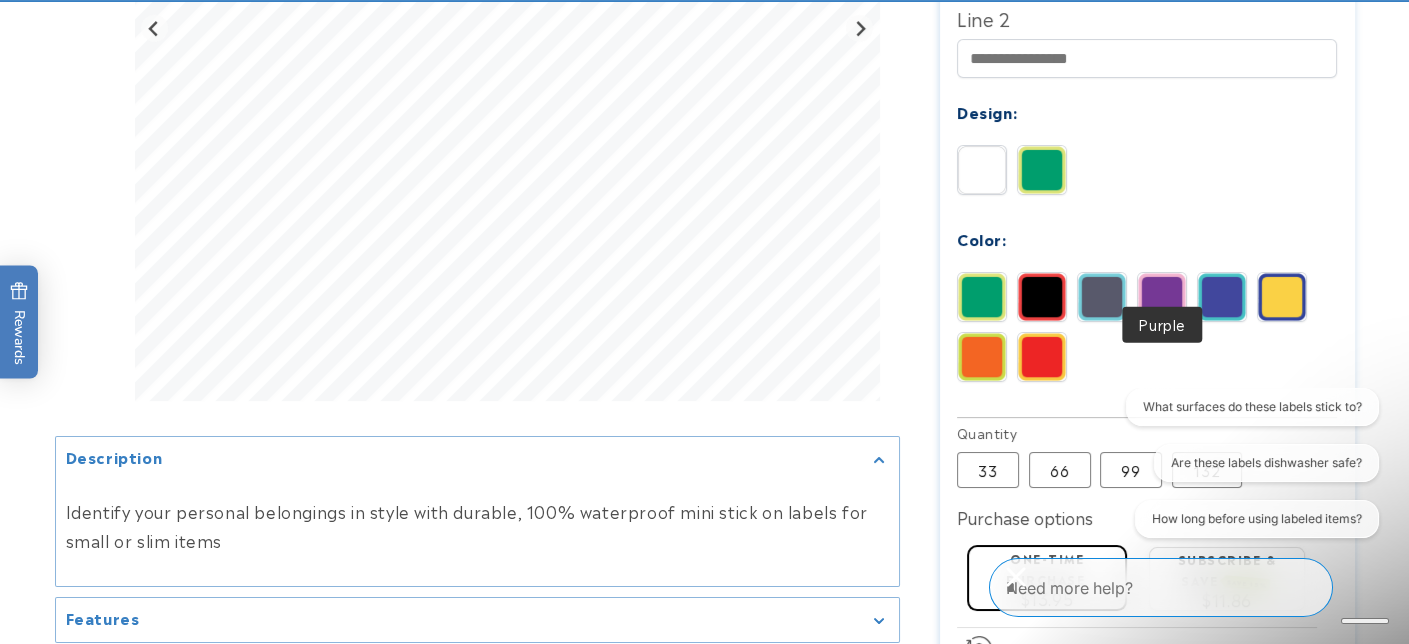 click at bounding box center [1162, 297] 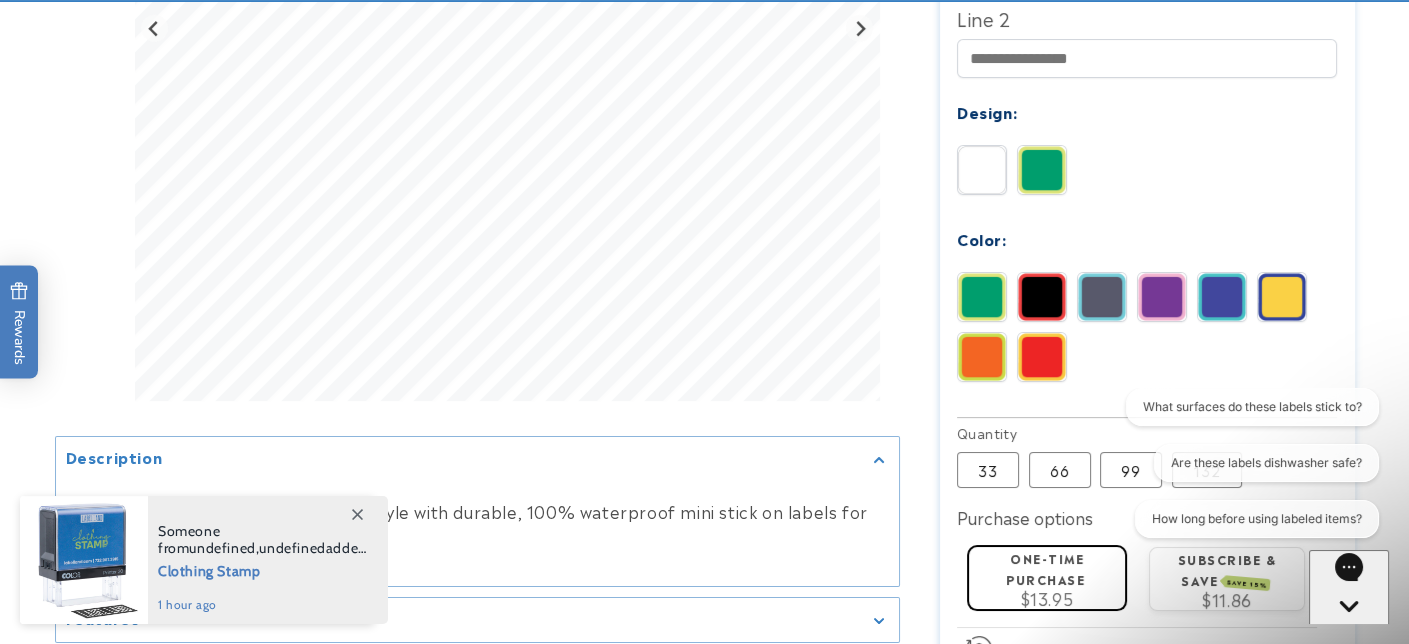 click at bounding box center [982, 357] 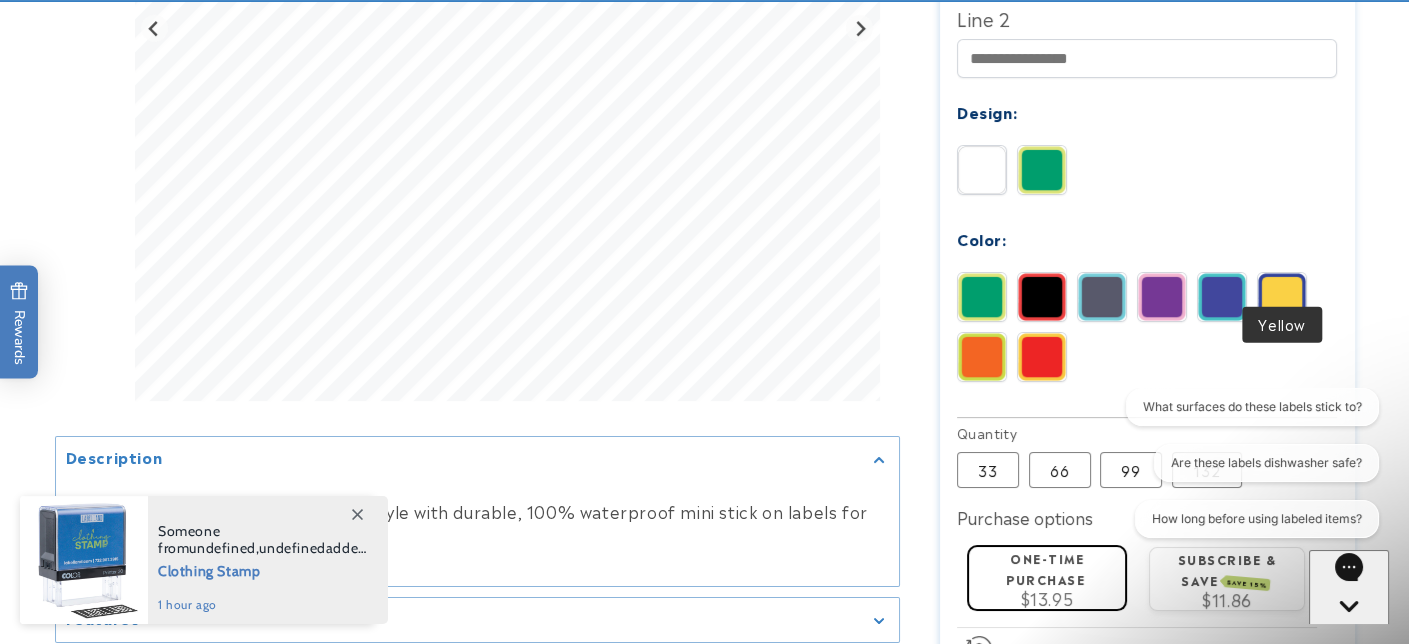click at bounding box center (1282, 297) 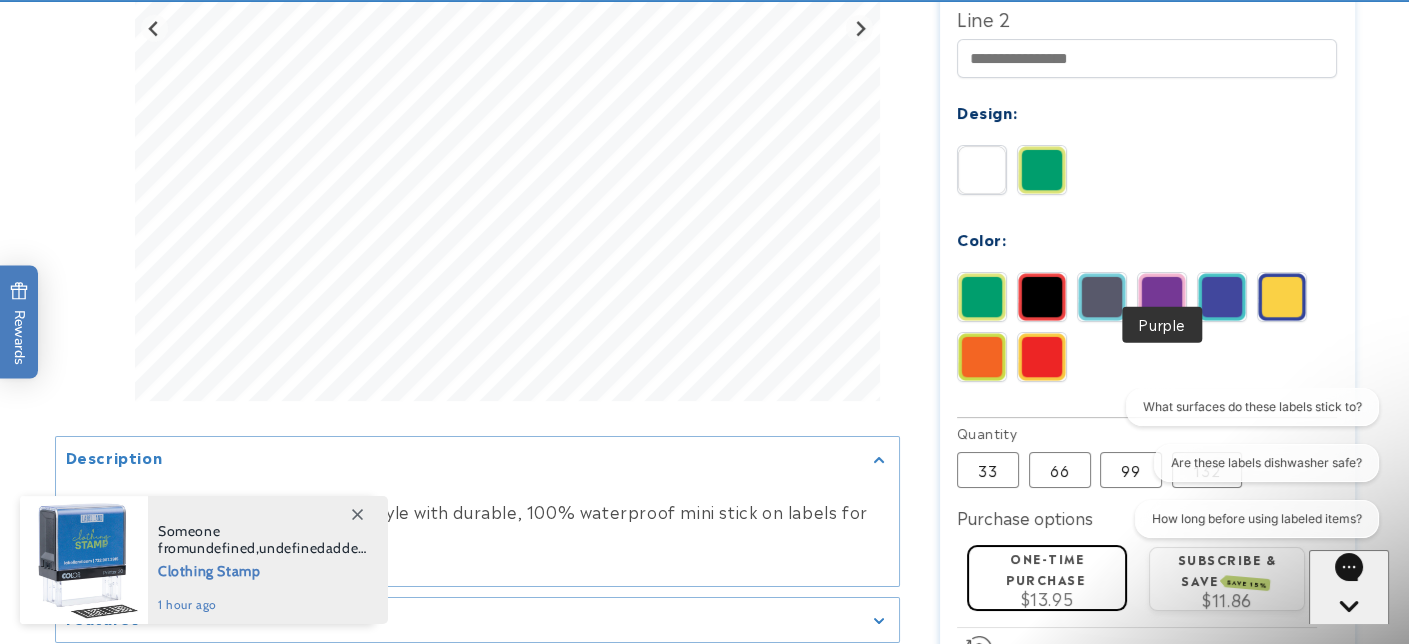 click at bounding box center (1162, 297) 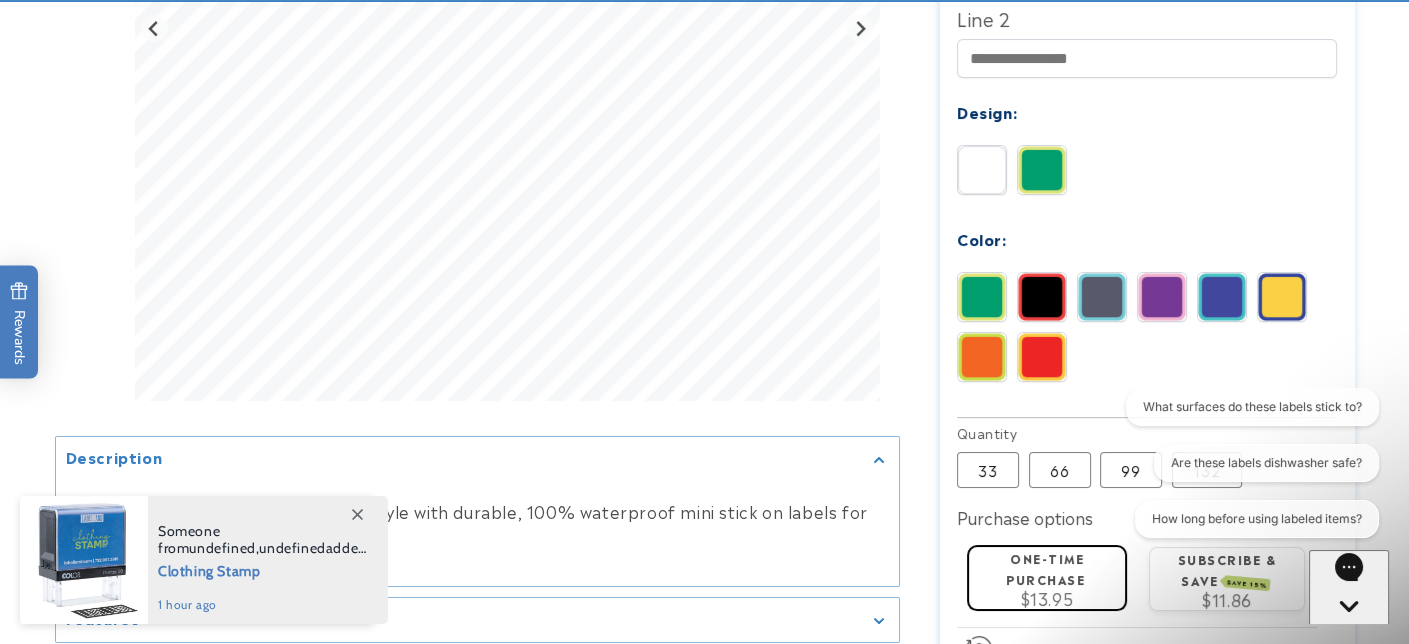 click at bounding box center (1102, 297) 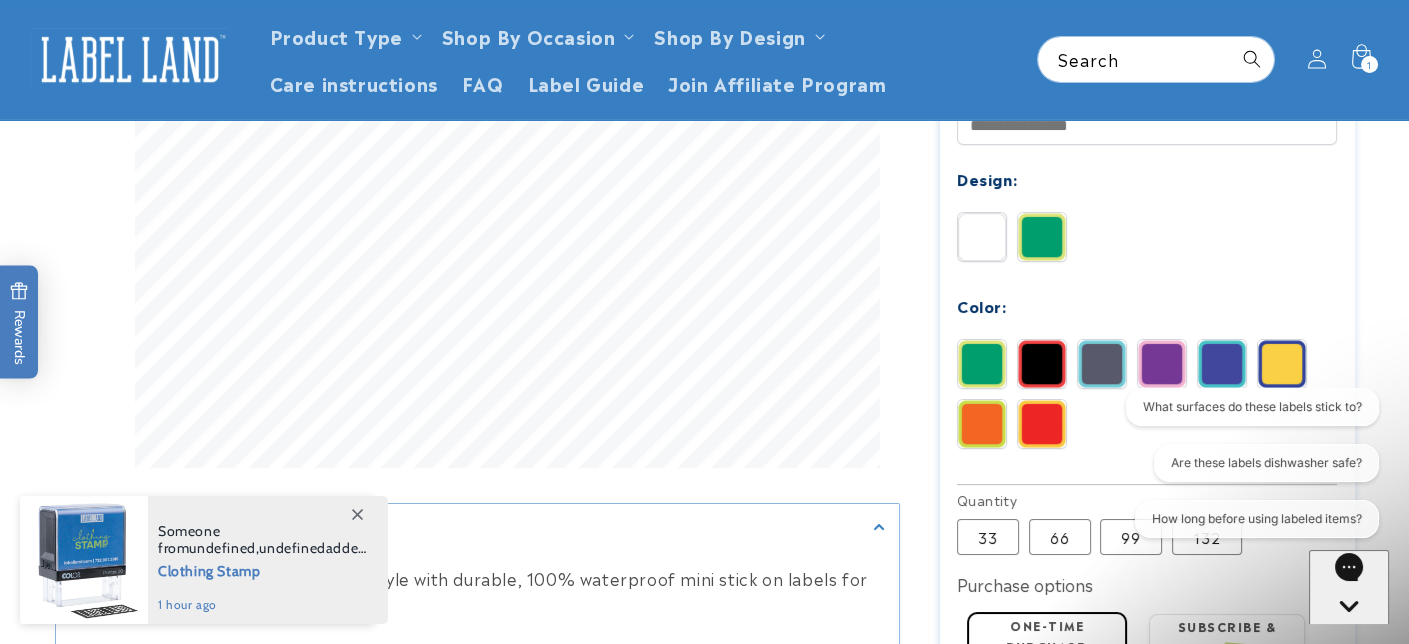 scroll, scrollTop: 700, scrollLeft: 0, axis: vertical 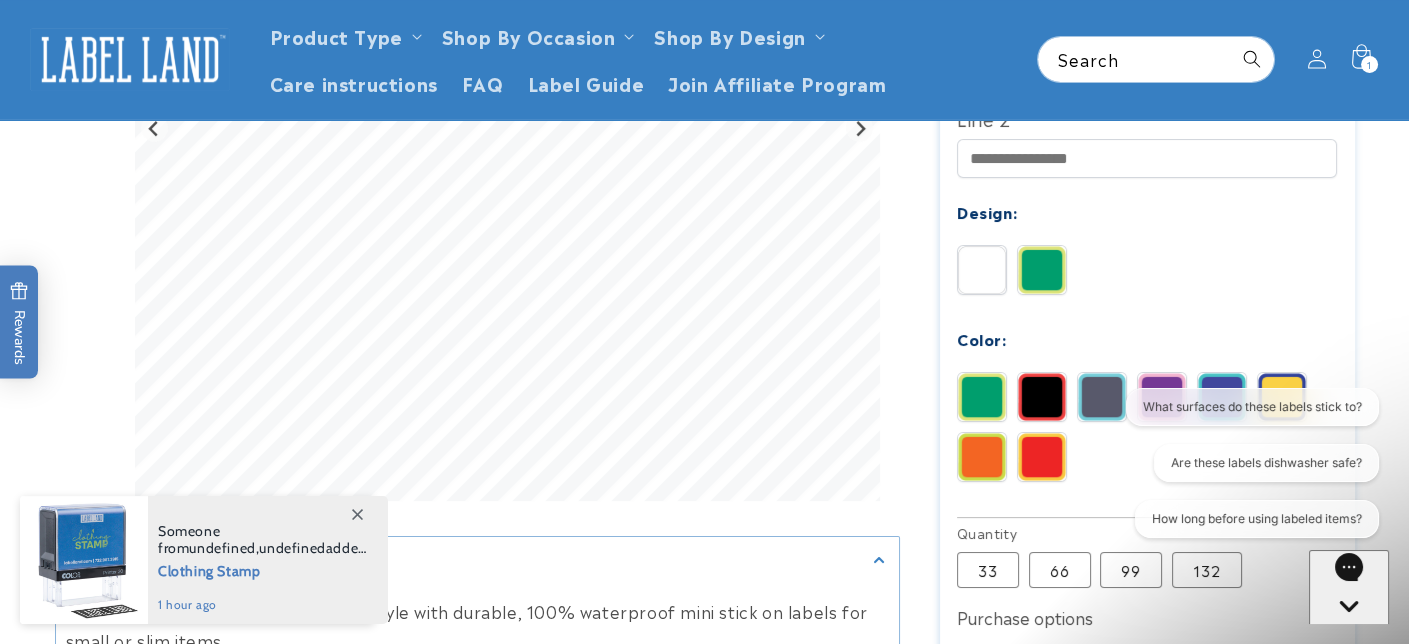 click at bounding box center [1042, 457] 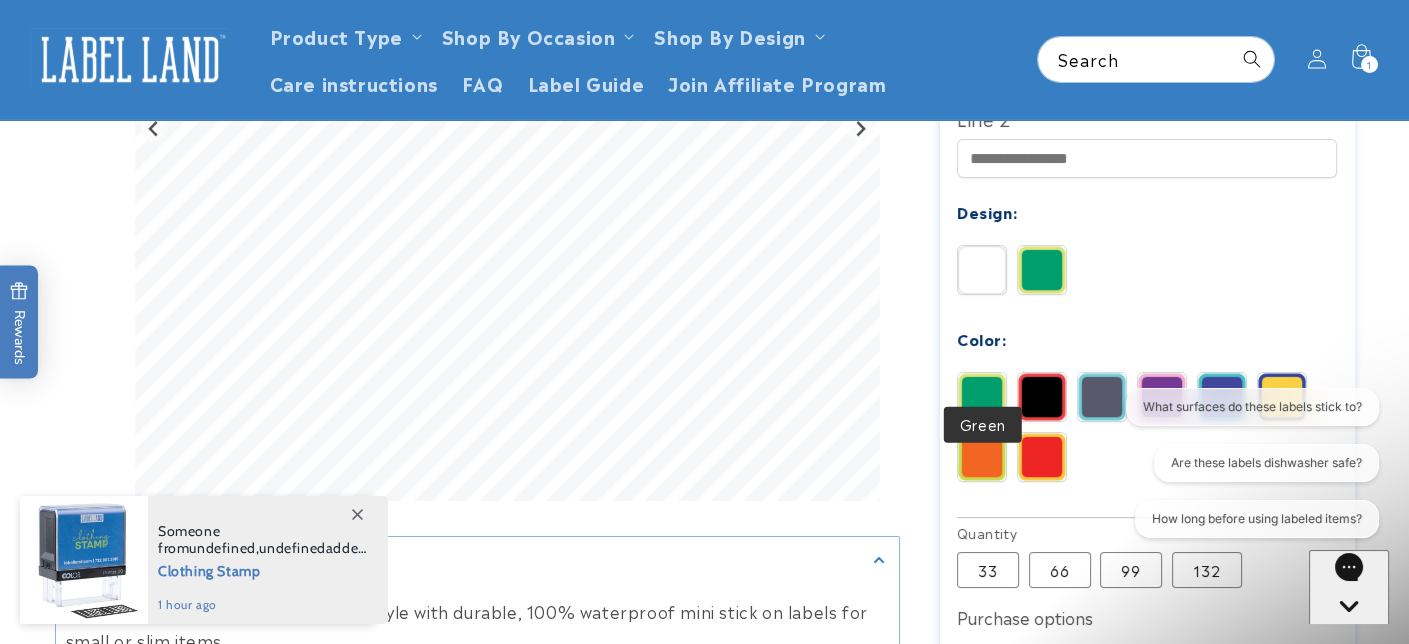click at bounding box center [982, 397] 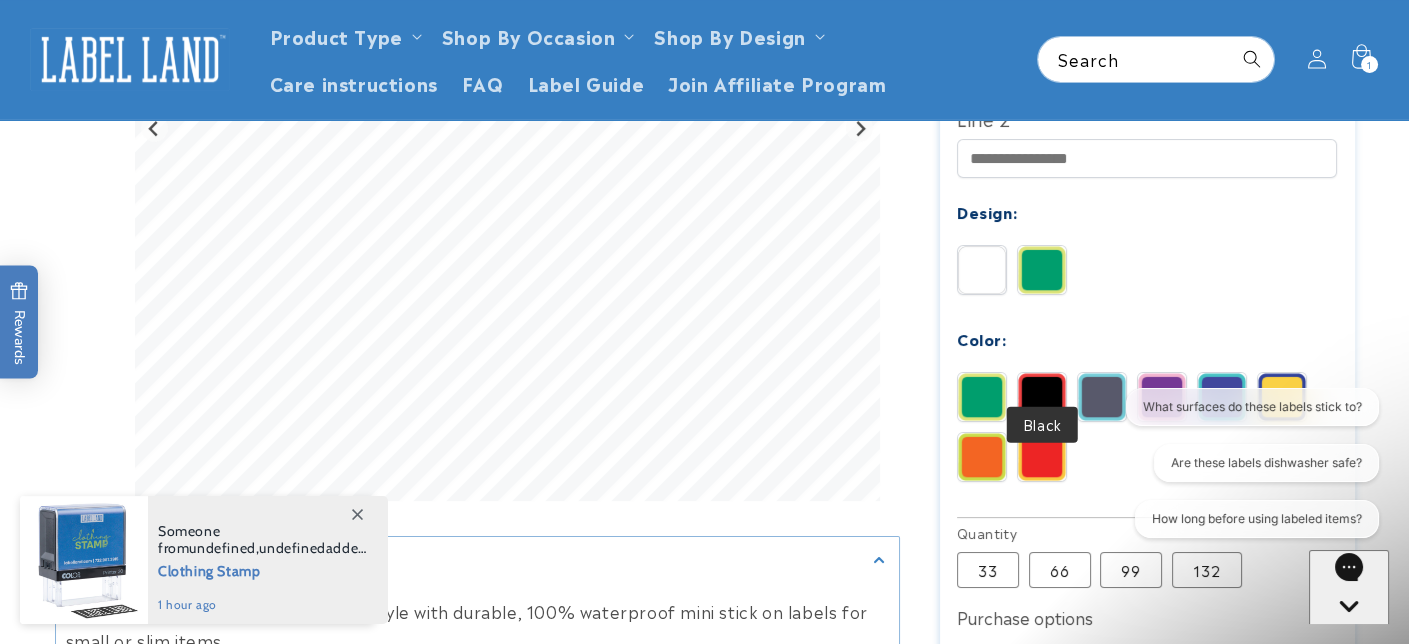 click at bounding box center [1042, 397] 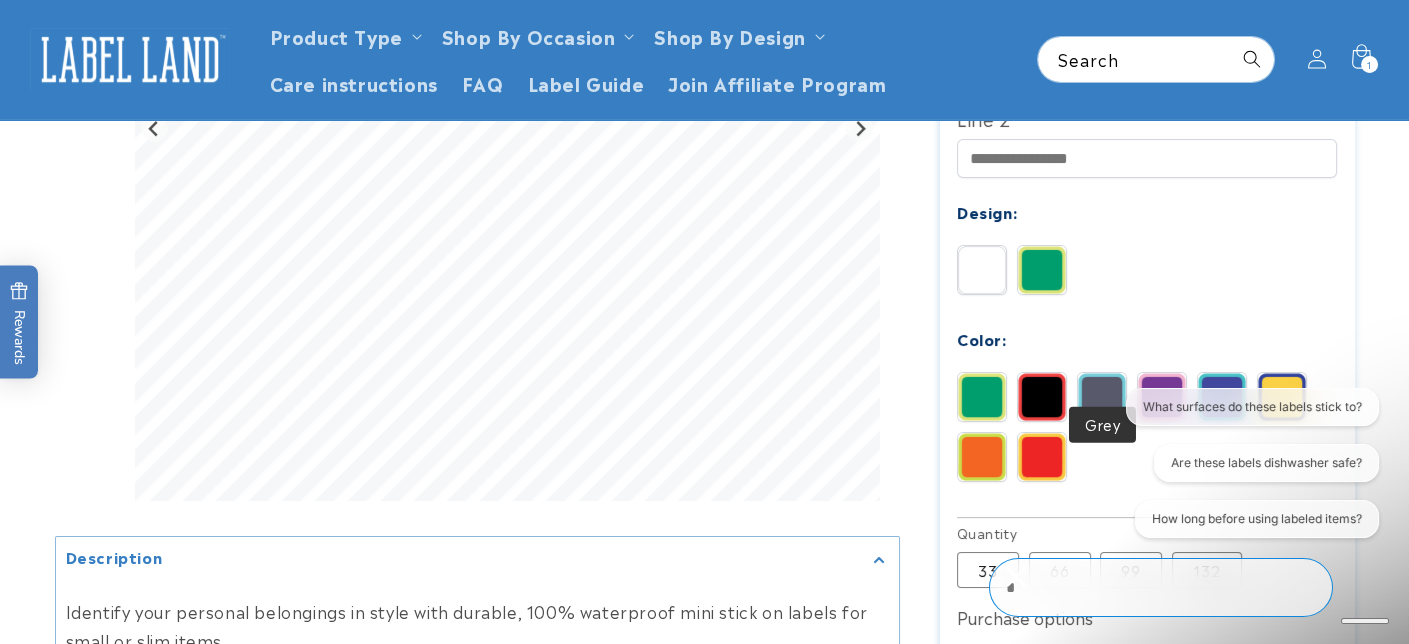 click at bounding box center (1102, 397) 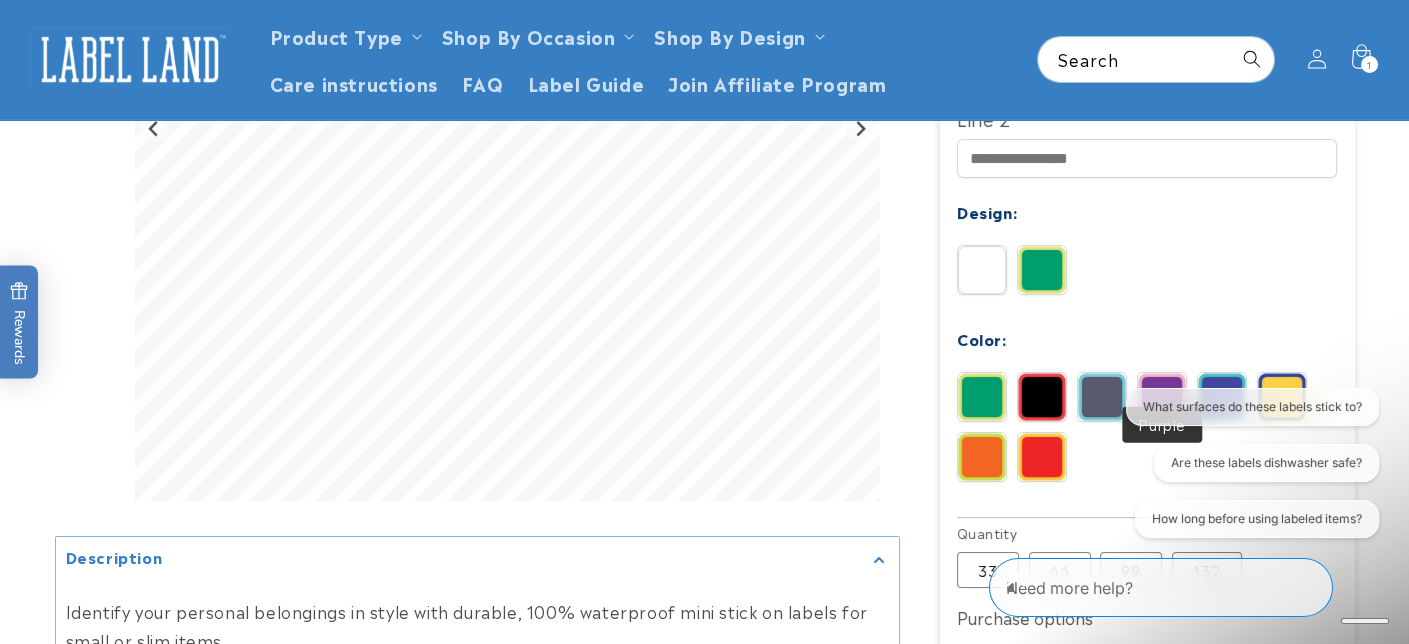 click at bounding box center [1162, 397] 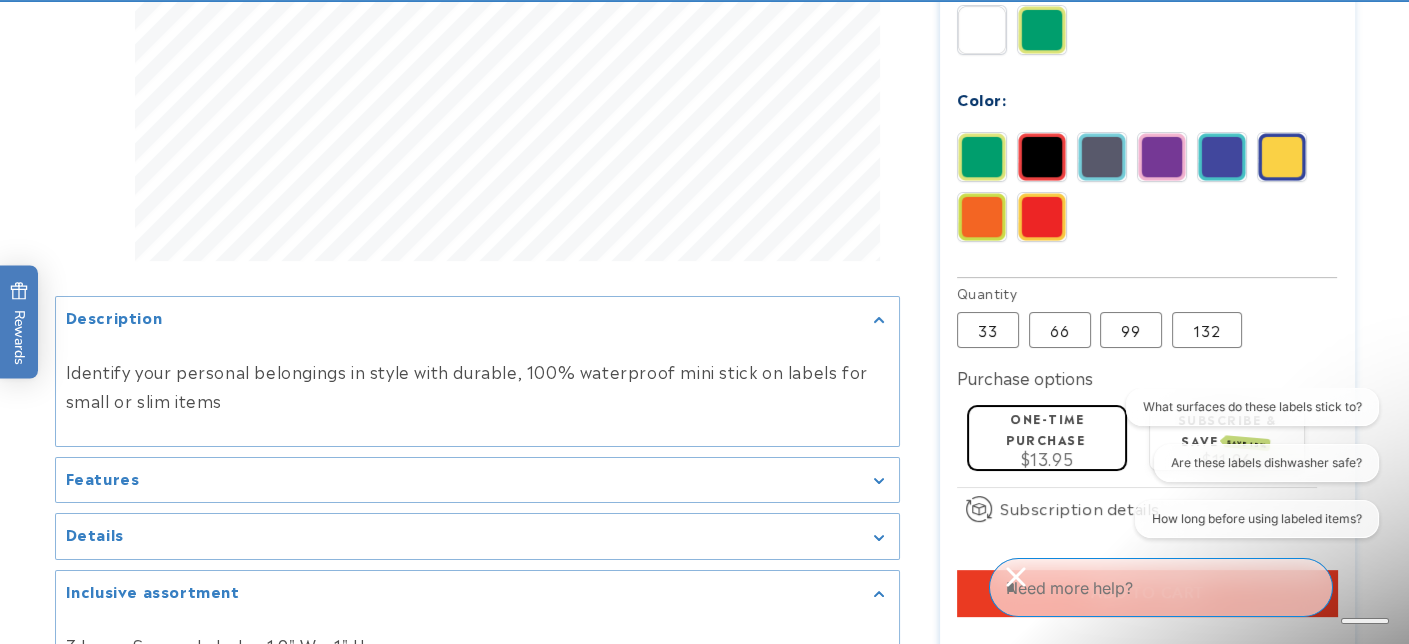 scroll, scrollTop: 1000, scrollLeft: 0, axis: vertical 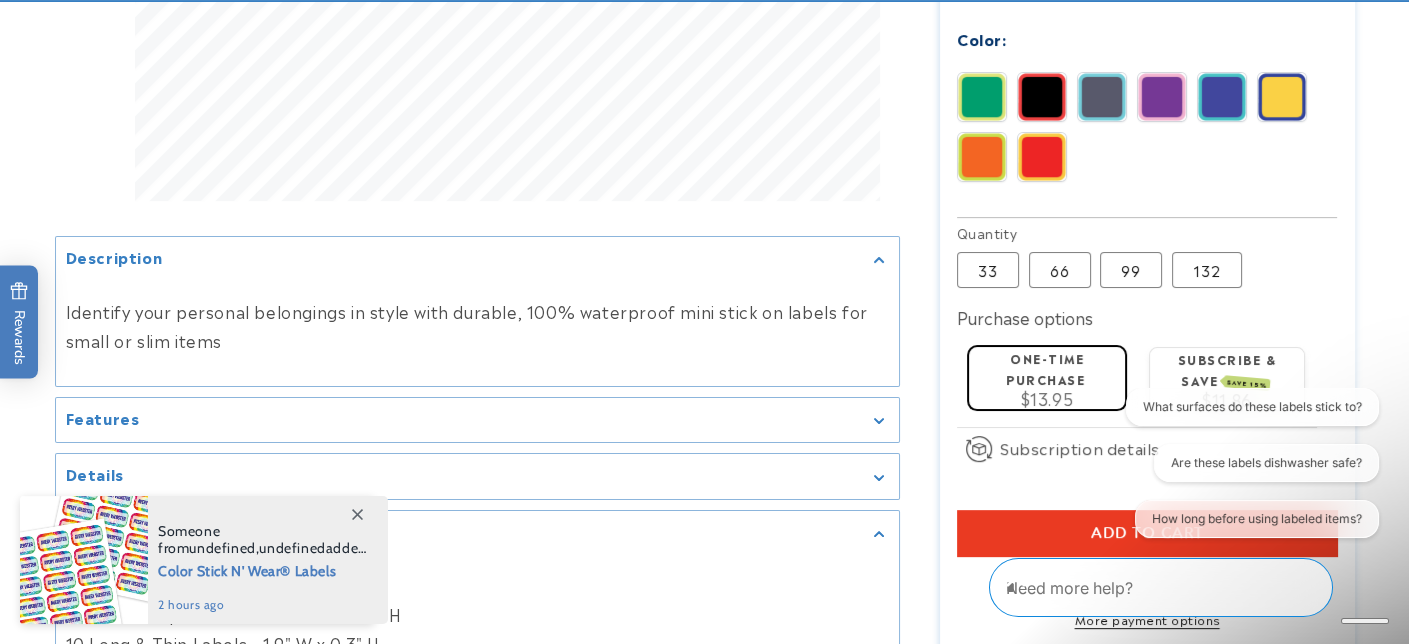 click on "One-time purchase" 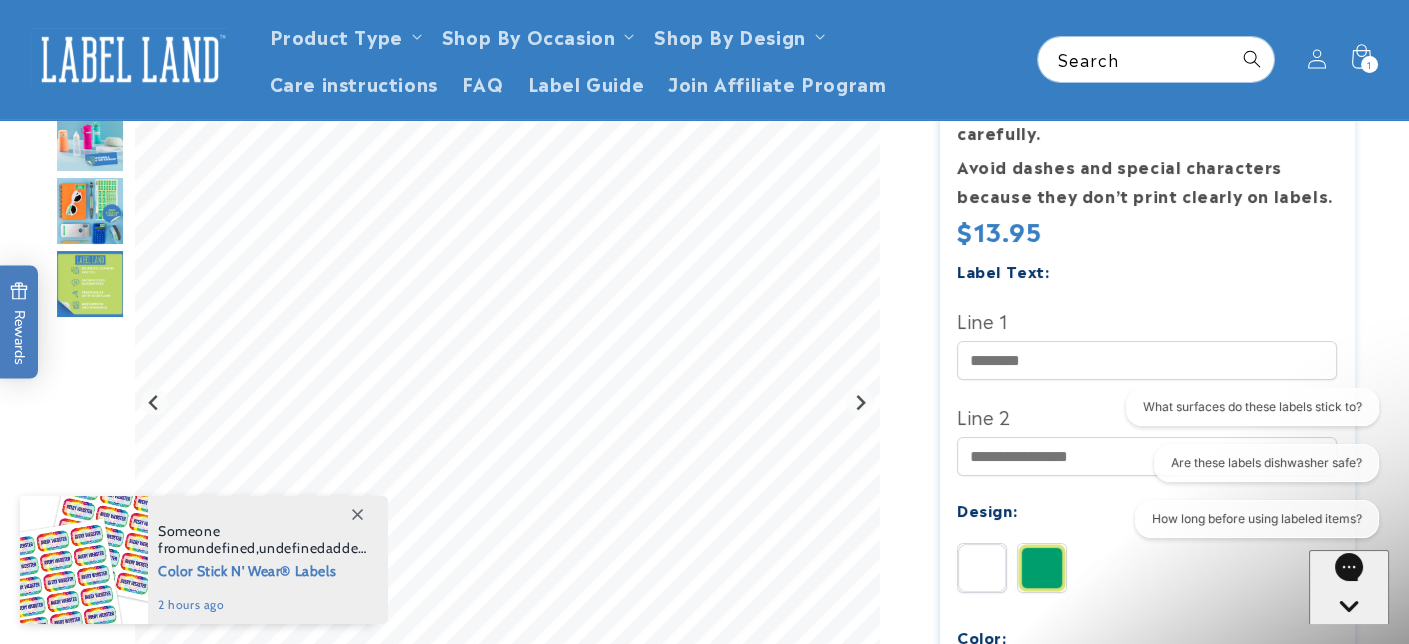 scroll, scrollTop: 400, scrollLeft: 0, axis: vertical 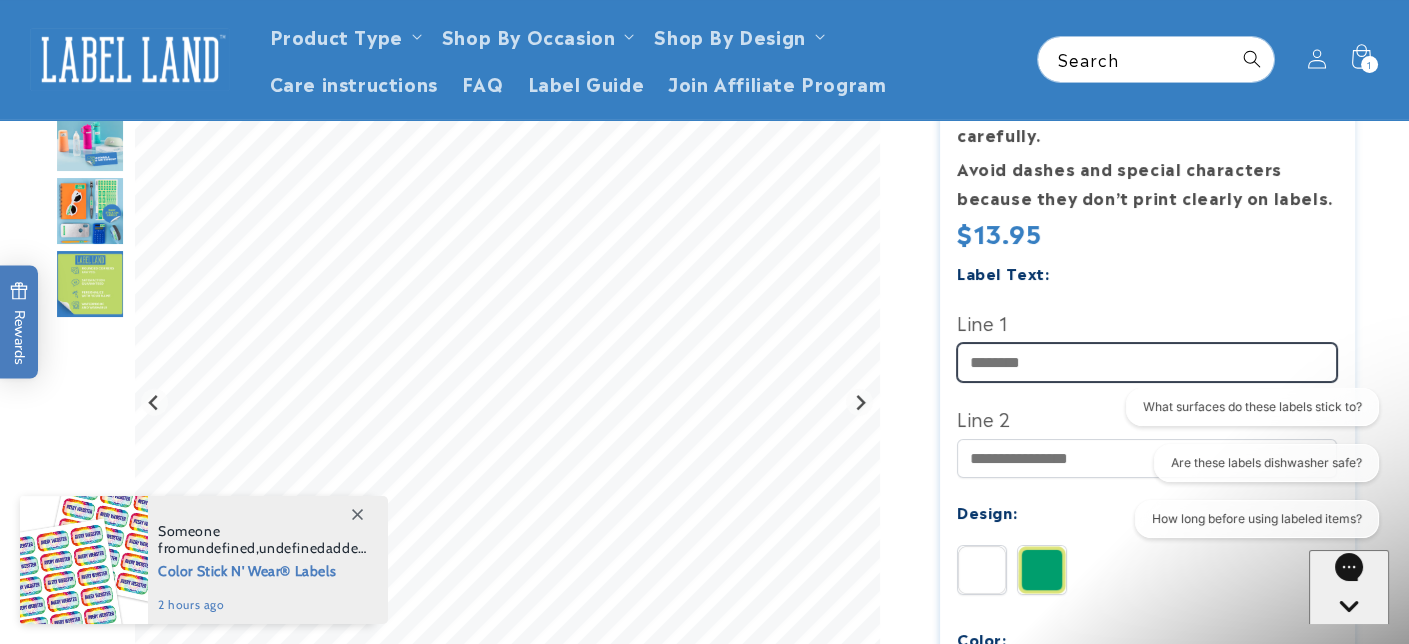 click on "Line 1" at bounding box center (1147, 362) 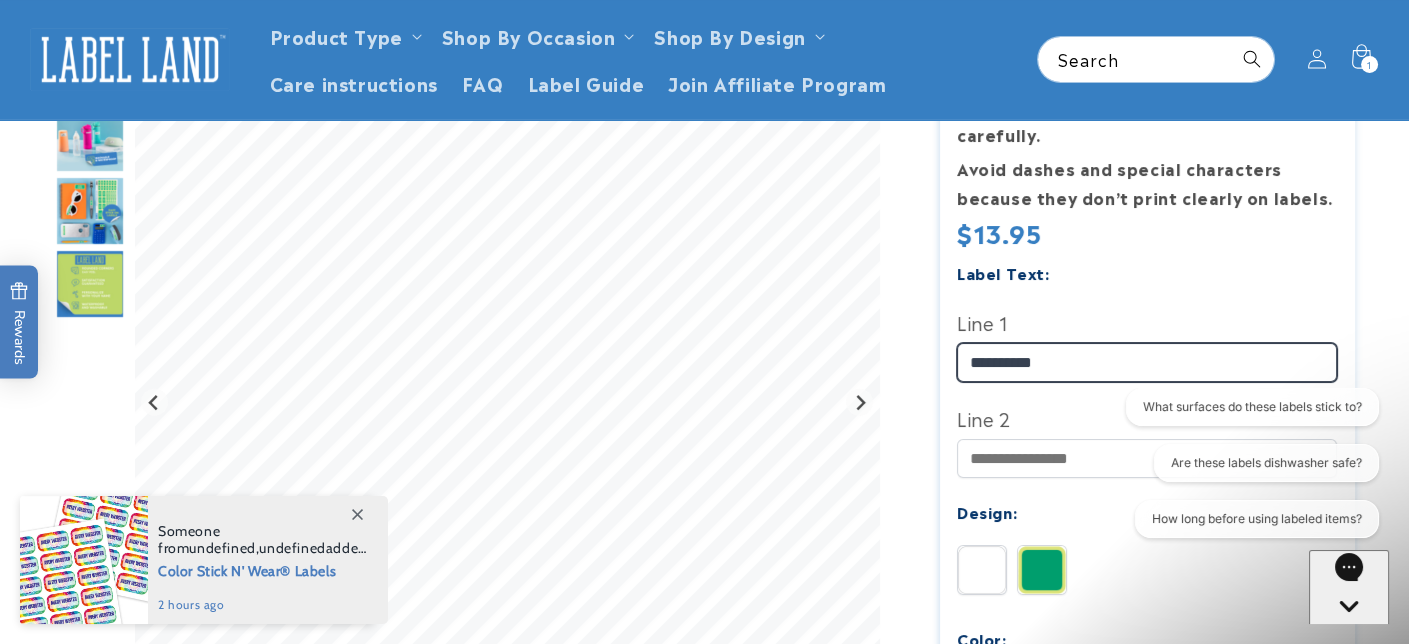drag, startPoint x: 995, startPoint y: 332, endPoint x: 958, endPoint y: 332, distance: 37 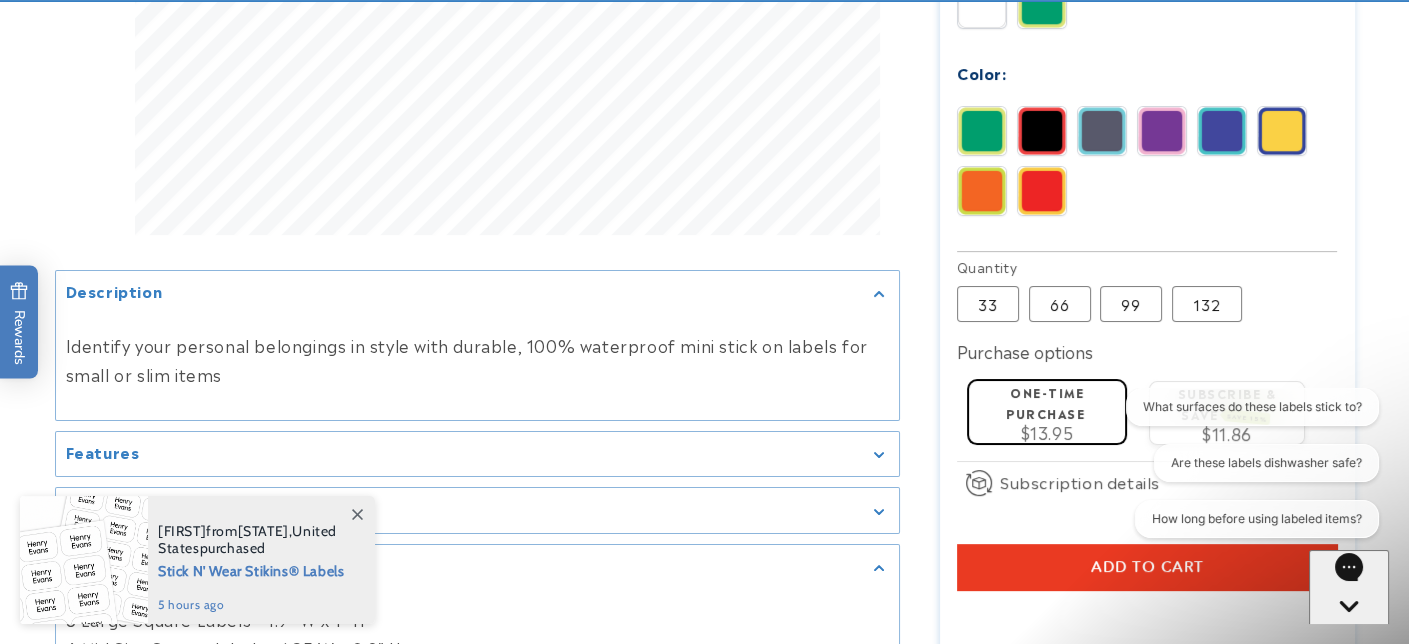 scroll, scrollTop: 1000, scrollLeft: 0, axis: vertical 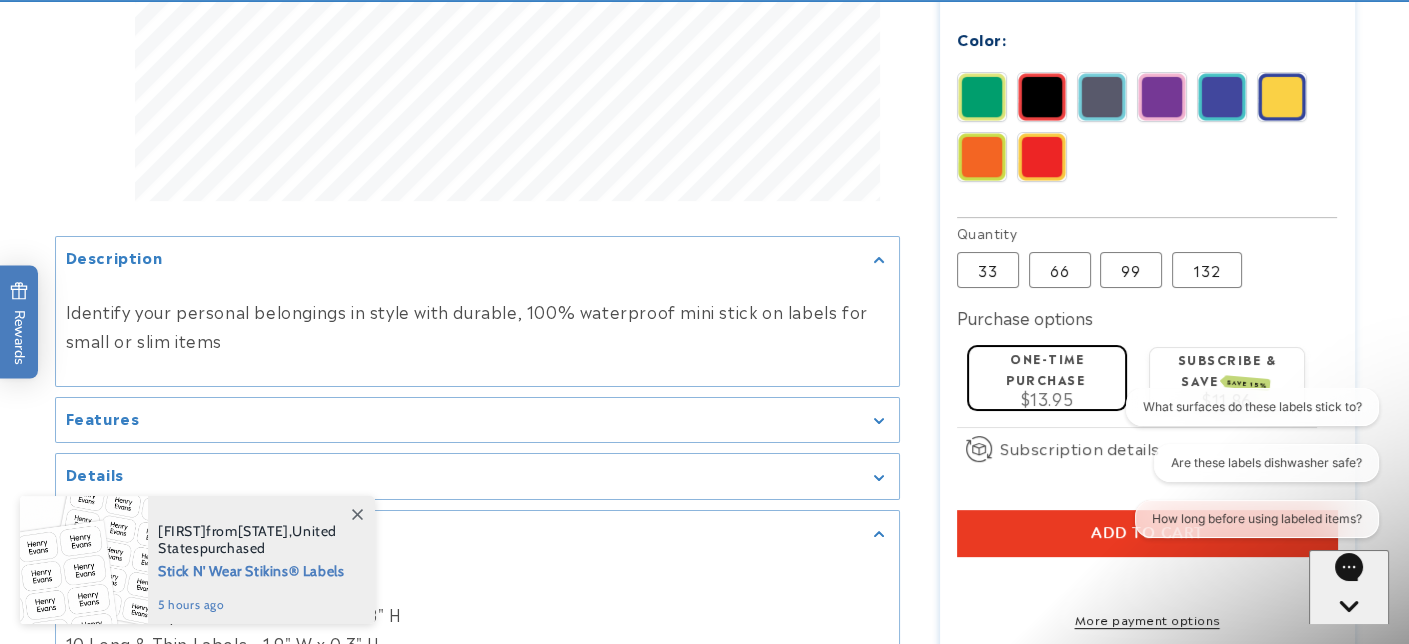 type on "**********" 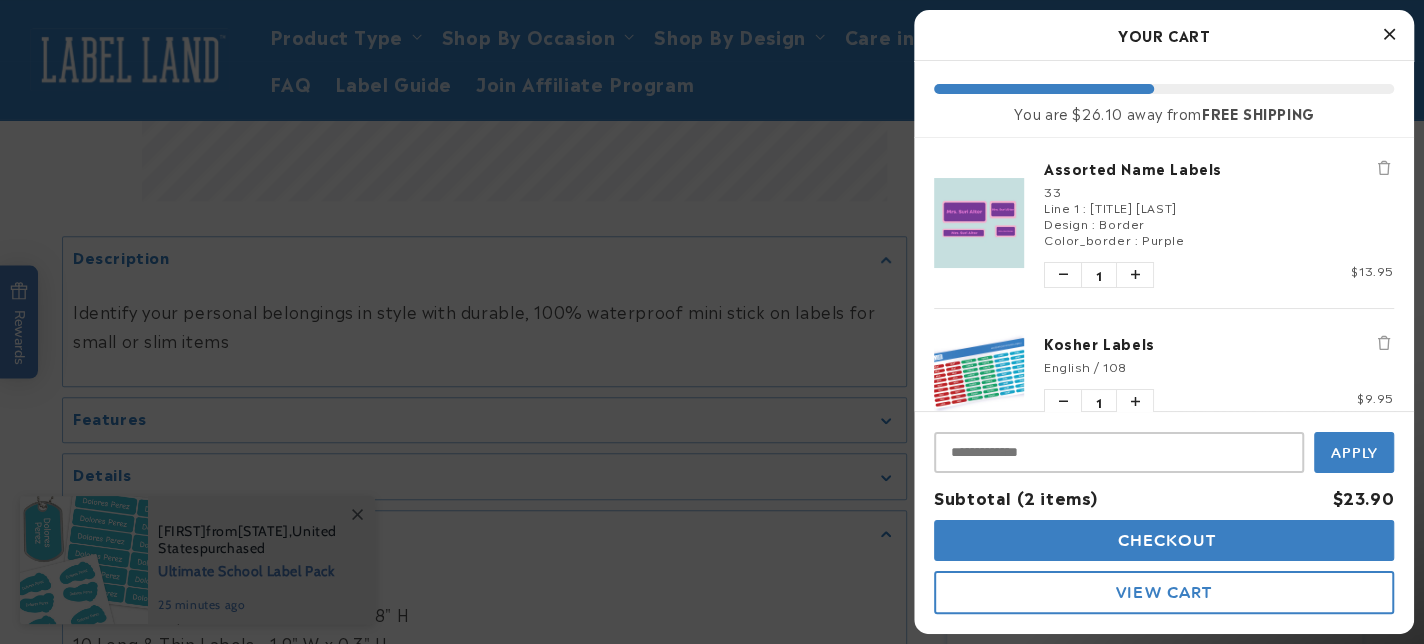 click at bounding box center [712, 322] 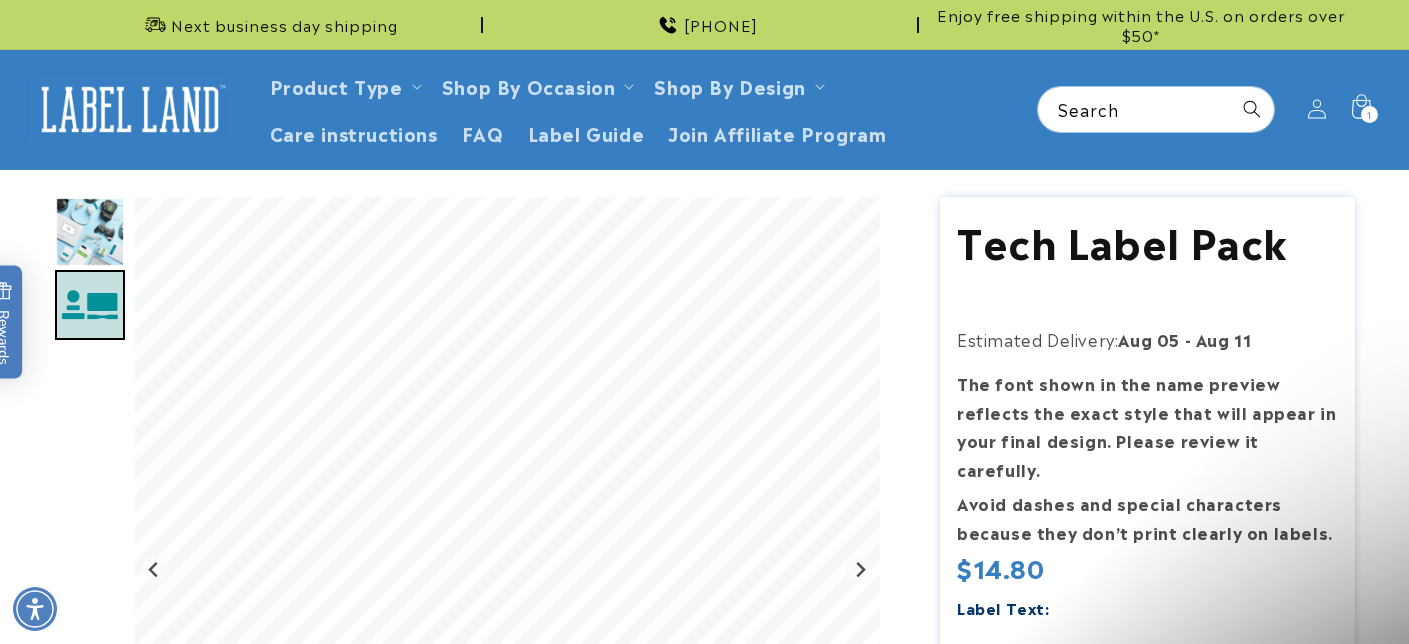 scroll, scrollTop: 0, scrollLeft: 0, axis: both 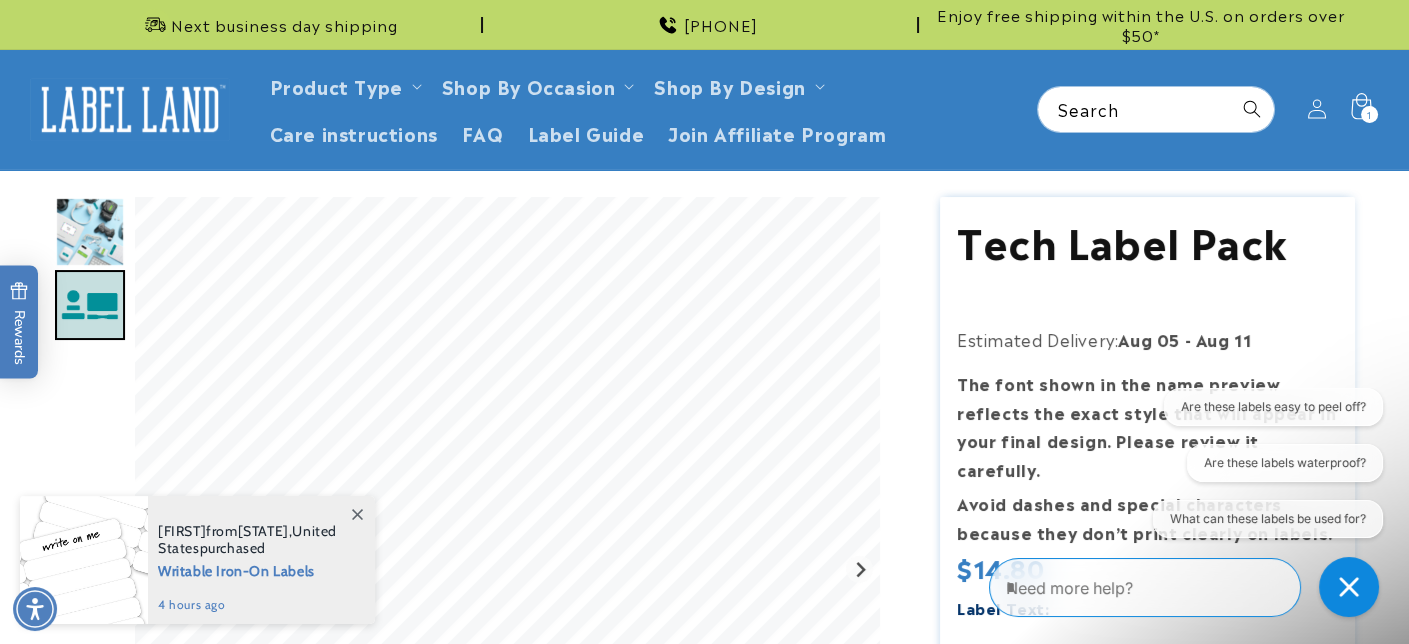 click 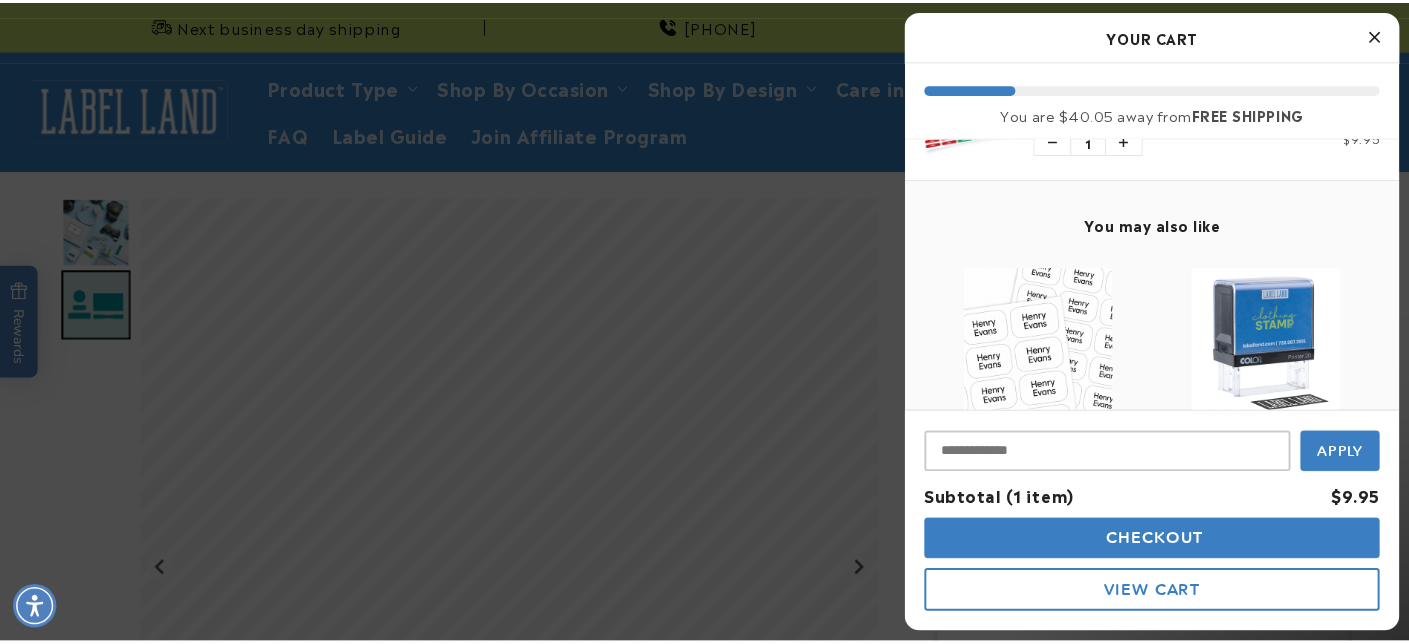 scroll, scrollTop: 0, scrollLeft: 0, axis: both 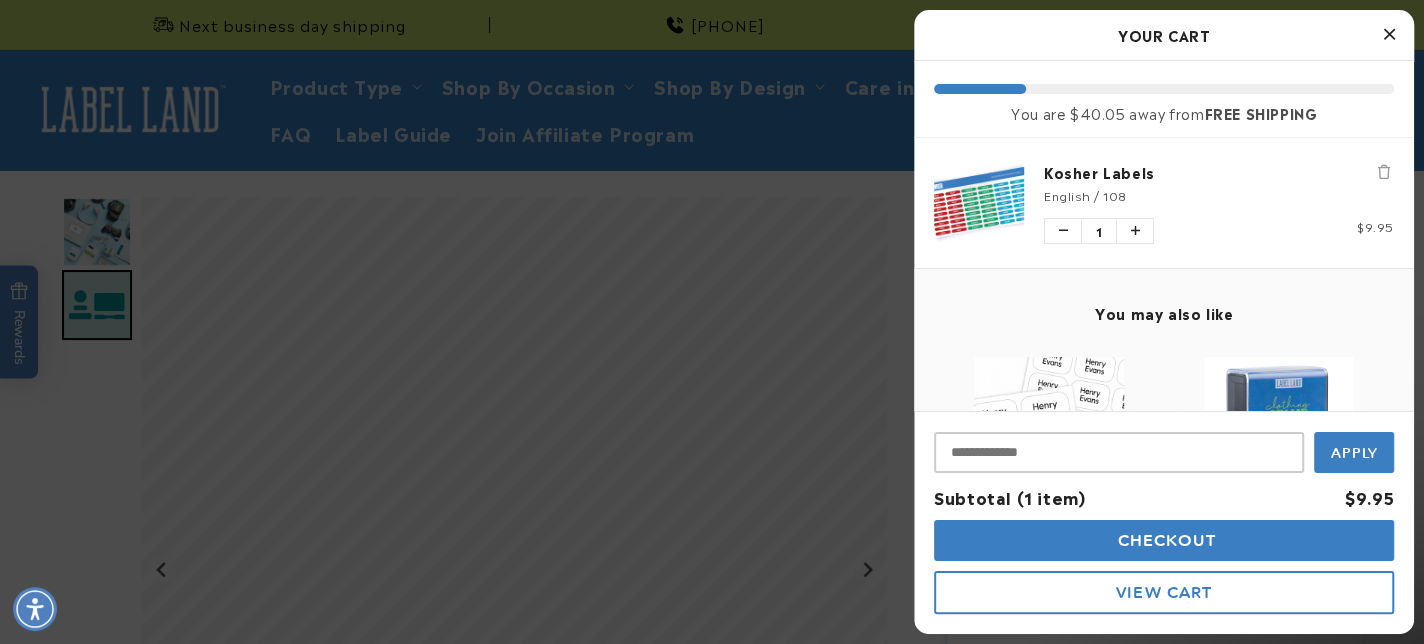 click at bounding box center (1389, 34) 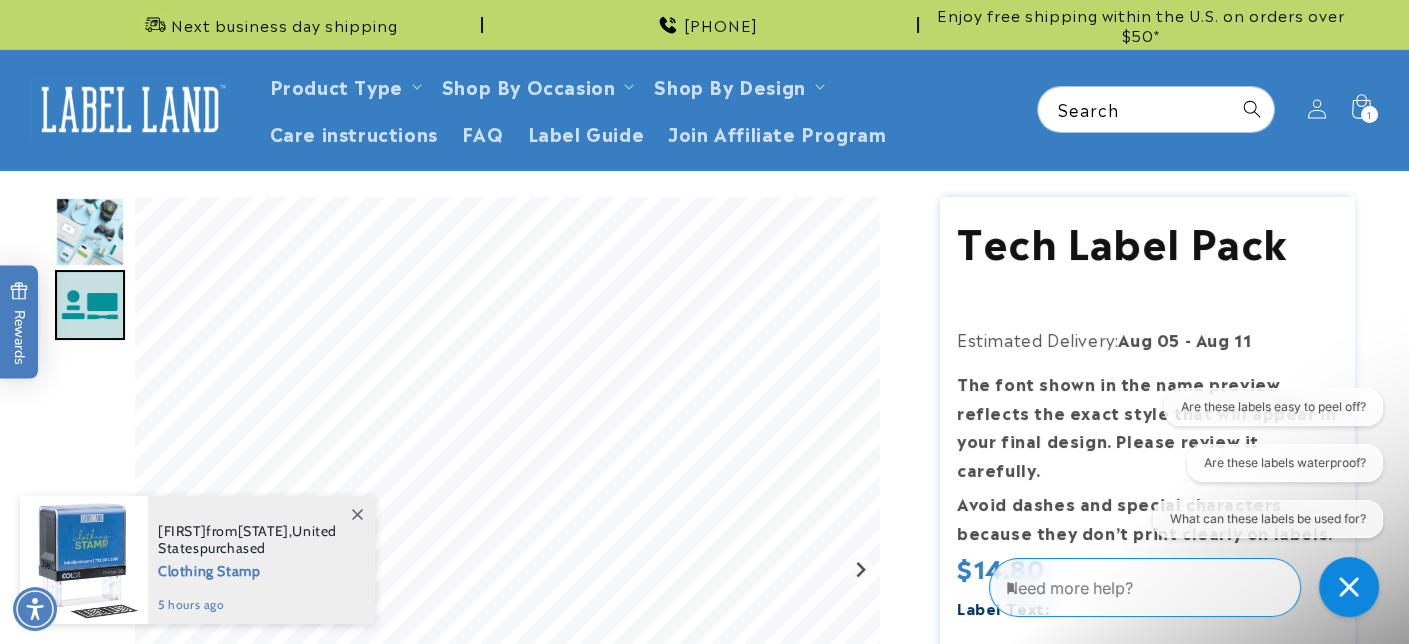 click on "Rewards" at bounding box center [19, 323] 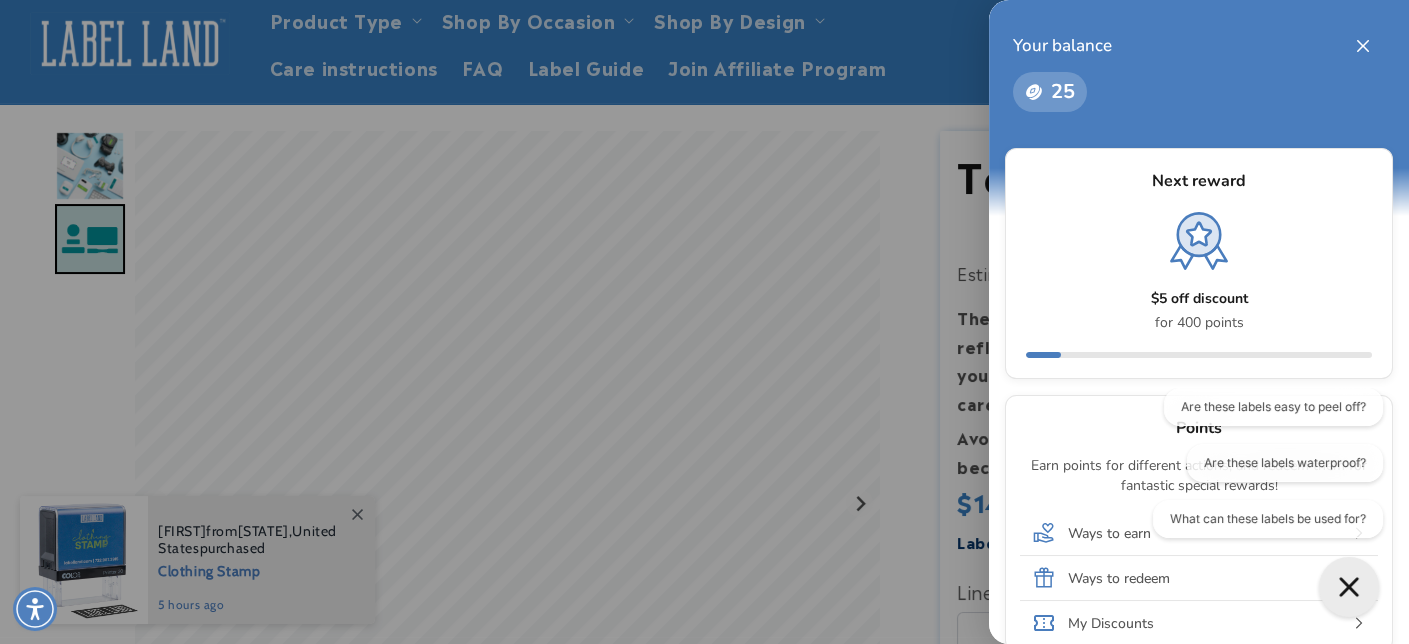 scroll, scrollTop: 100, scrollLeft: 0, axis: vertical 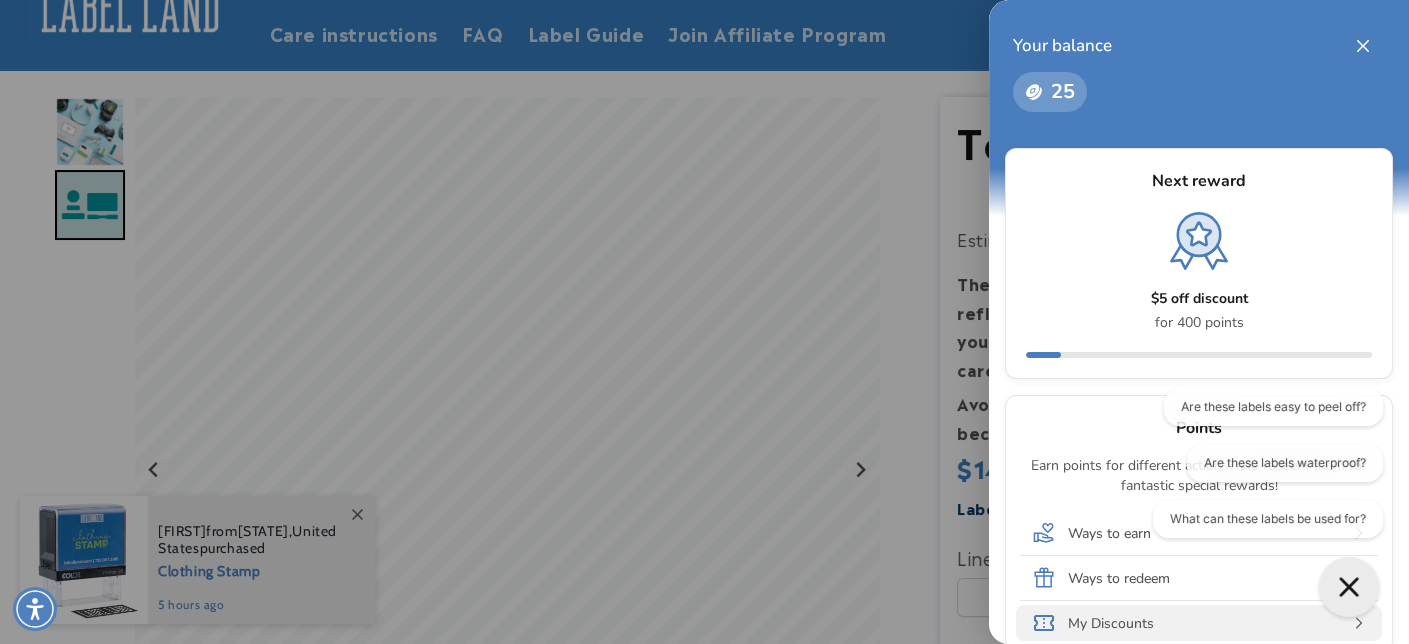 click on "My Discounts" at bounding box center [1199, 623] 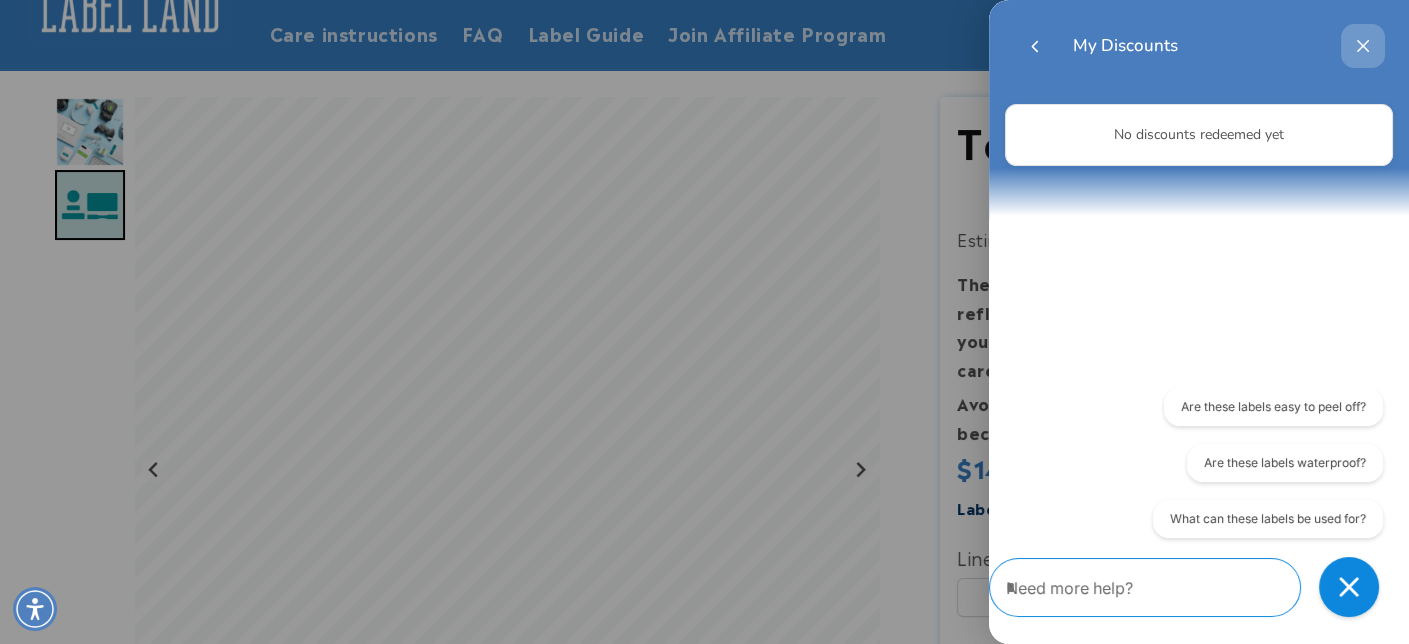 click at bounding box center [1363, 46] 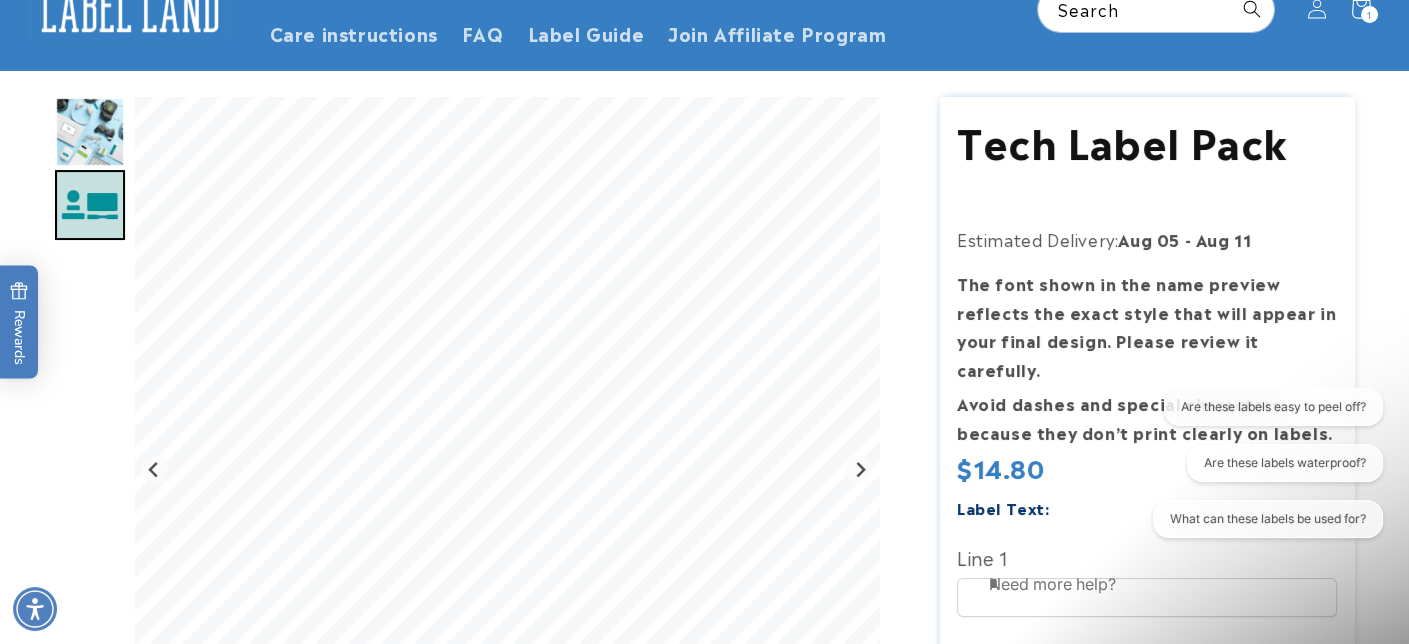 click at bounding box center (1076, 584) 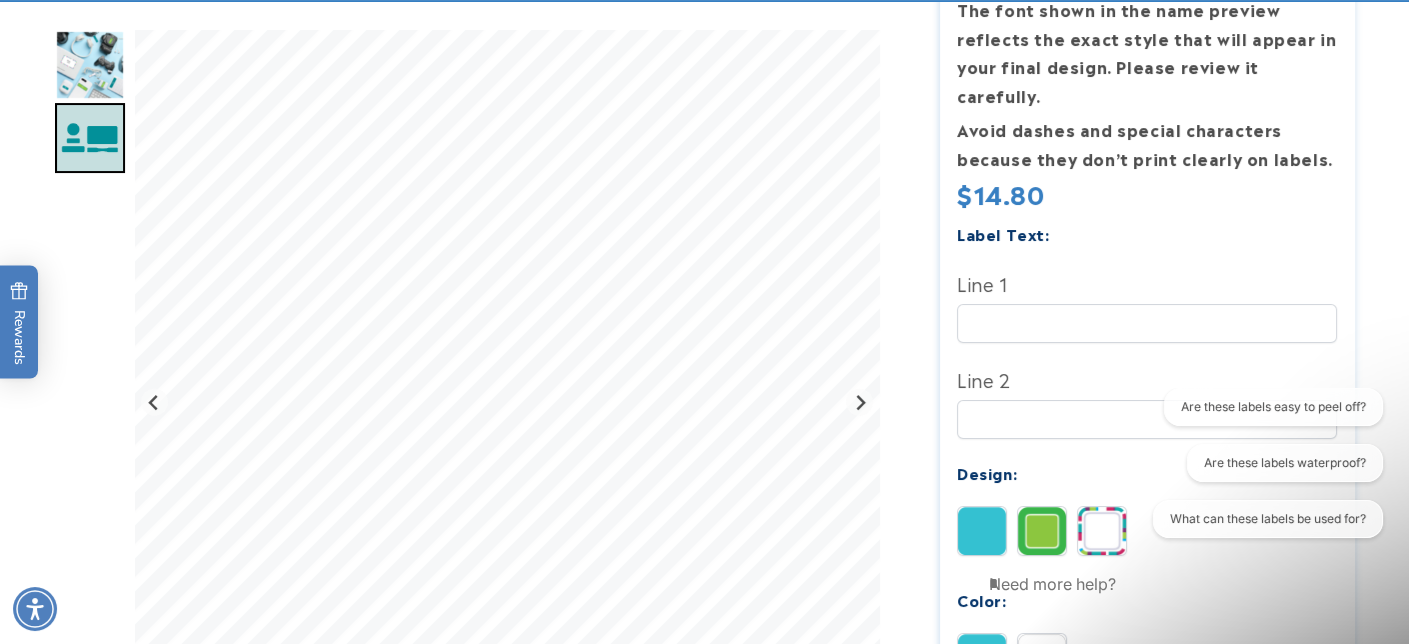 scroll, scrollTop: 500, scrollLeft: 0, axis: vertical 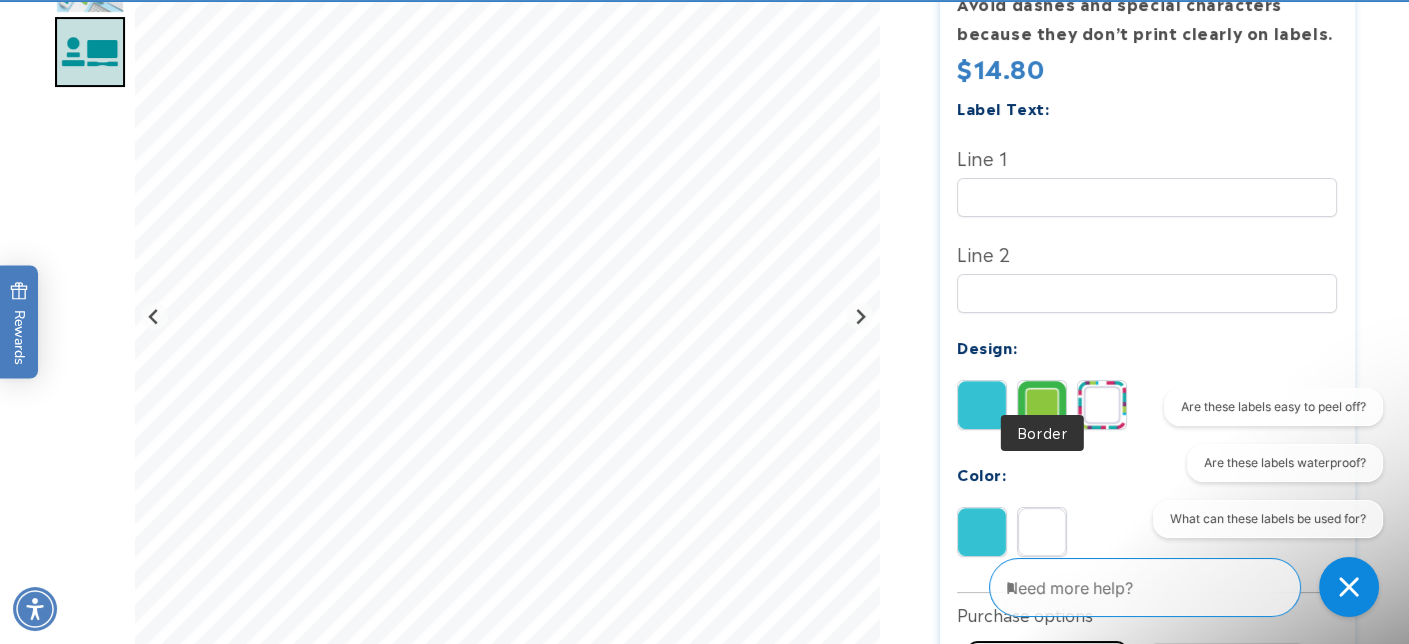 click at bounding box center [1042, 405] 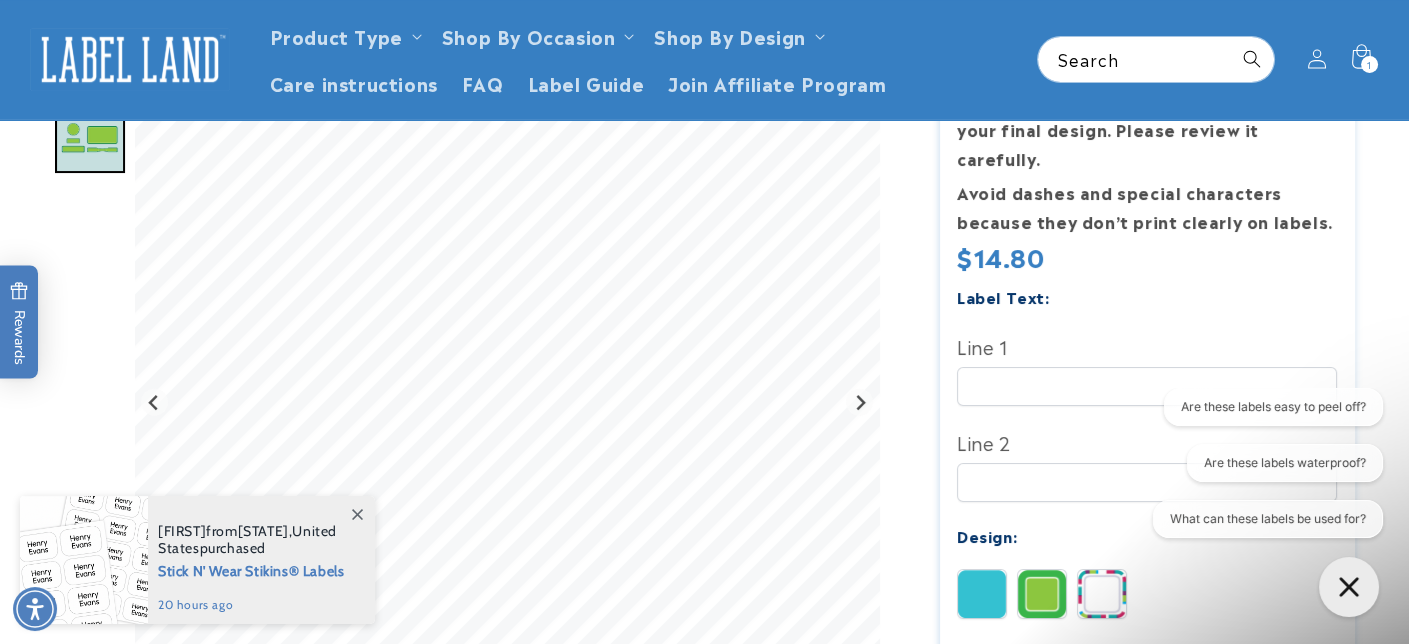 scroll, scrollTop: 300, scrollLeft: 0, axis: vertical 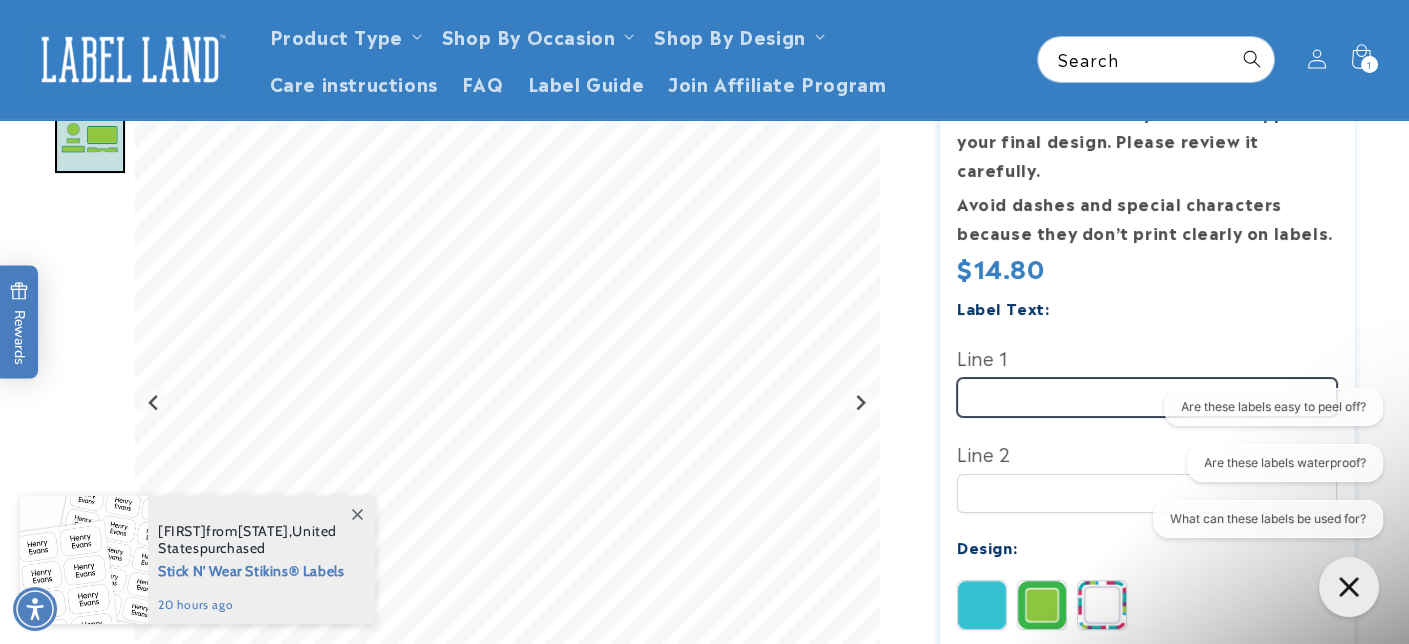 click on "Line 1" at bounding box center (1147, 397) 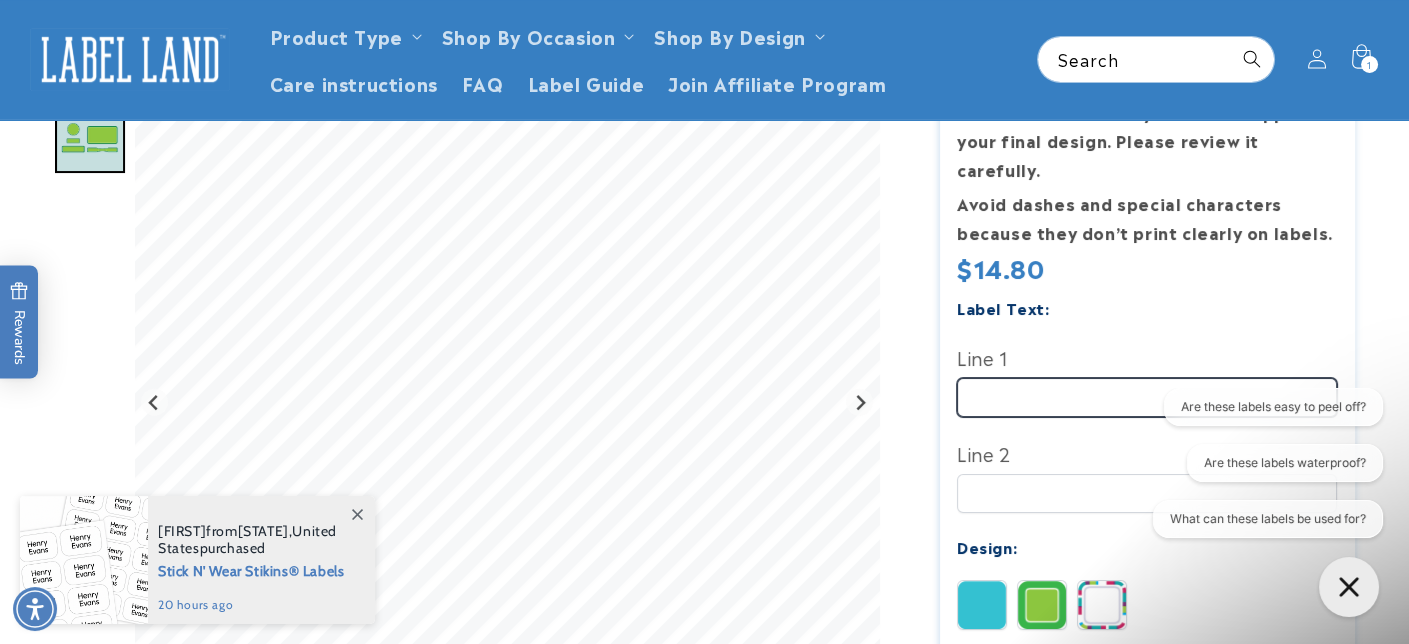 type on "**********" 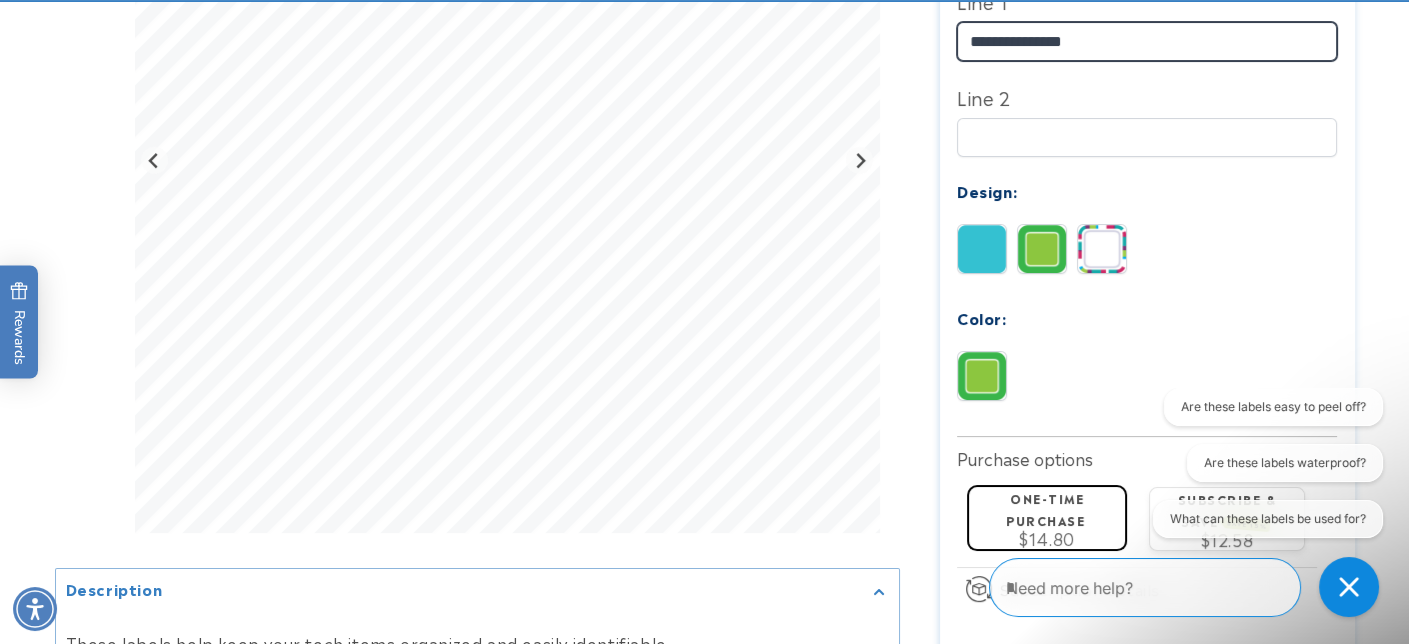 scroll, scrollTop: 700, scrollLeft: 0, axis: vertical 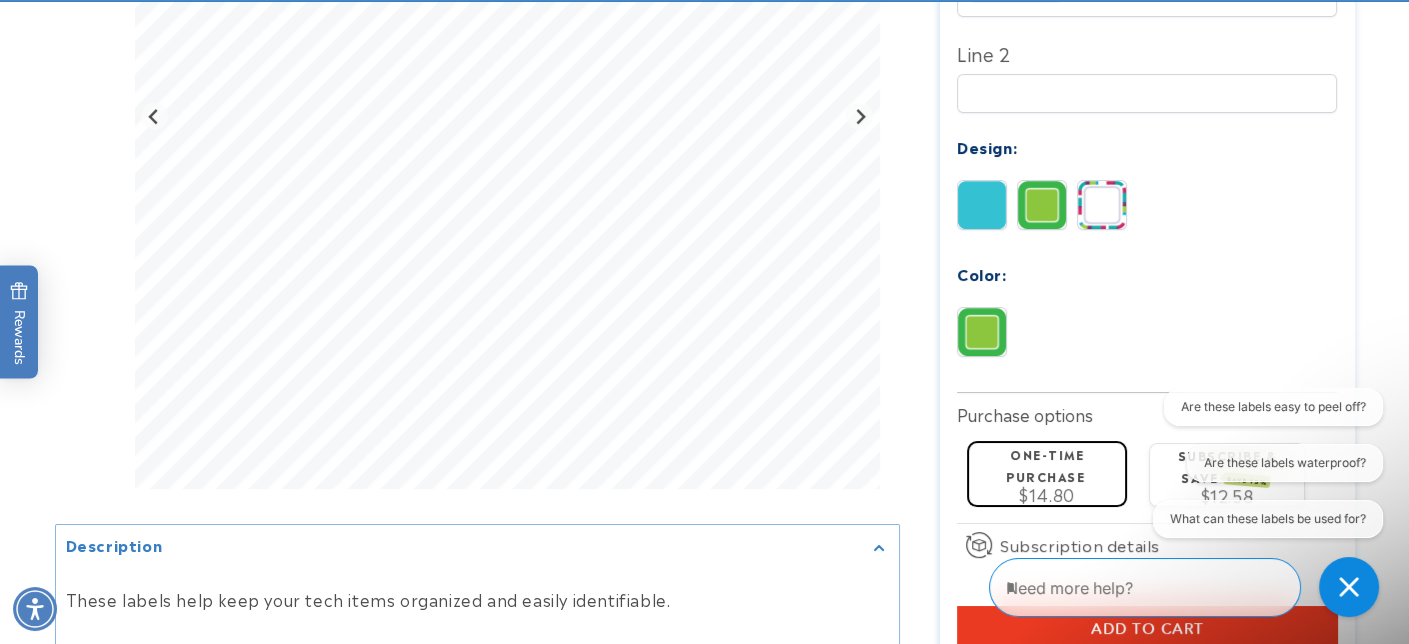 click on "One-time purchase" at bounding box center (1045, 464) 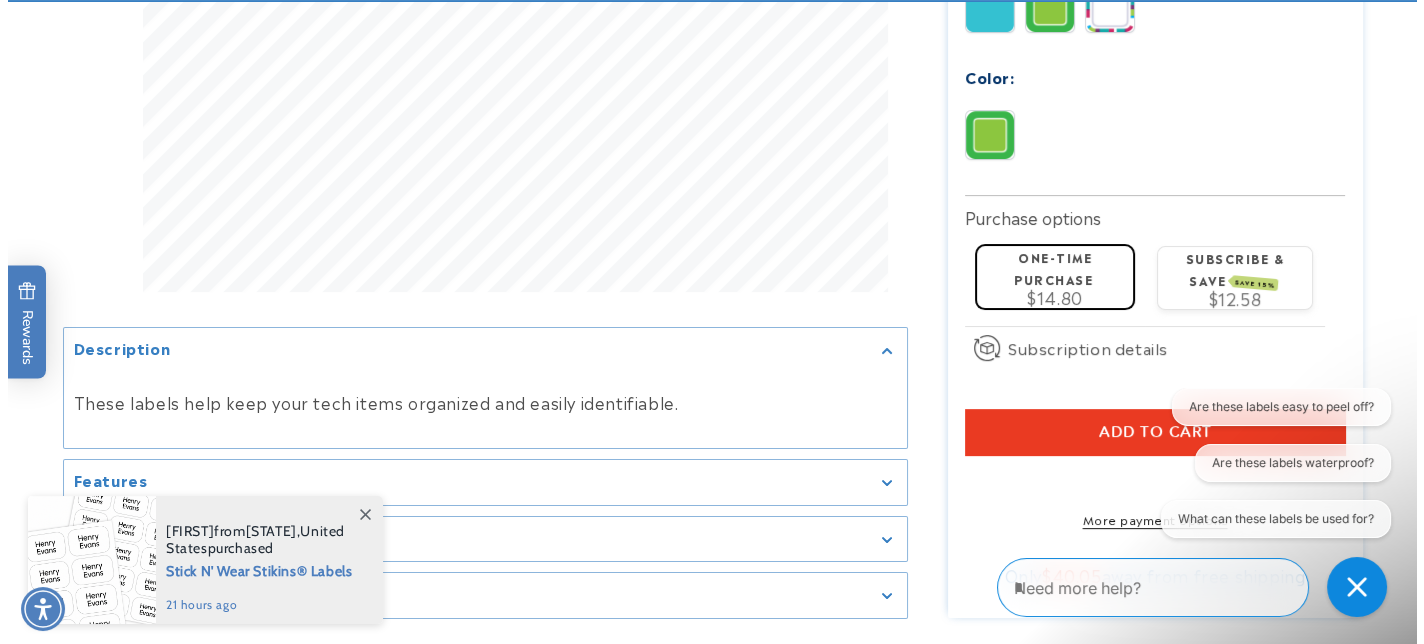 scroll, scrollTop: 900, scrollLeft: 0, axis: vertical 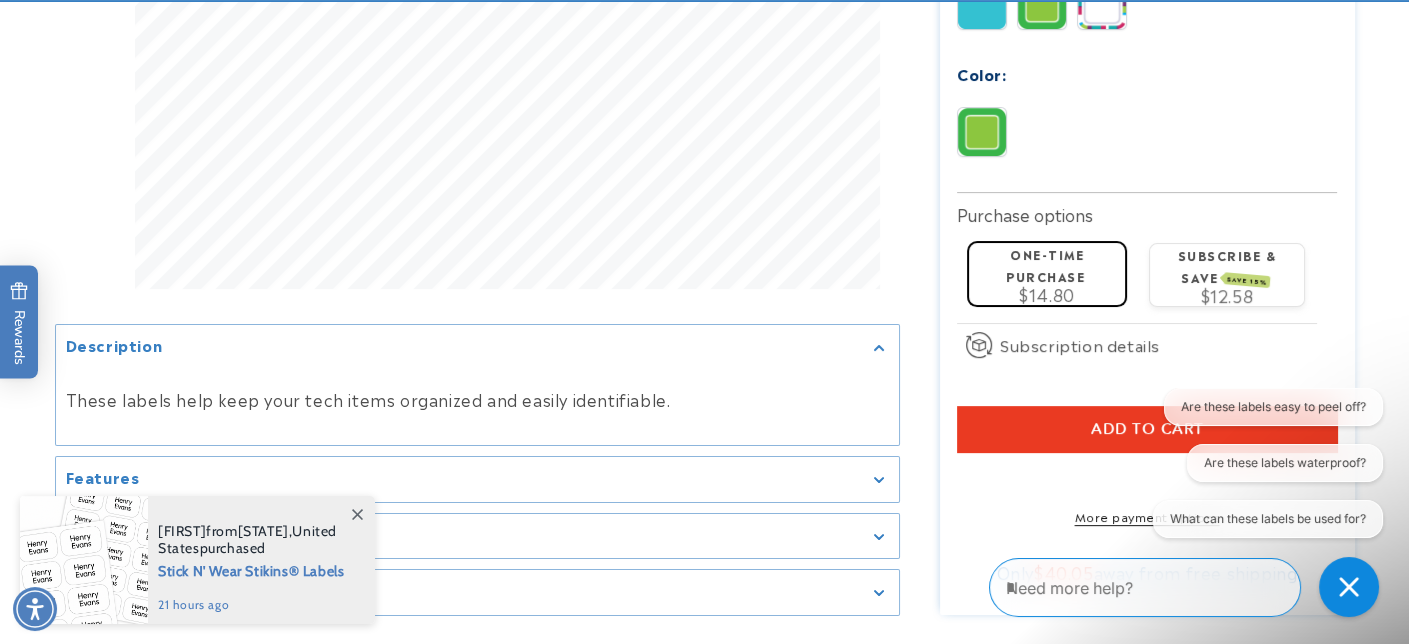click on "Add to cart" at bounding box center [1147, 429] 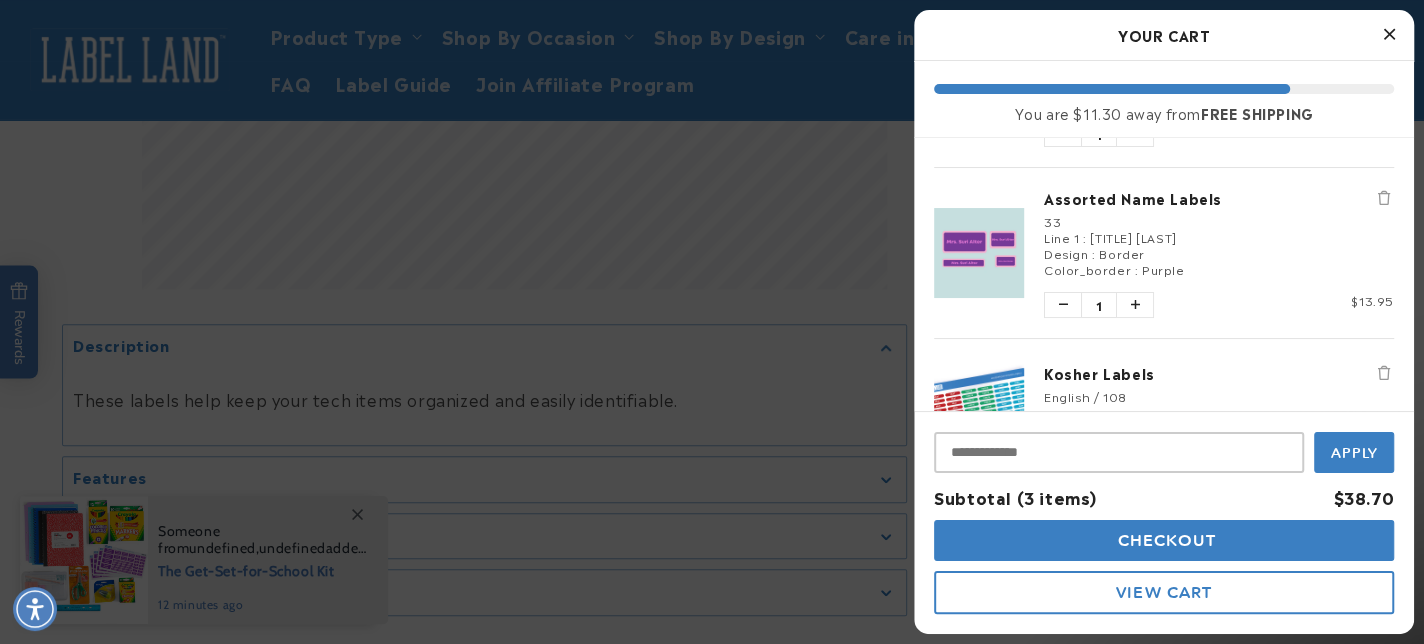 scroll, scrollTop: 200, scrollLeft: 0, axis: vertical 